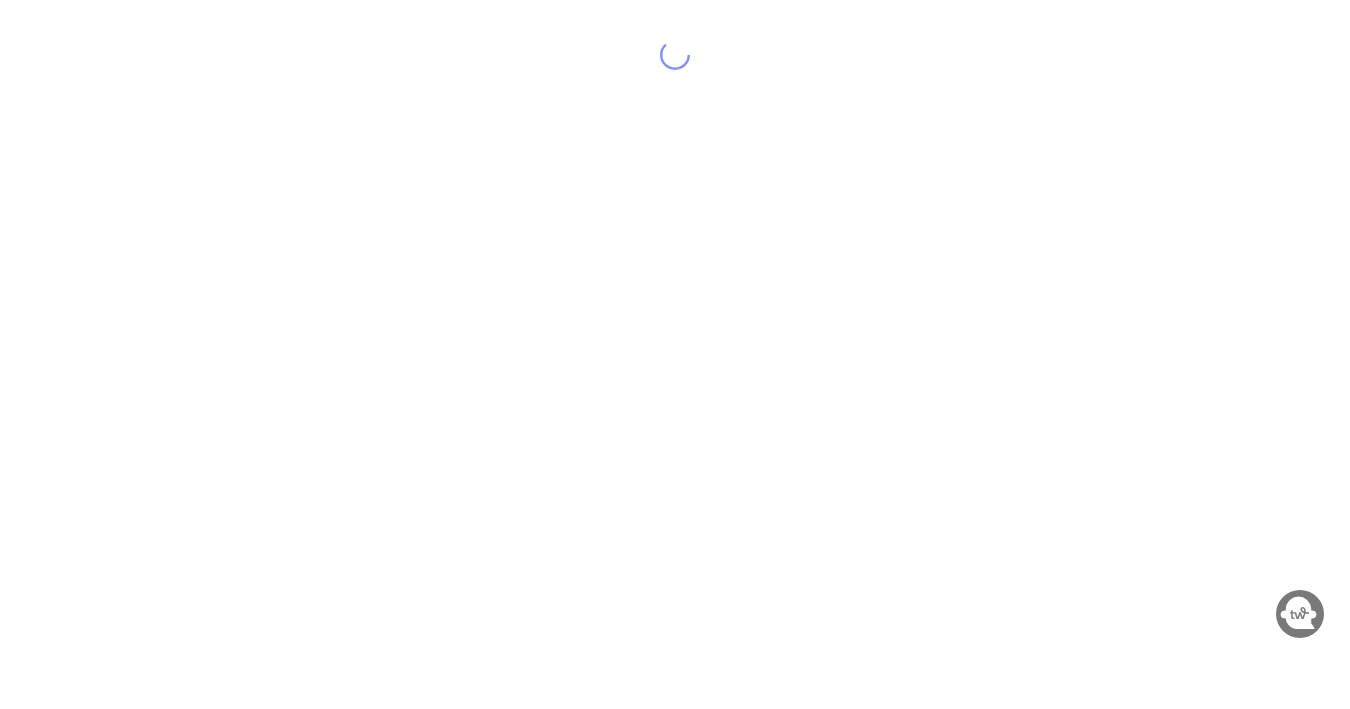 scroll, scrollTop: 0, scrollLeft: 0, axis: both 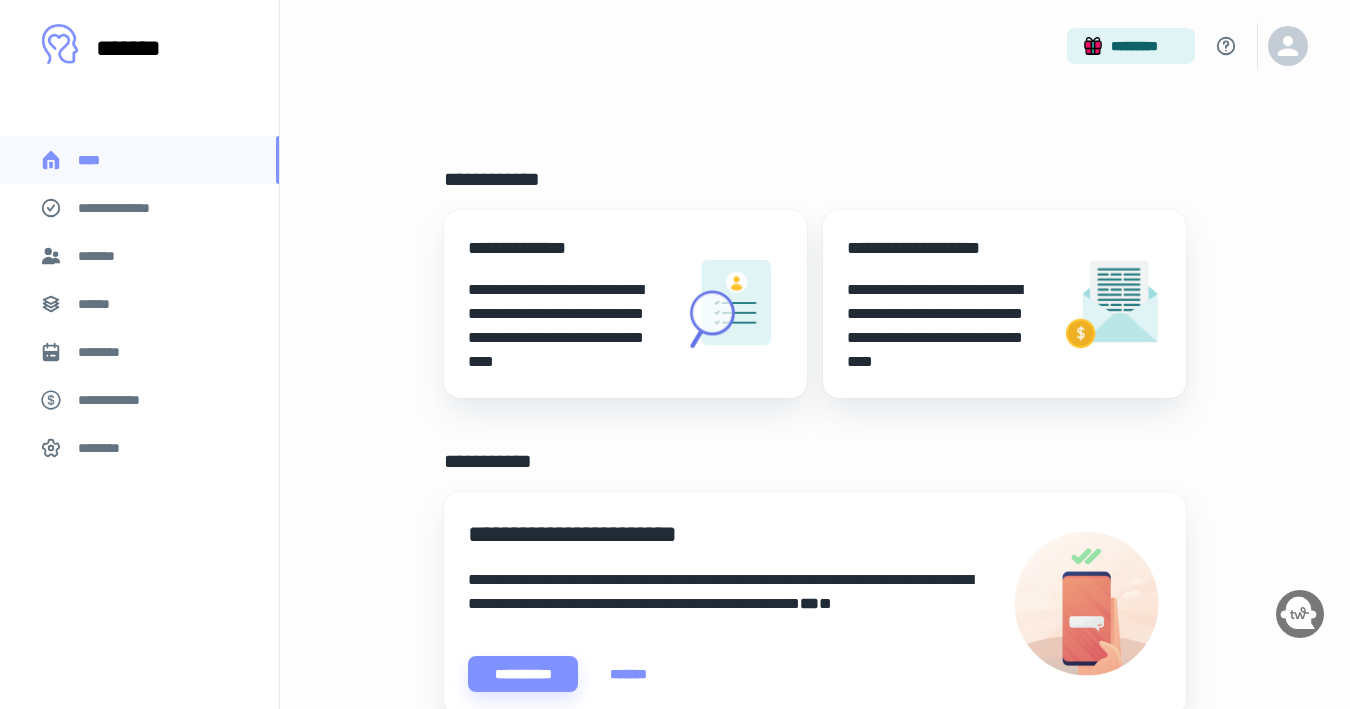 click on "*******" at bounding box center [139, 256] 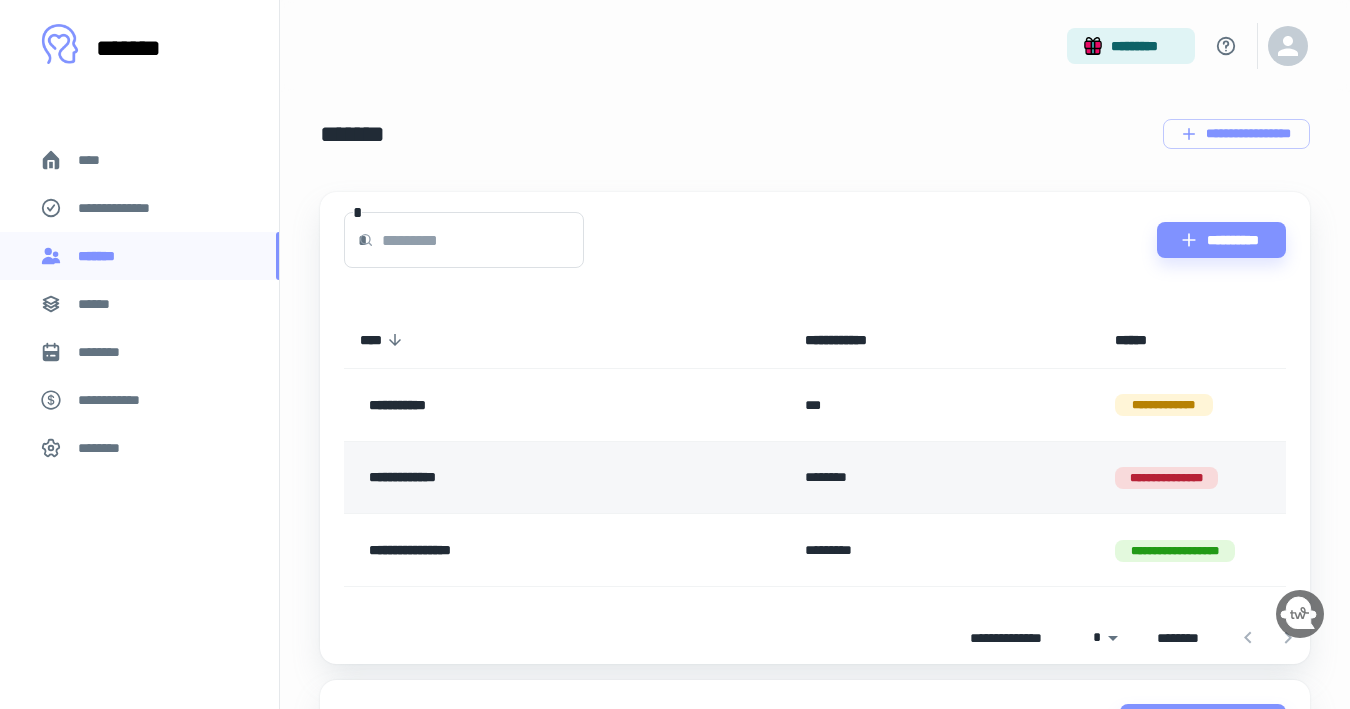 click on "********" at bounding box center [944, 477] 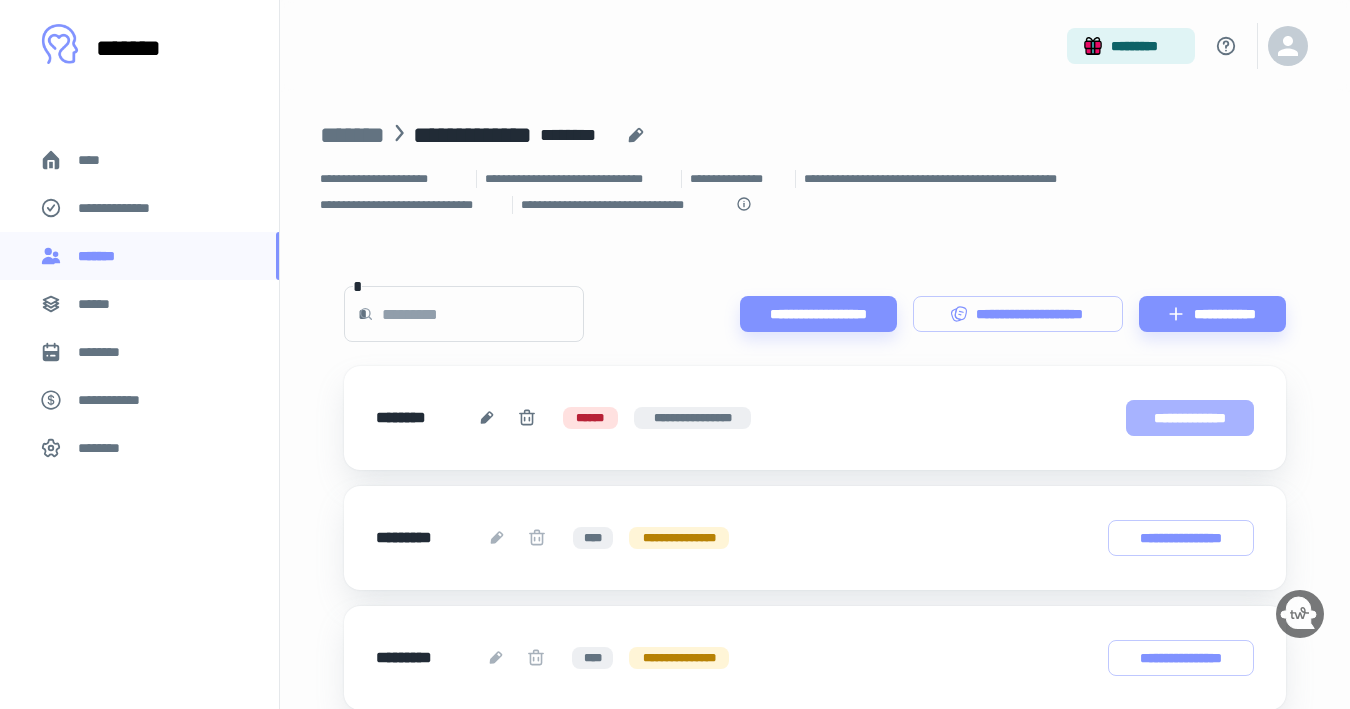 click on "**********" at bounding box center [1190, 418] 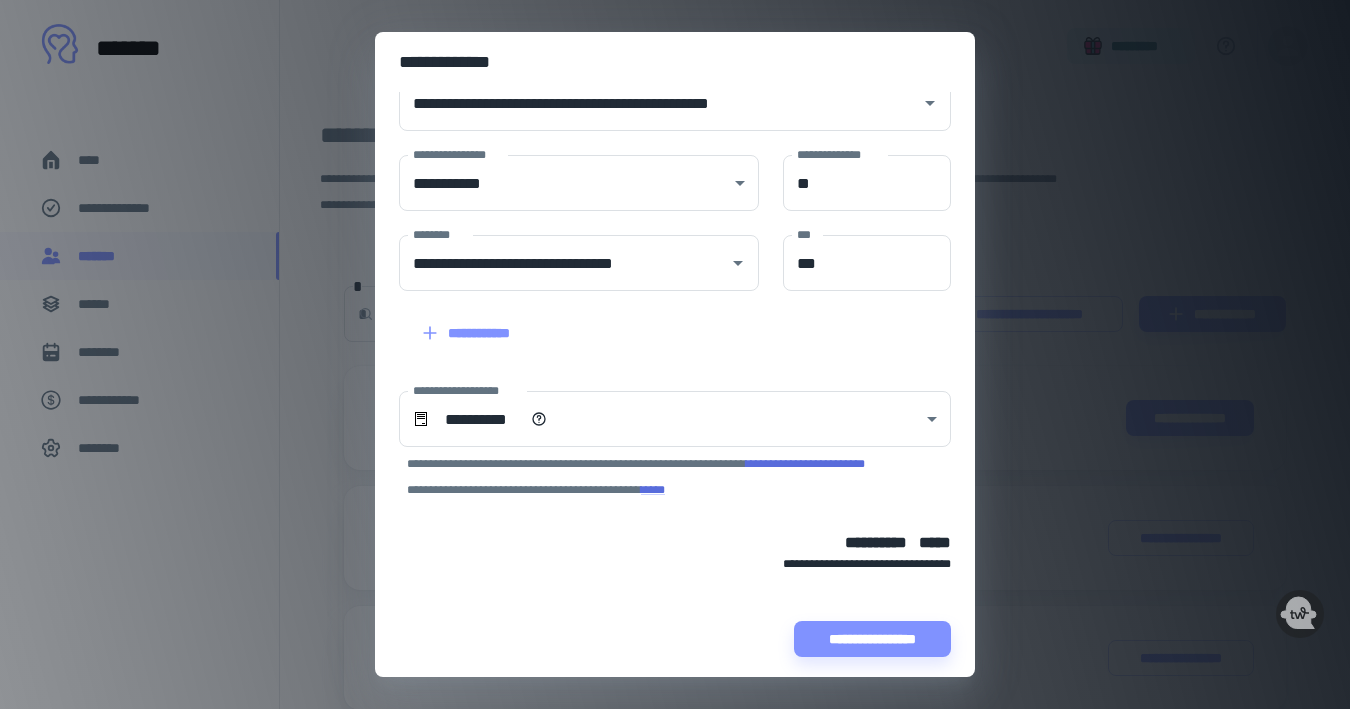 scroll, scrollTop: 129, scrollLeft: 0, axis: vertical 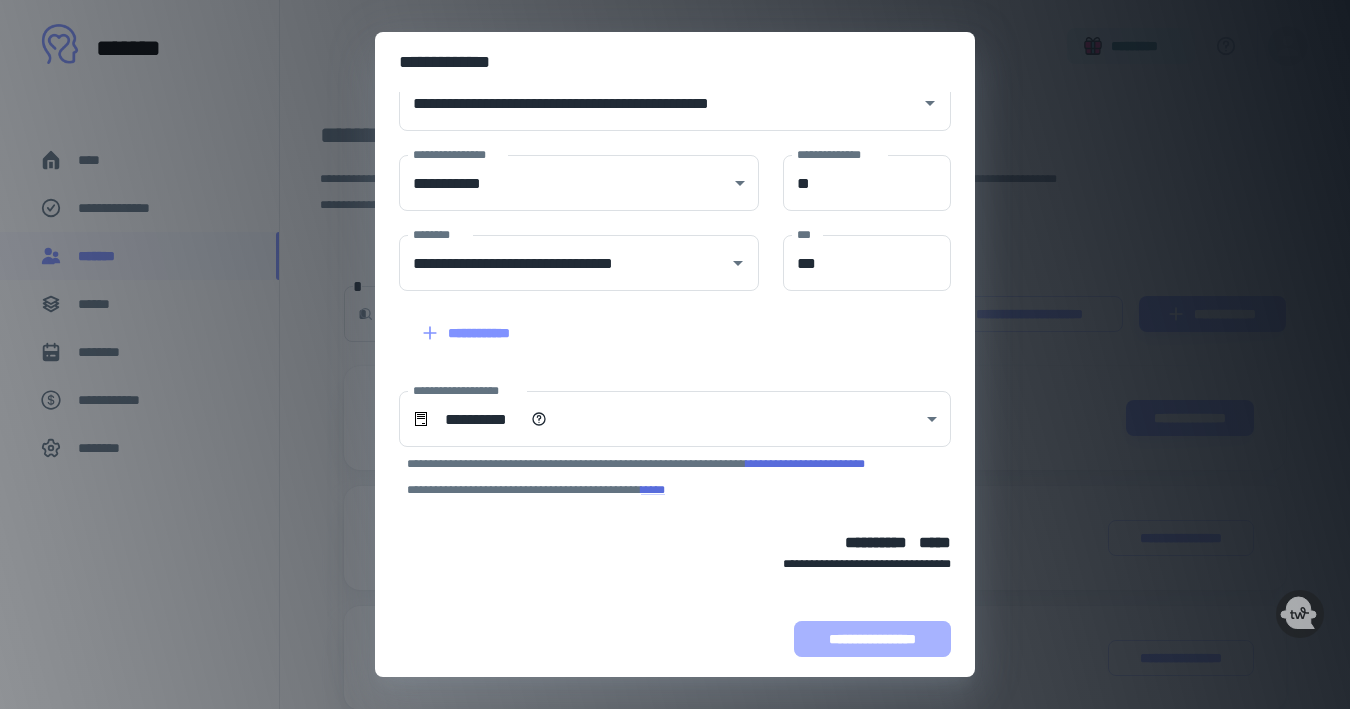 click on "**********" at bounding box center (872, 639) 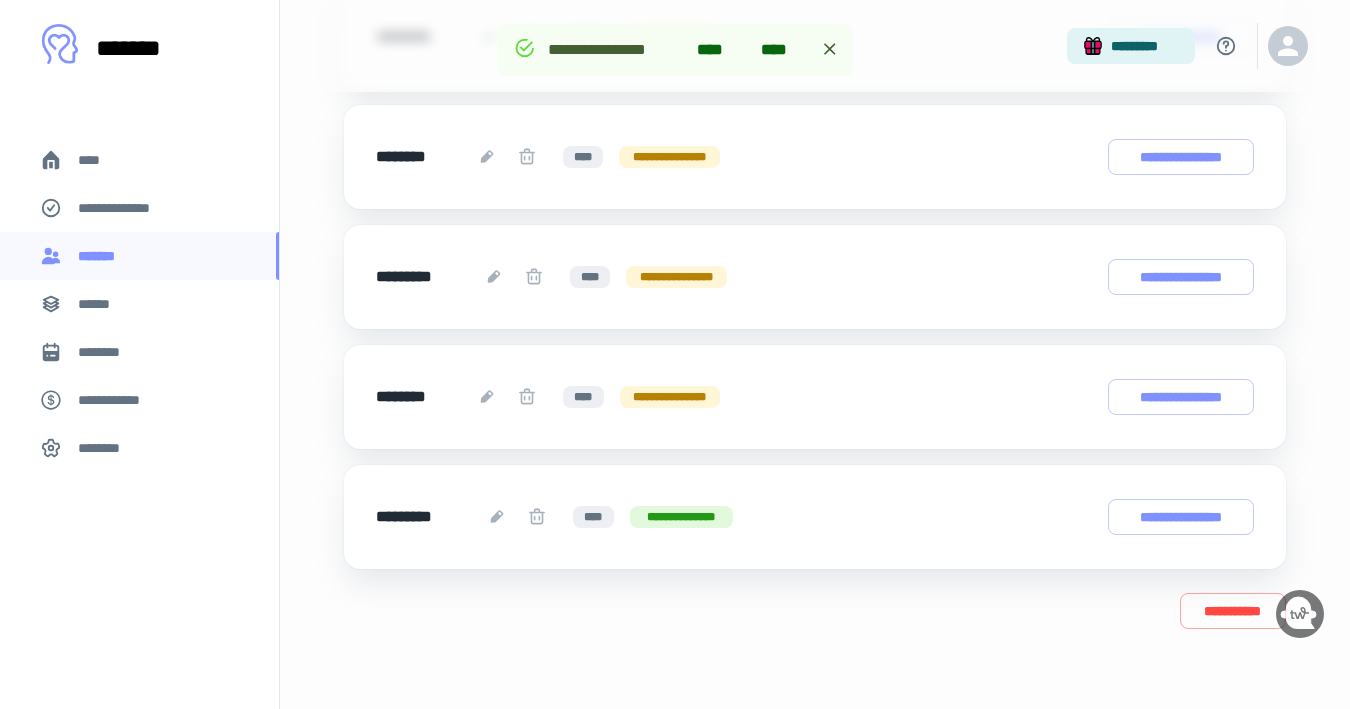 scroll, scrollTop: 1341, scrollLeft: 0, axis: vertical 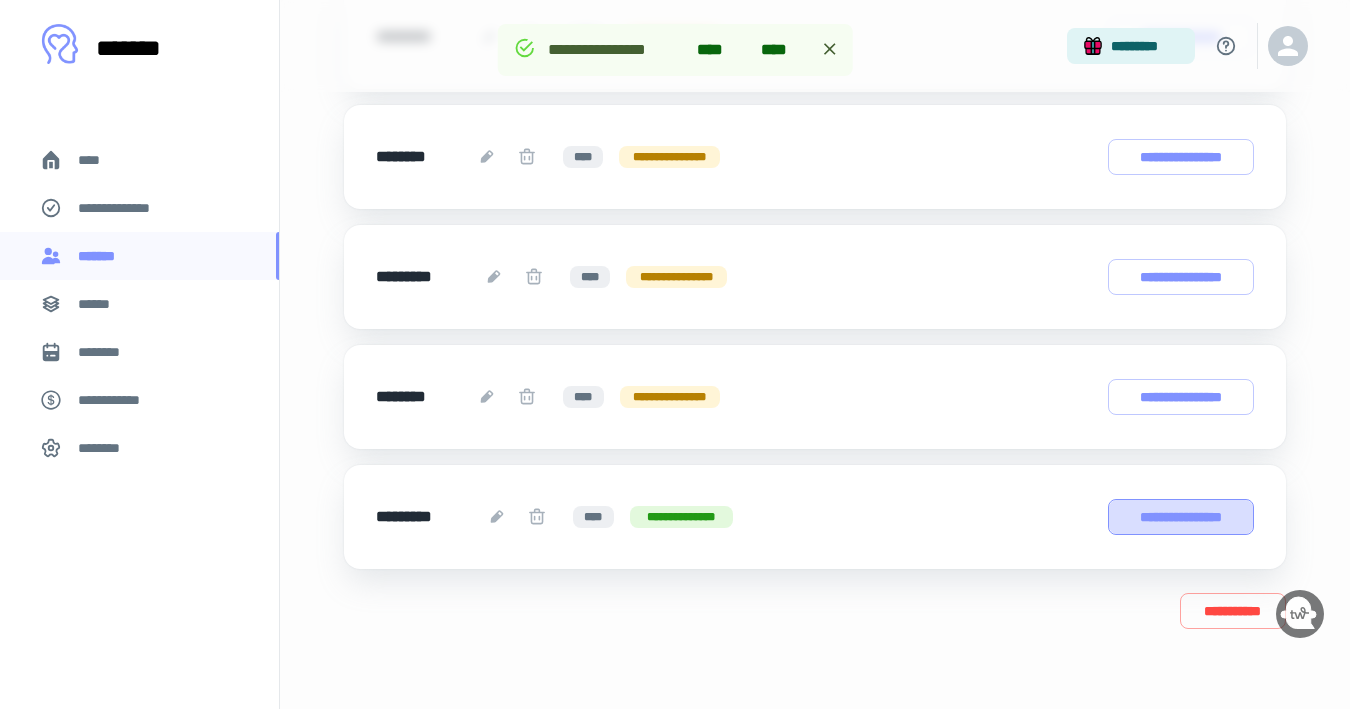 click on "**********" at bounding box center (1181, 517) 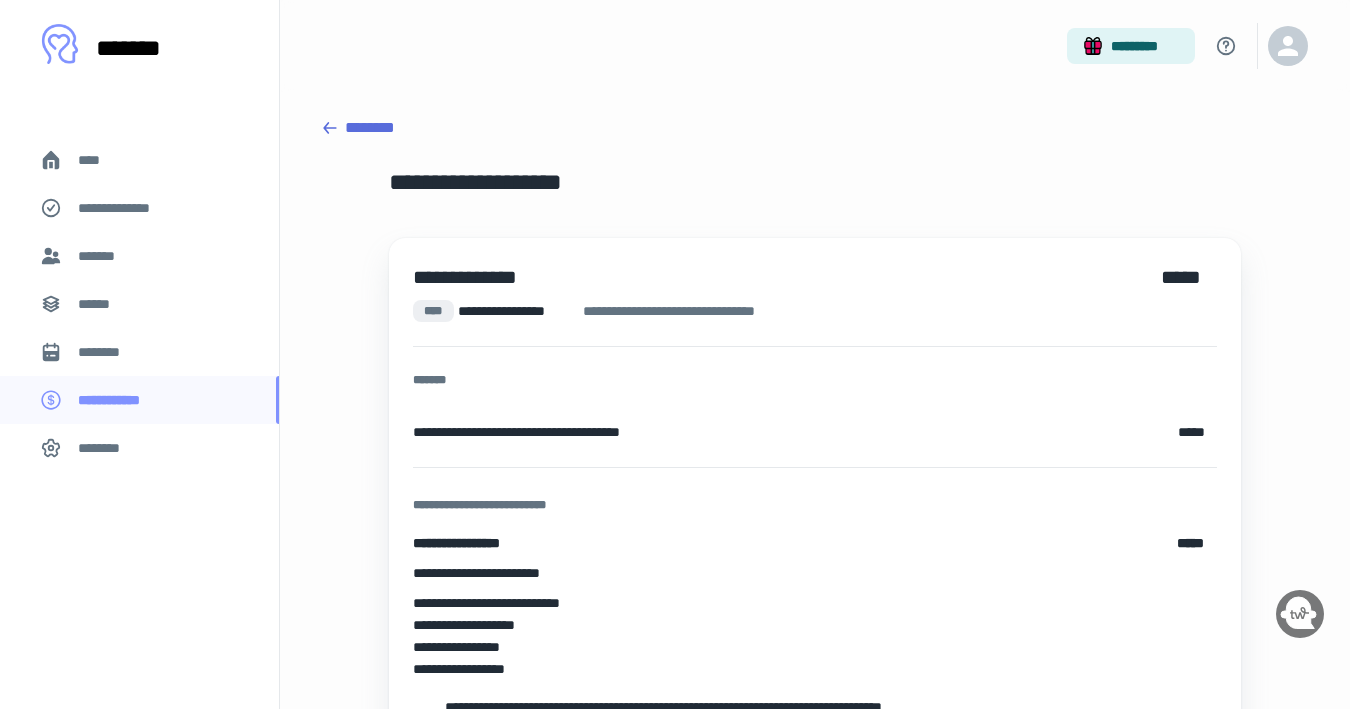 scroll, scrollTop: 0, scrollLeft: 0, axis: both 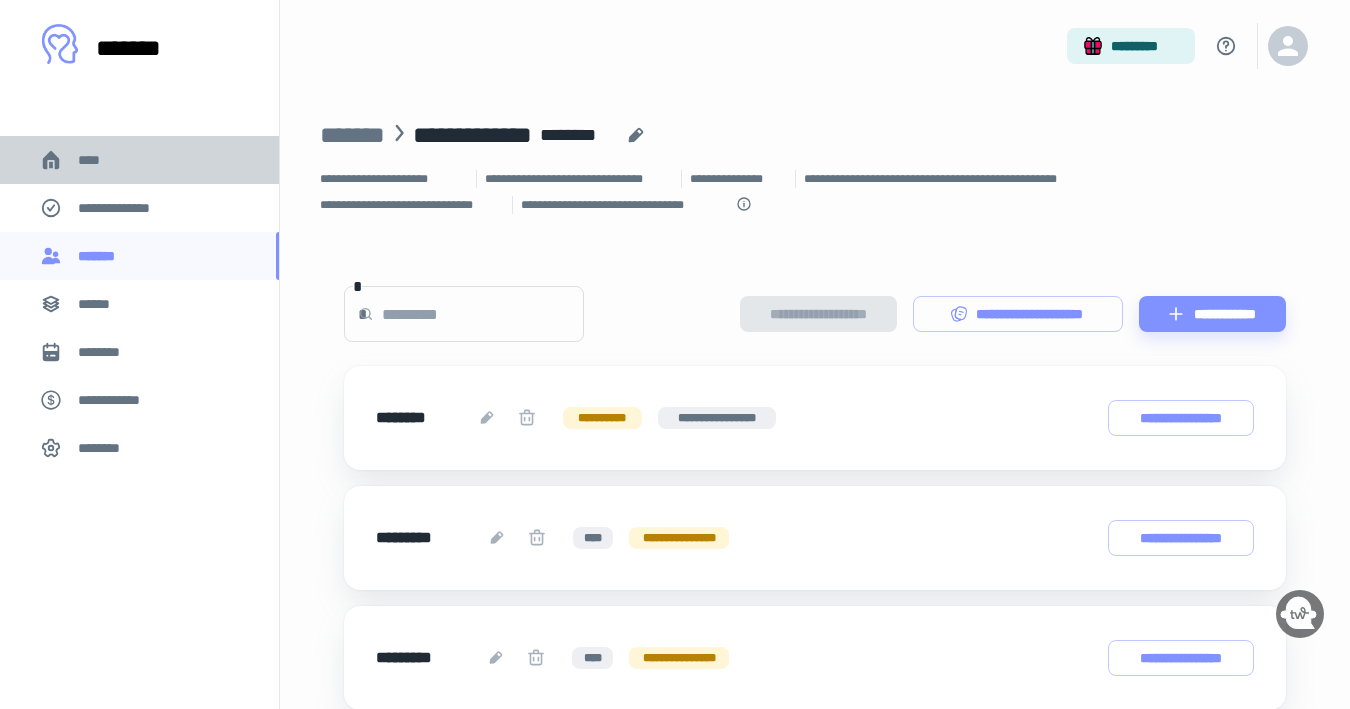 click on "****" at bounding box center (139, 160) 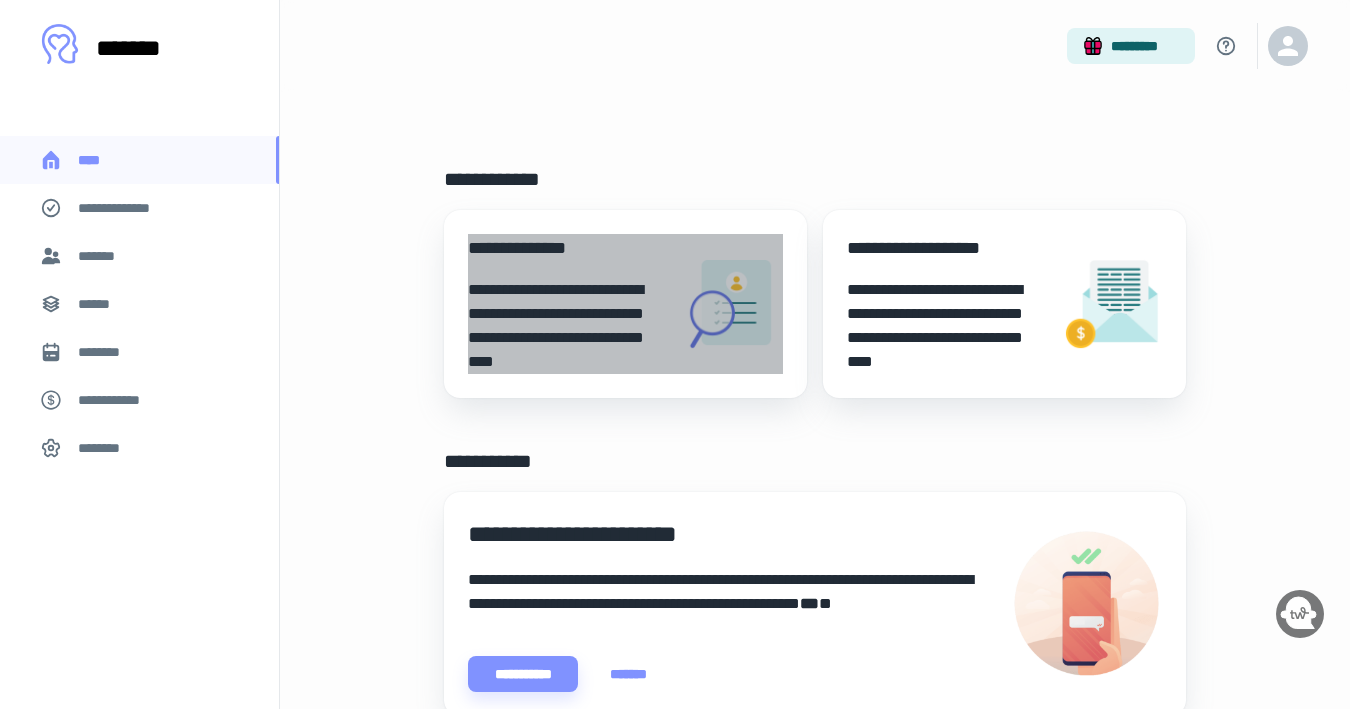 click on "**********" at bounding box center [567, 326] 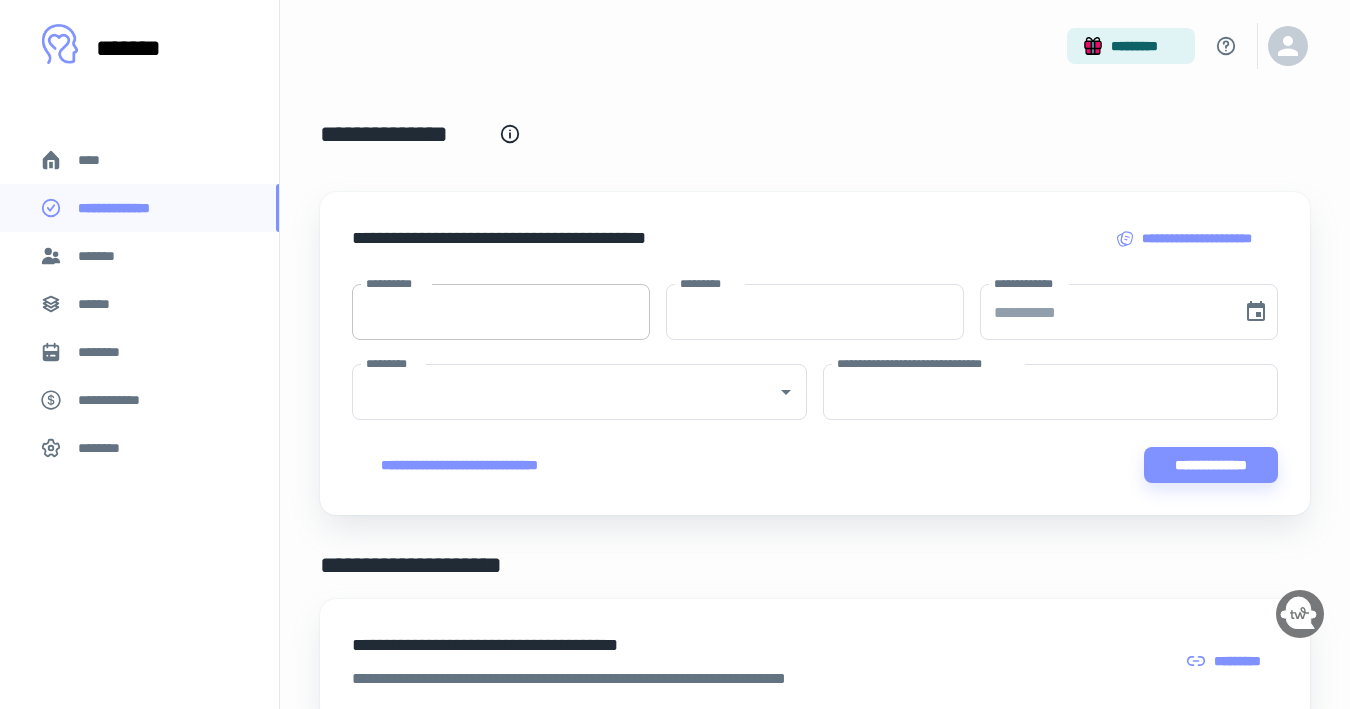 click on "**********" at bounding box center (501, 312) 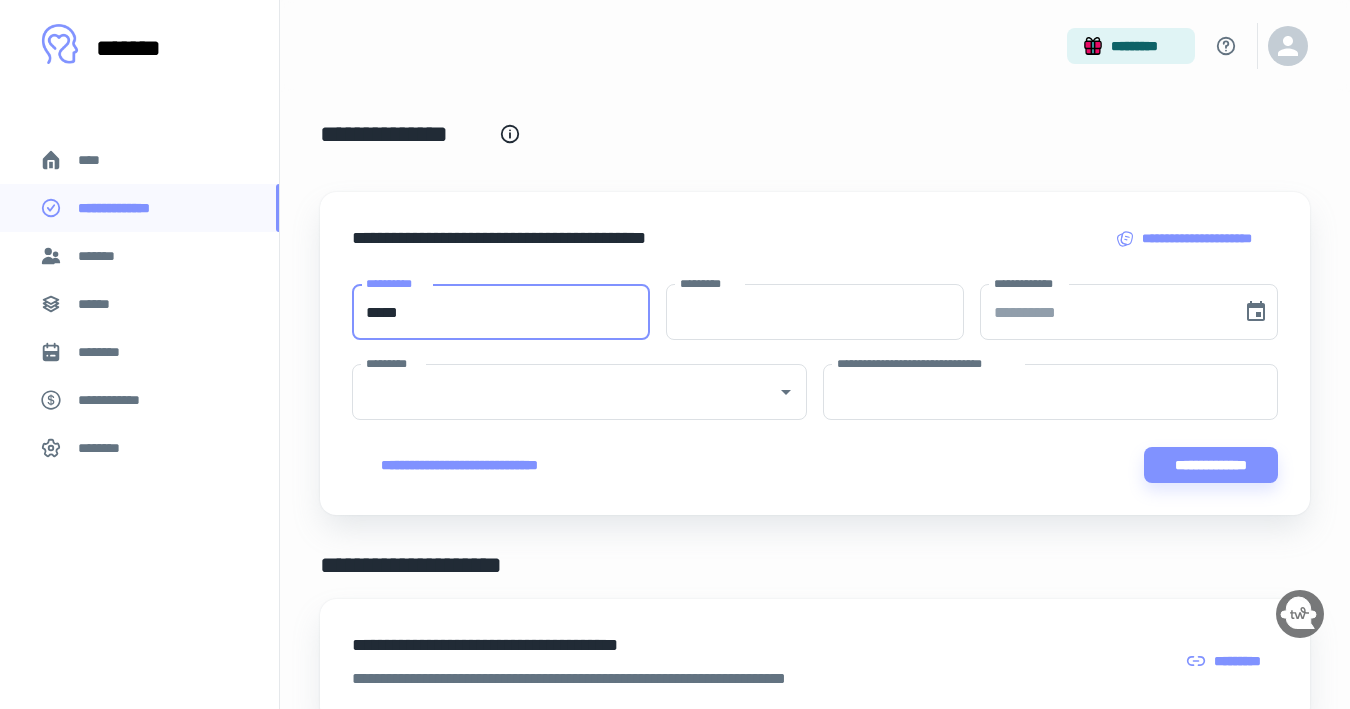 type on "*****" 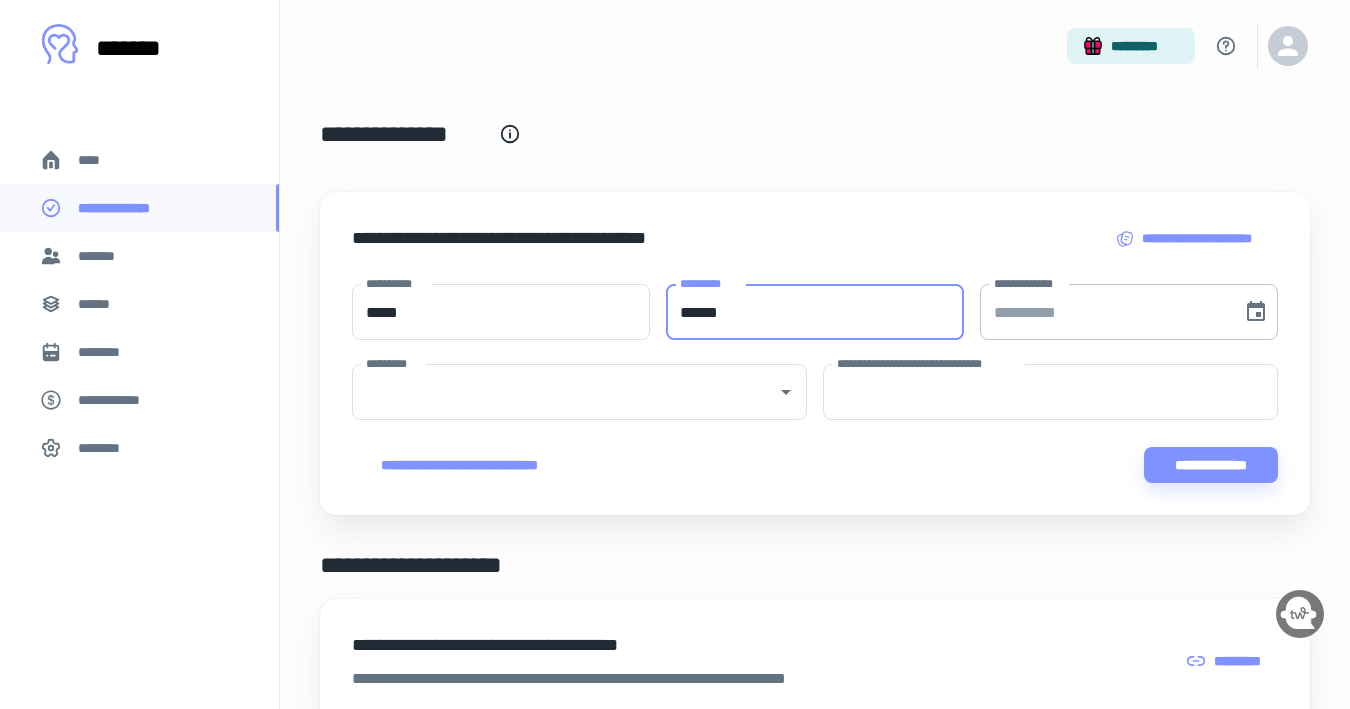 type on "******" 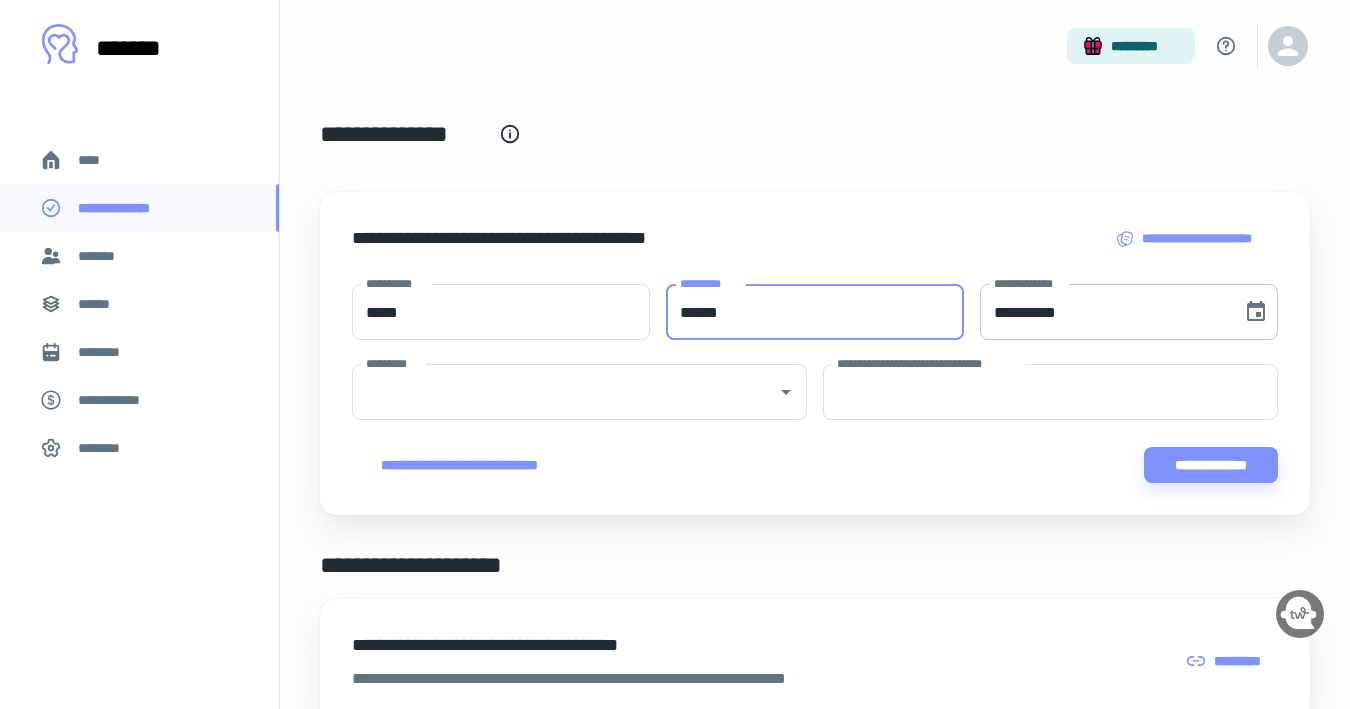 click on "**********" at bounding box center [1104, 312] 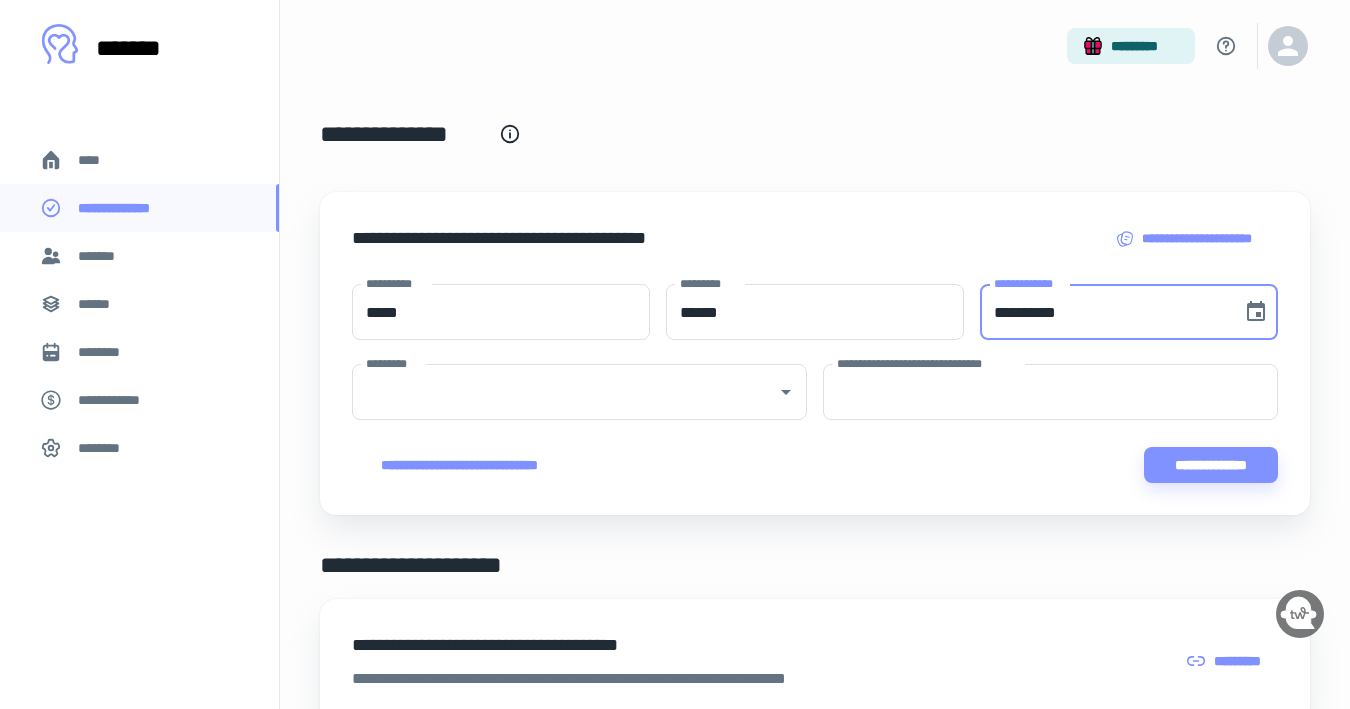 click on "**********" at bounding box center [1104, 312] 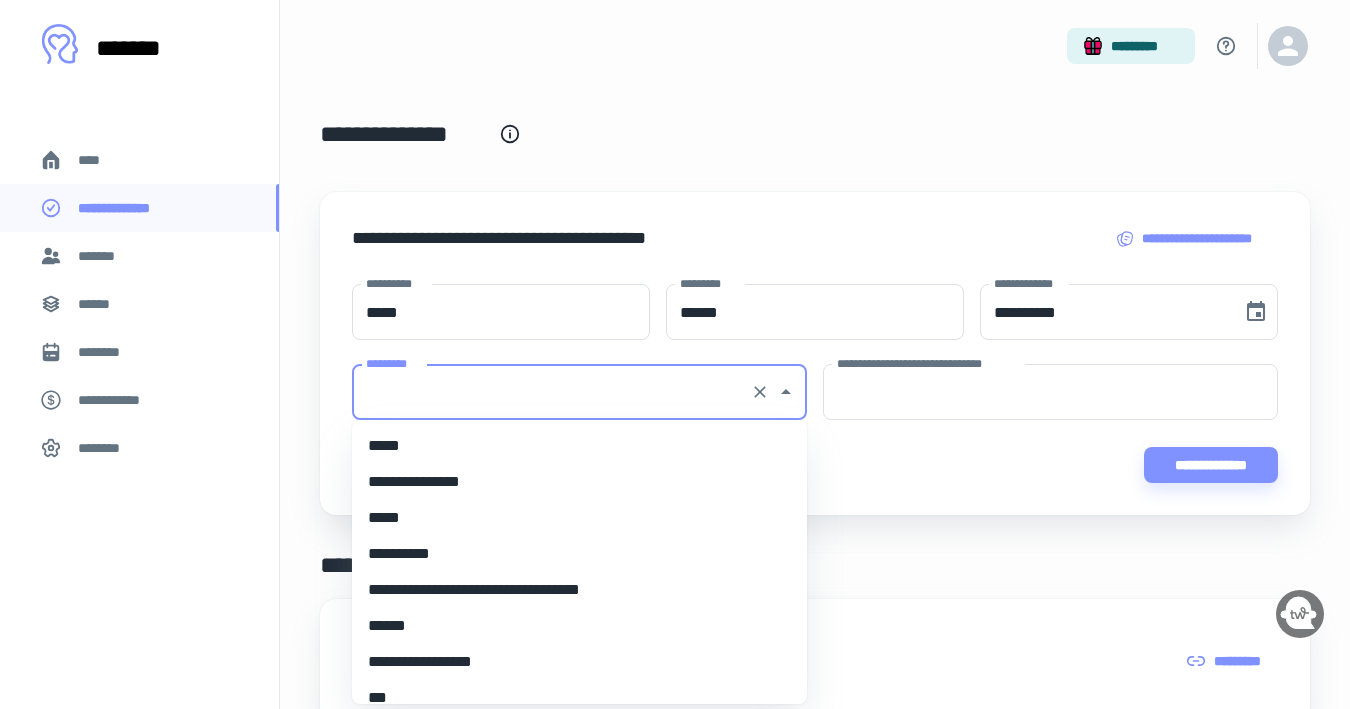click on "*********" at bounding box center (551, 392) 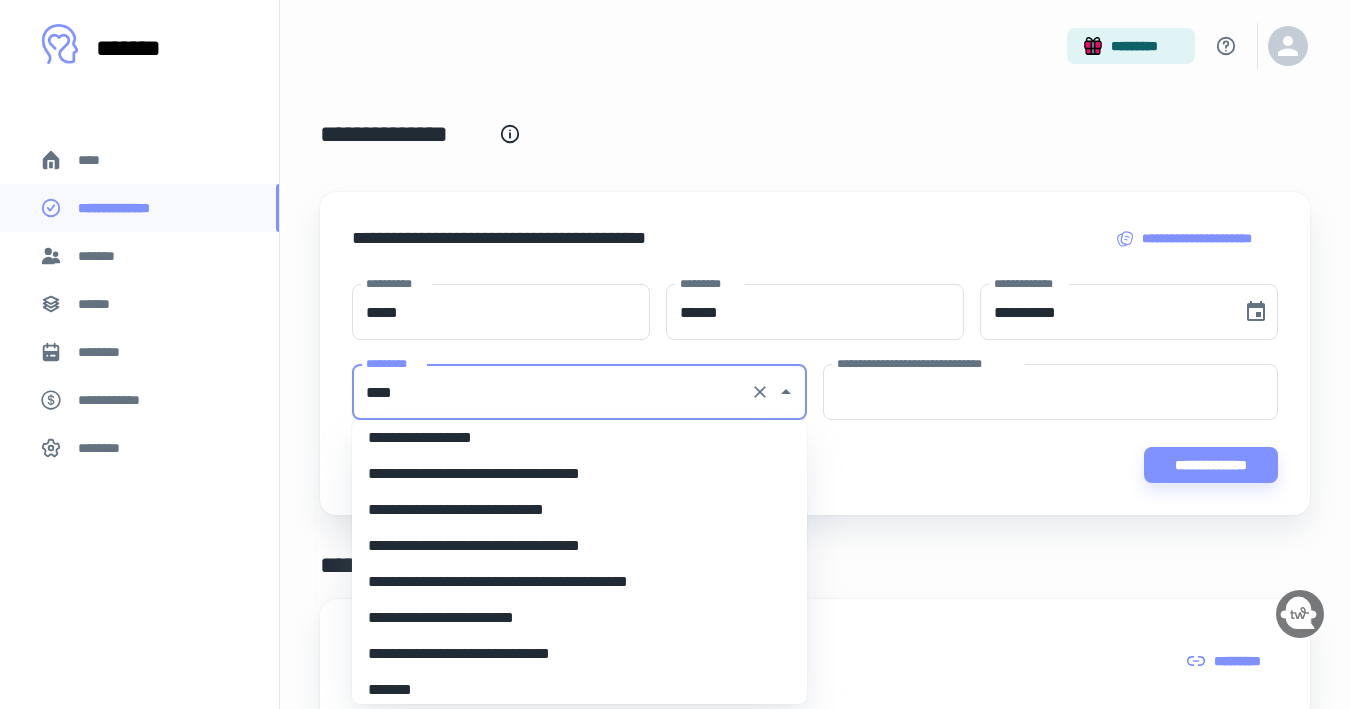 scroll, scrollTop: 0, scrollLeft: 0, axis: both 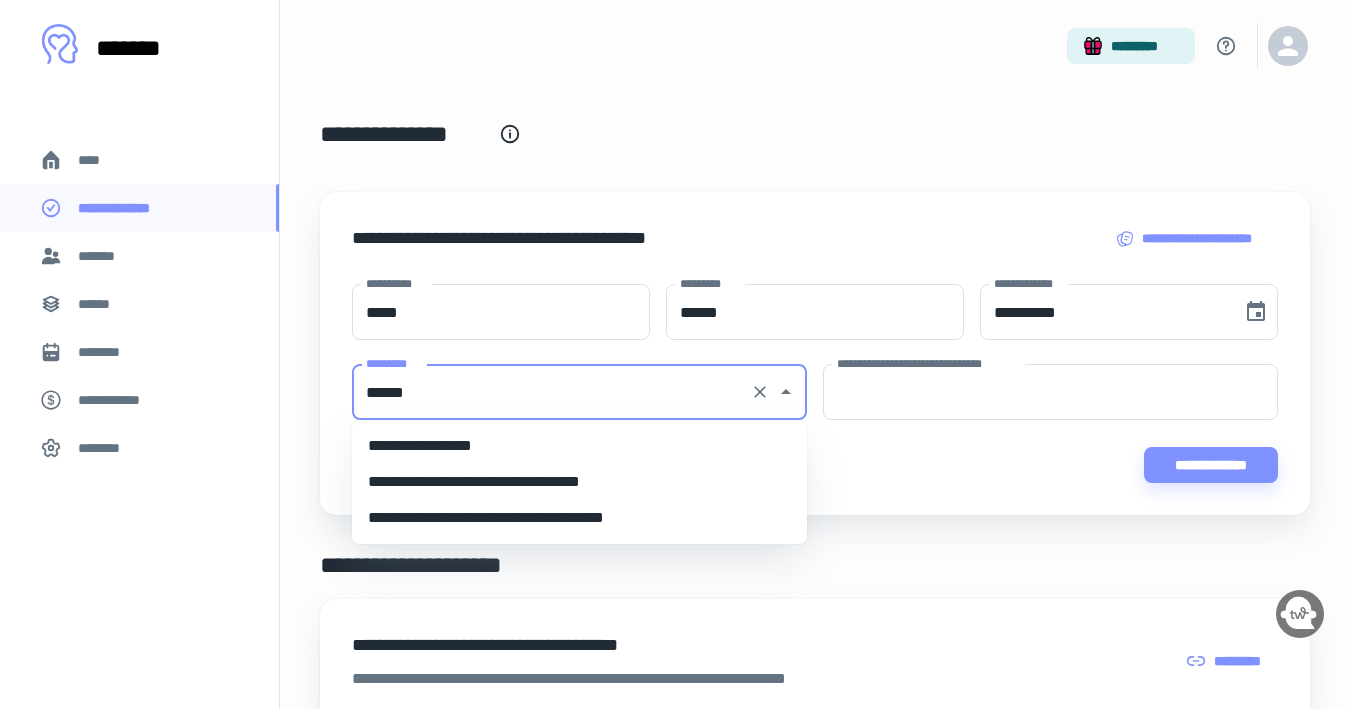 type on "**********" 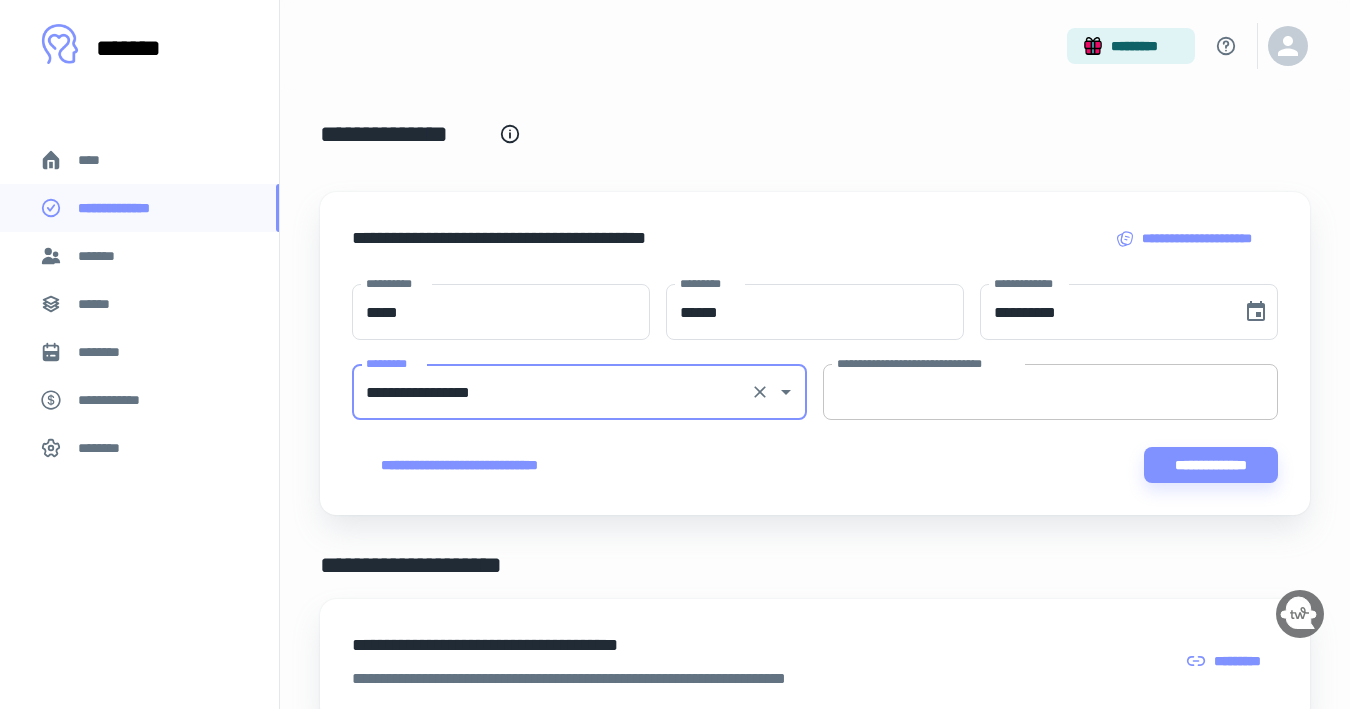 click on "**********" at bounding box center [1050, 392] 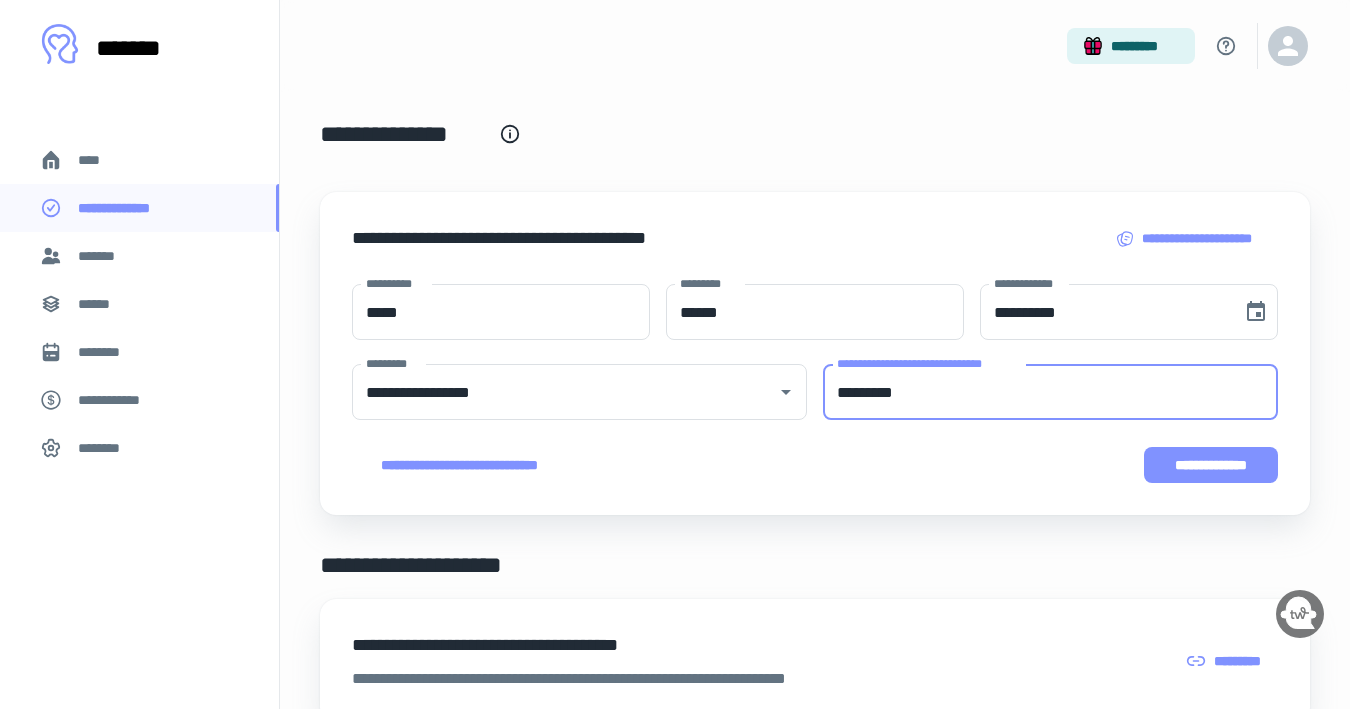 type on "*********" 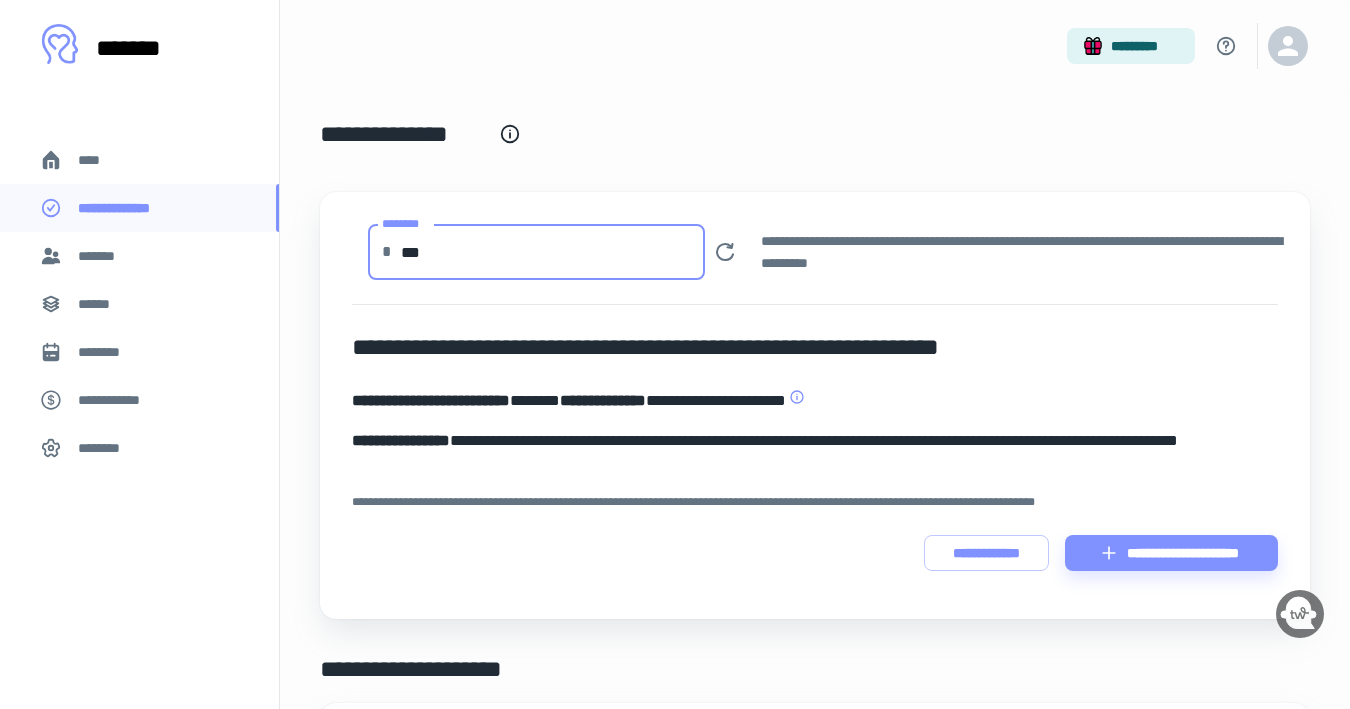 drag, startPoint x: 507, startPoint y: 254, endPoint x: 328, endPoint y: 249, distance: 179.06982 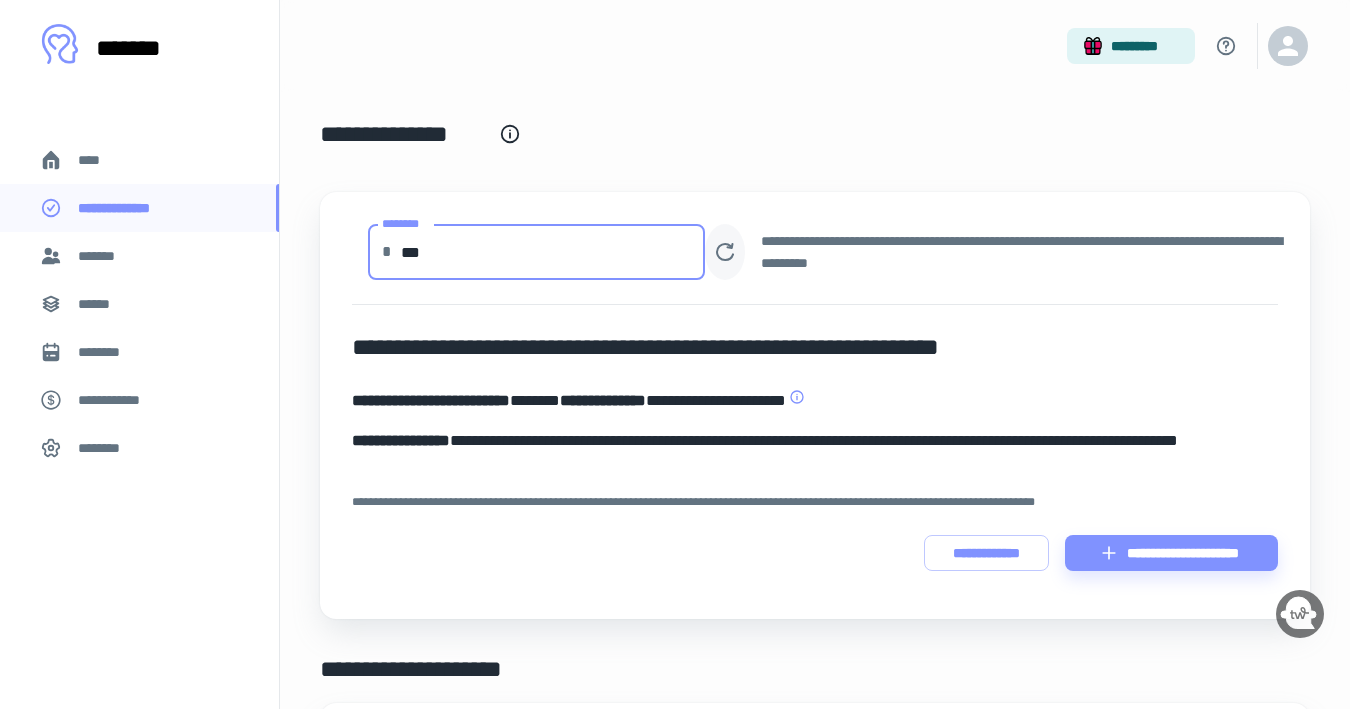 type on "***" 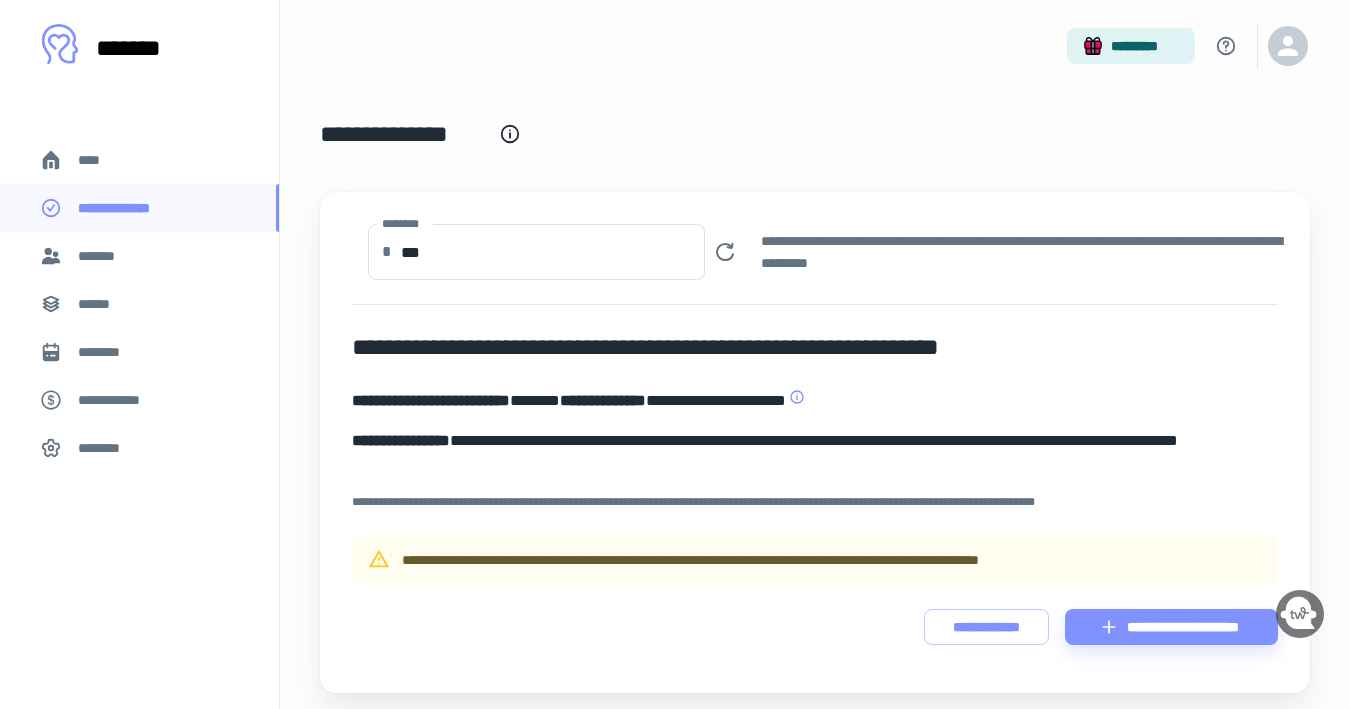 scroll, scrollTop: 0, scrollLeft: 0, axis: both 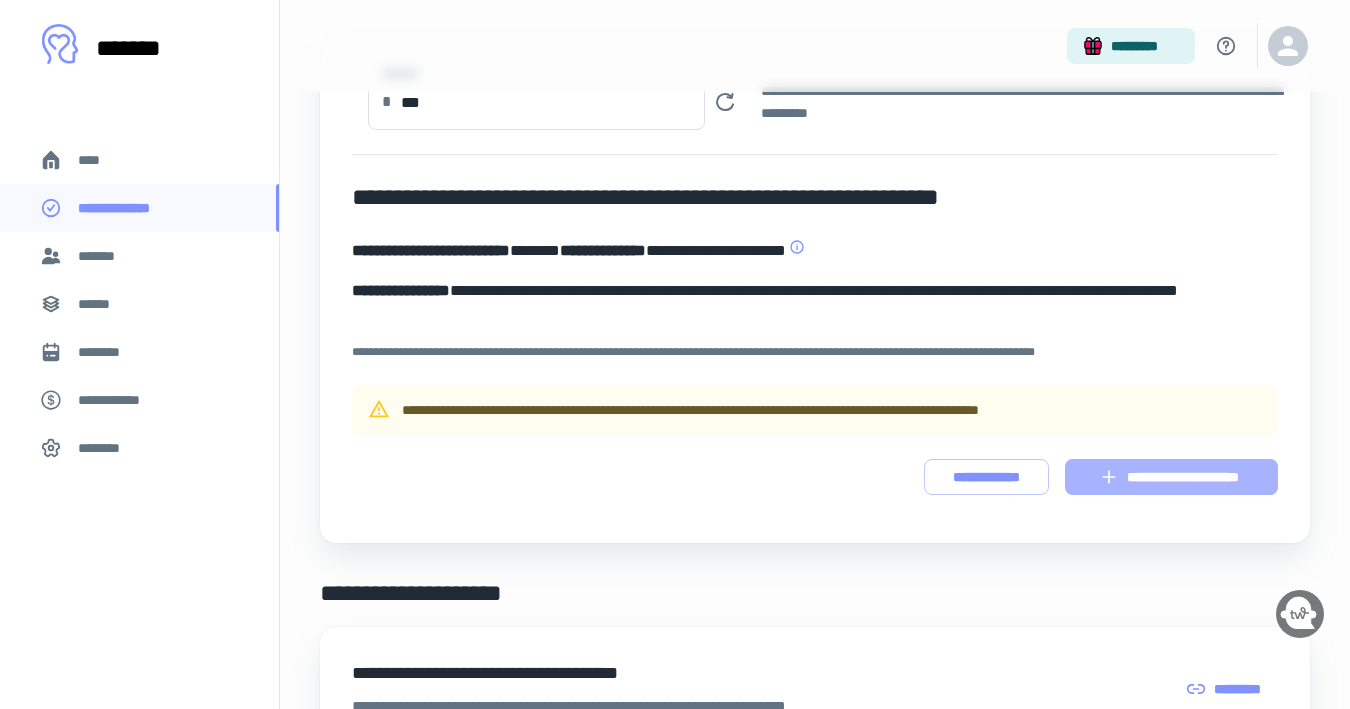 click on "**********" at bounding box center (1171, 477) 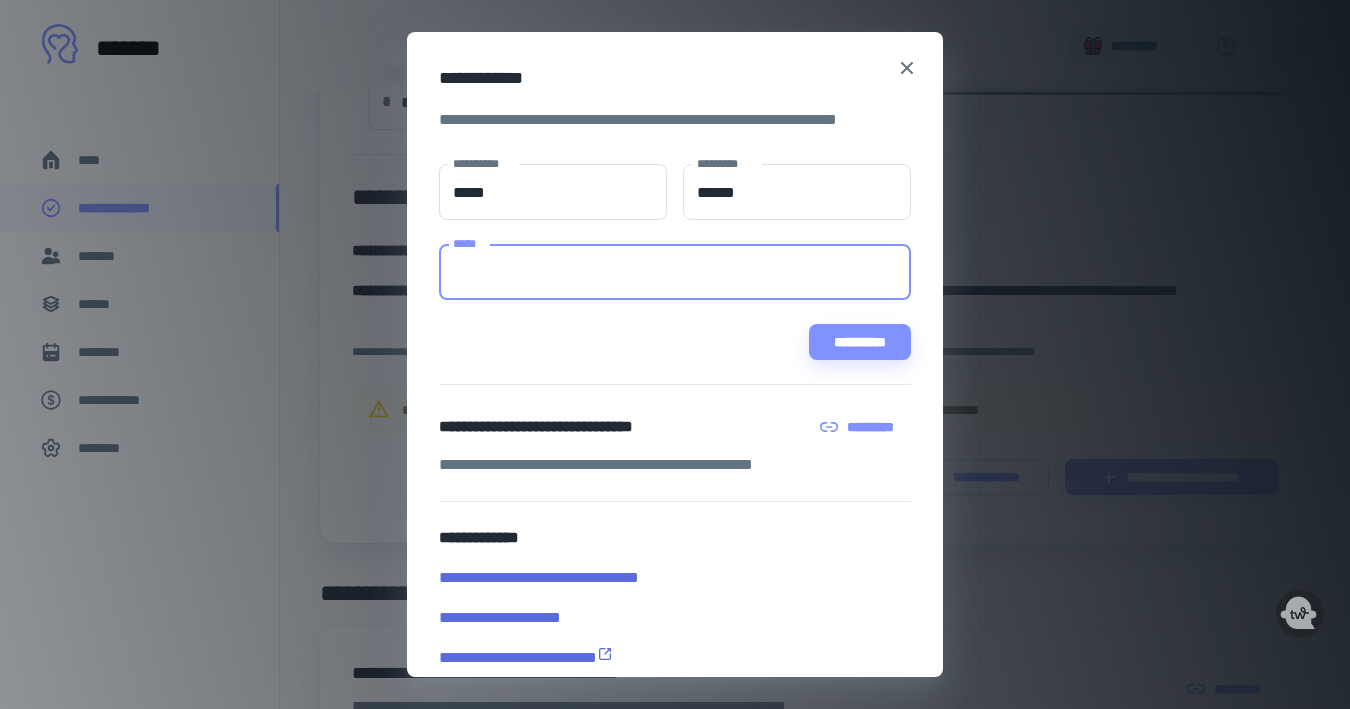 click on "*****" at bounding box center (675, 272) 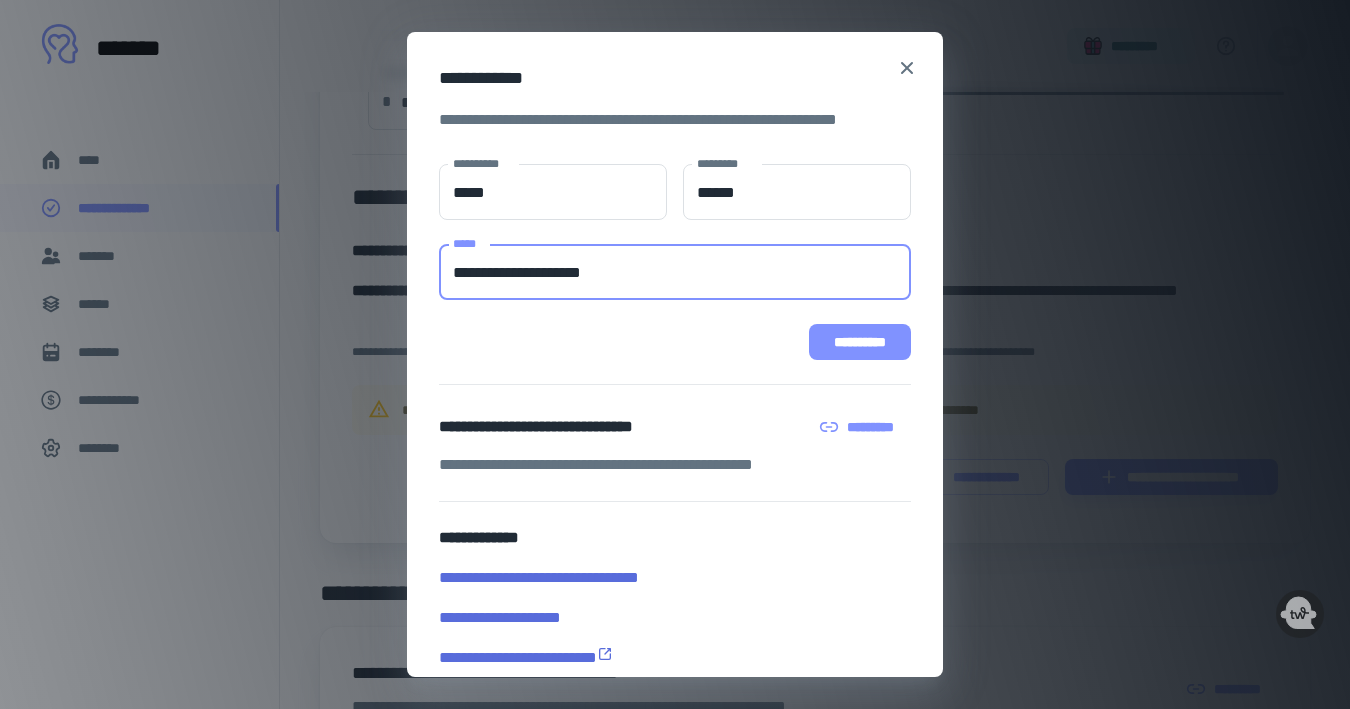 type on "**********" 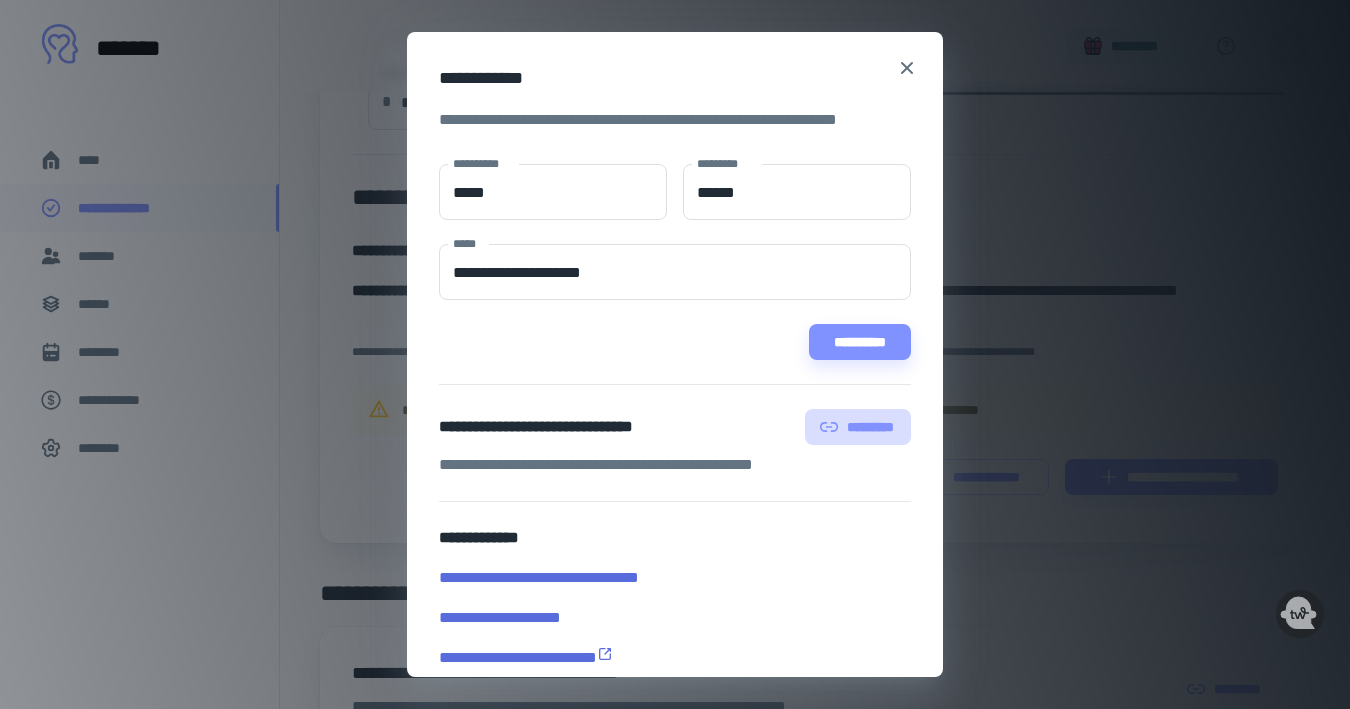 click on "*********" at bounding box center [858, 427] 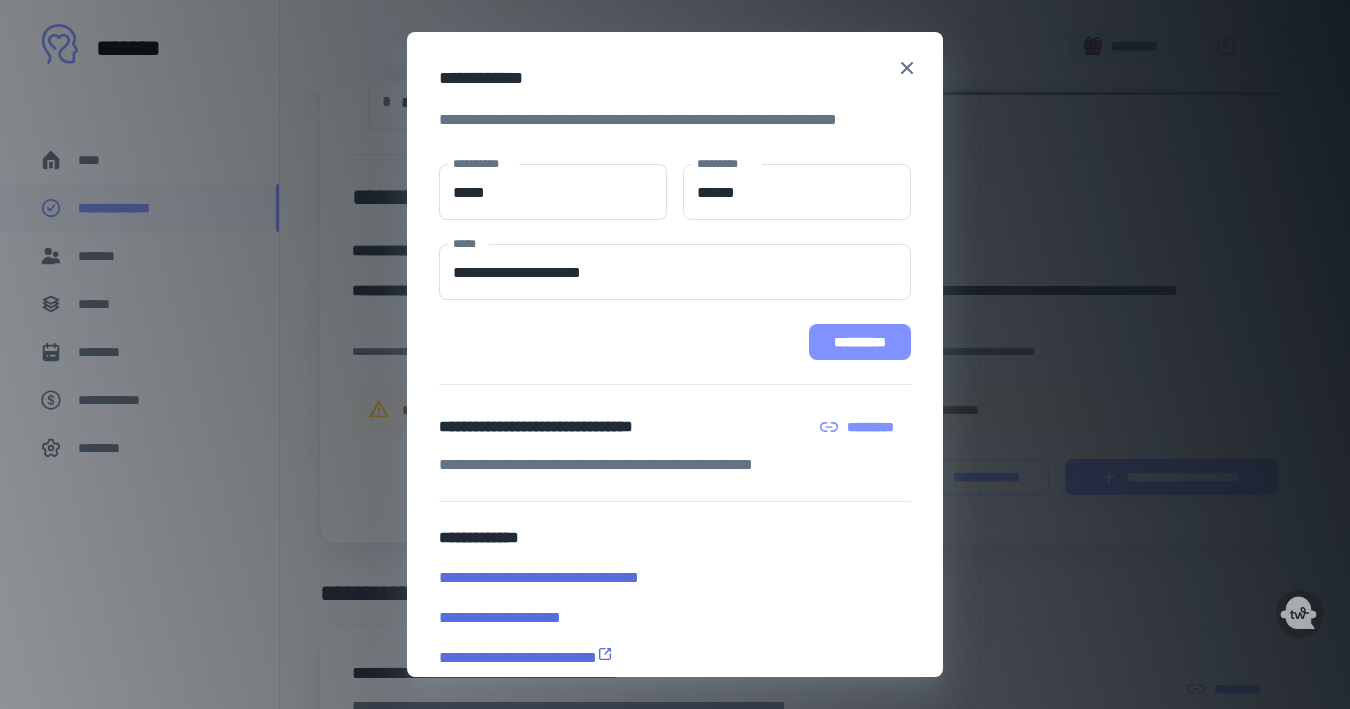 click on "**********" at bounding box center (860, 342) 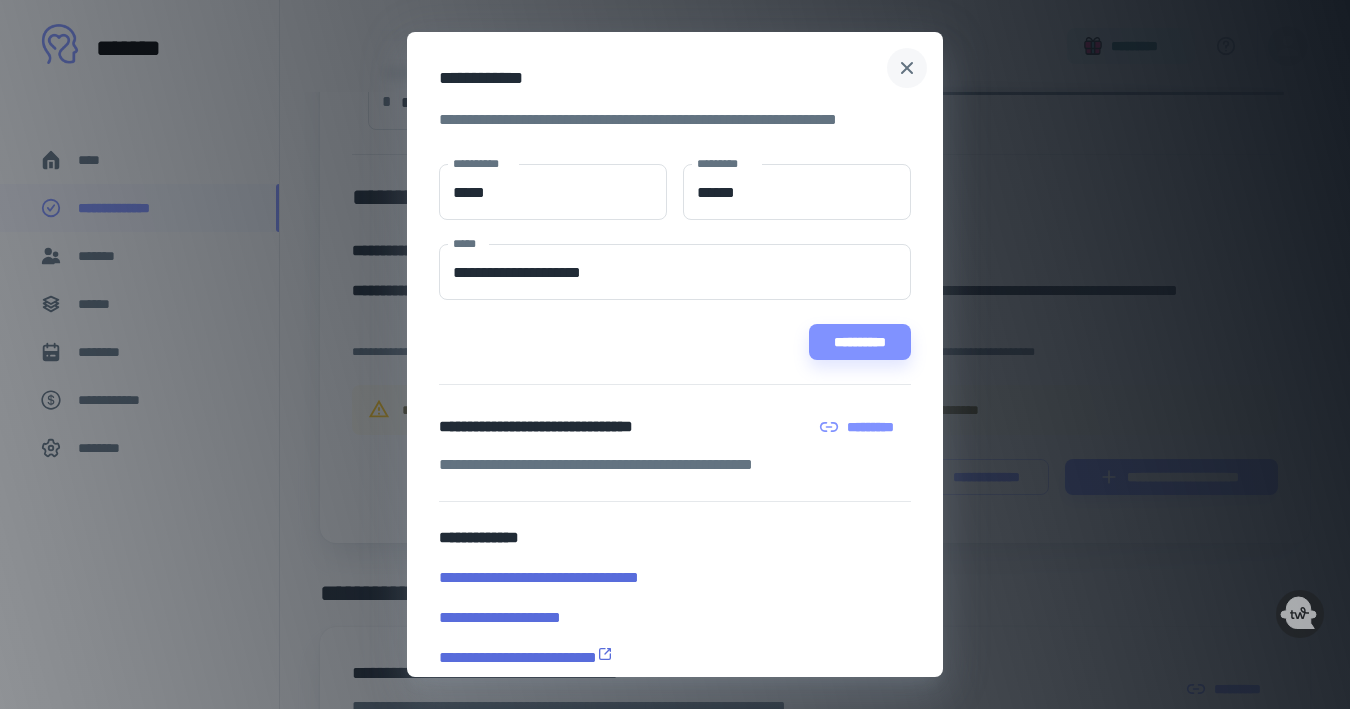 click 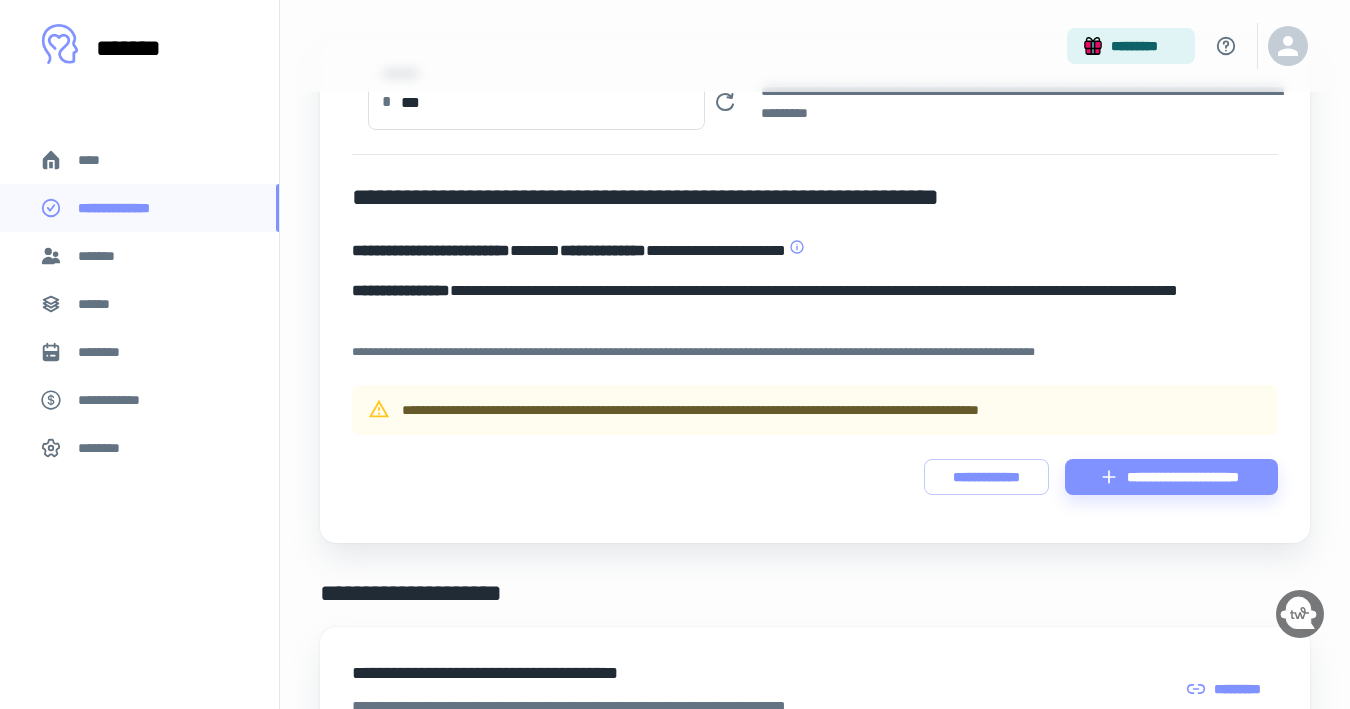 click on "*******" at bounding box center [139, 256] 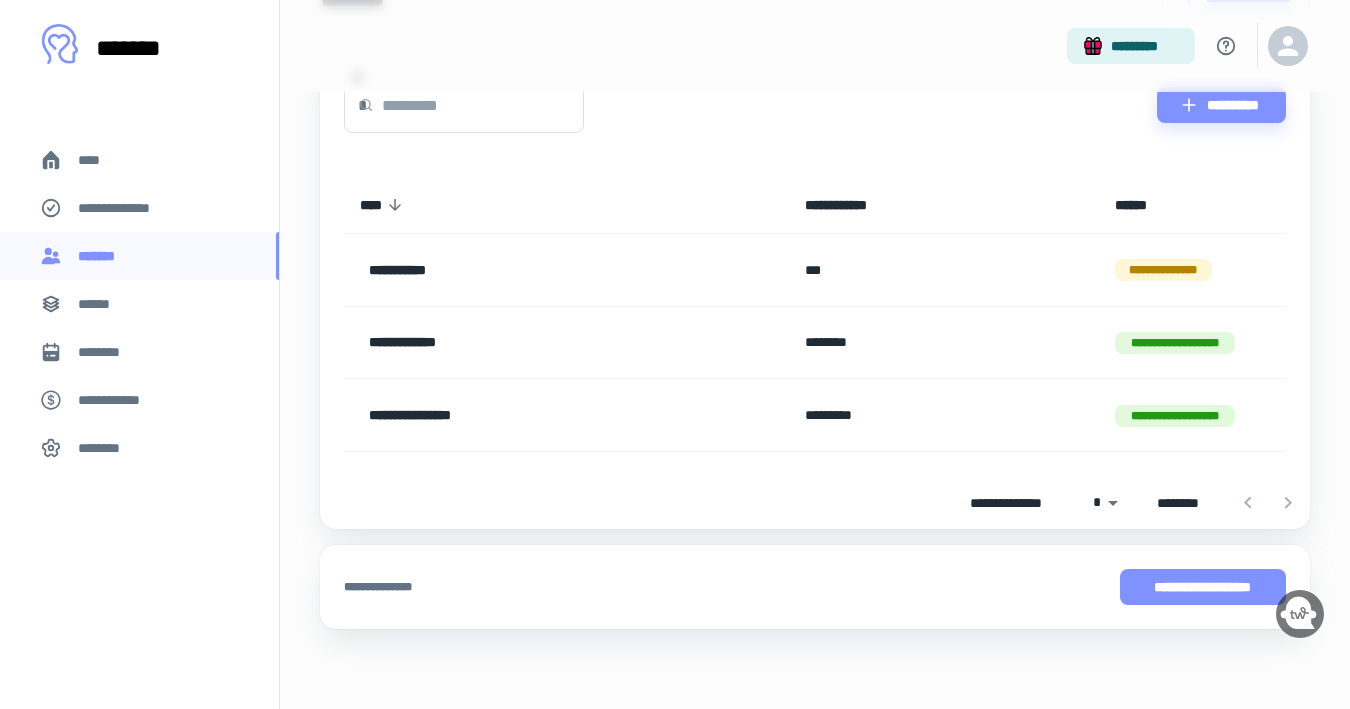 scroll, scrollTop: 135, scrollLeft: 0, axis: vertical 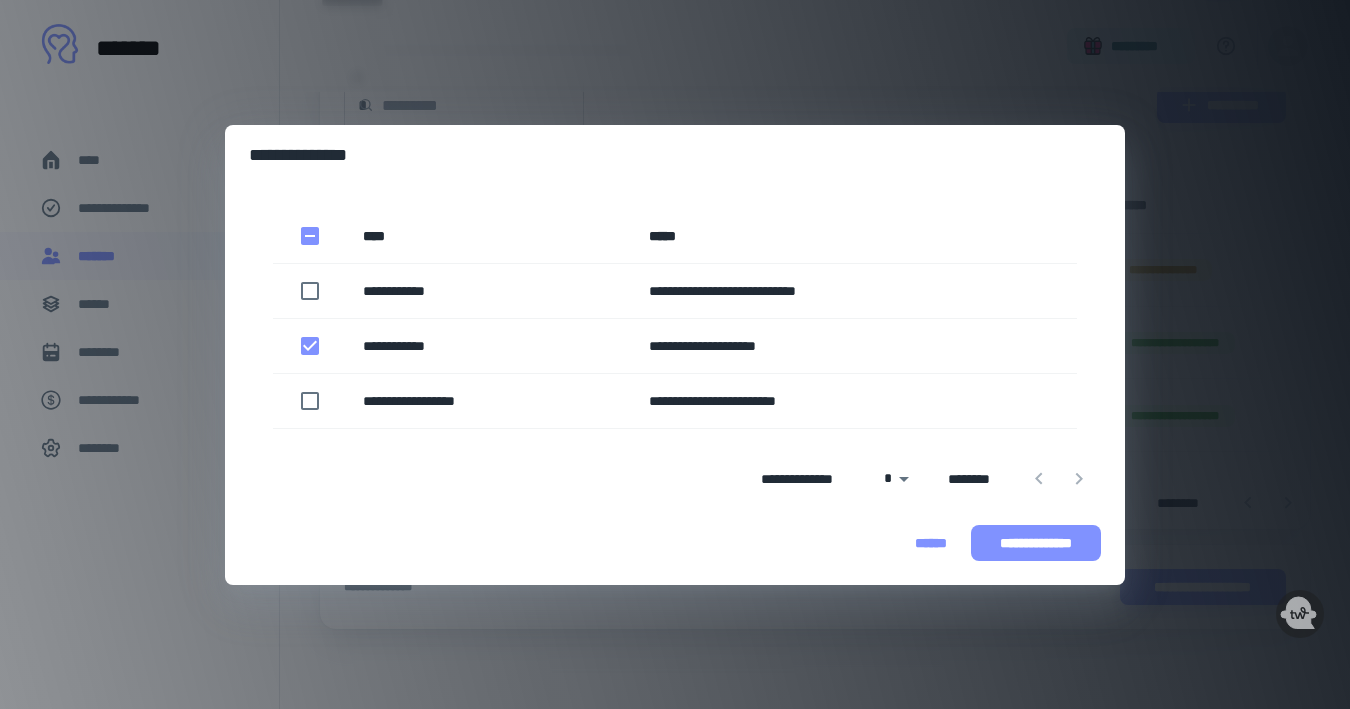 click on "**********" at bounding box center [1036, 543] 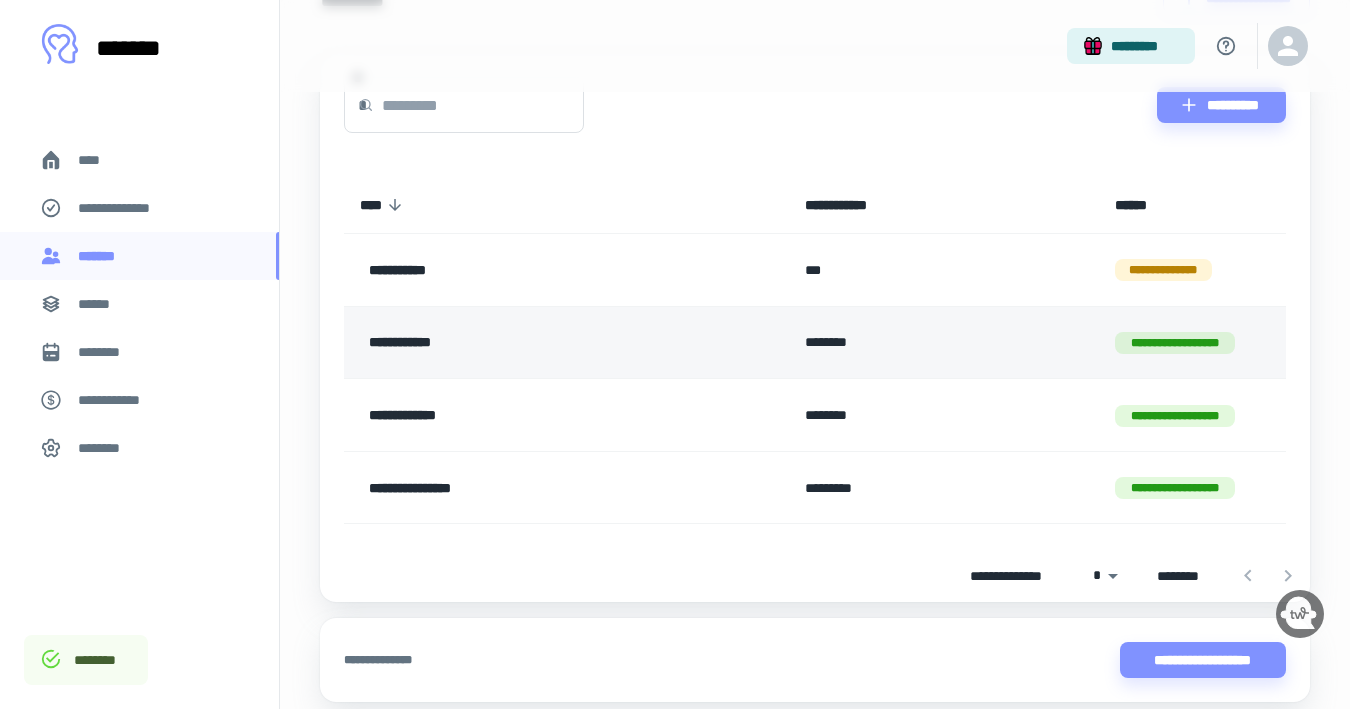 click on "**********" at bounding box center (524, 343) 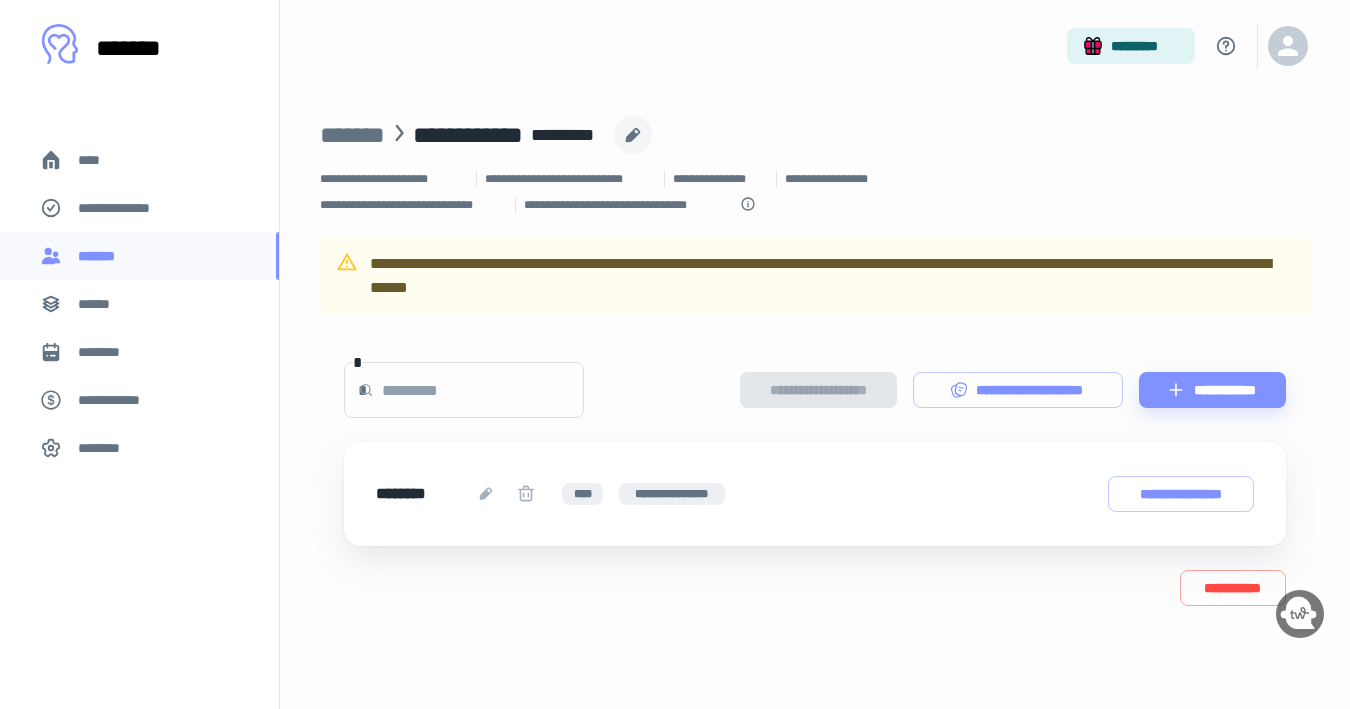 click 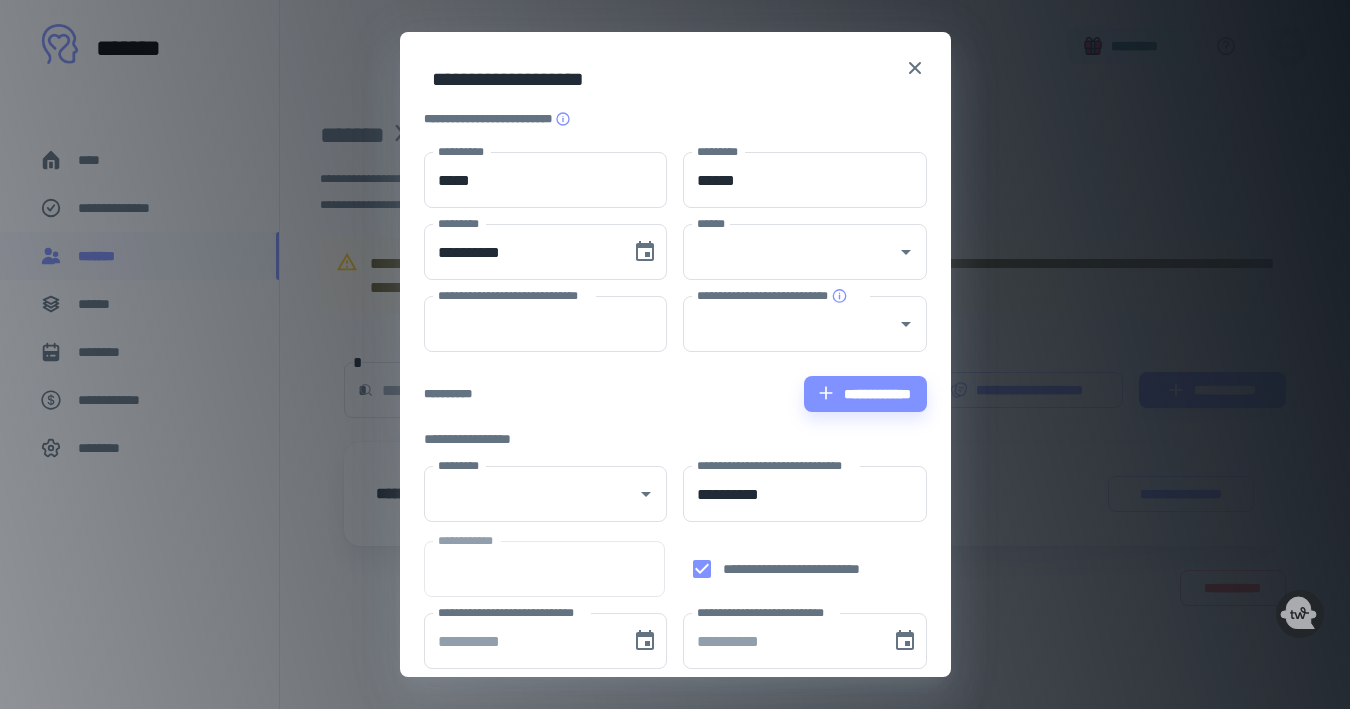 type on "*" 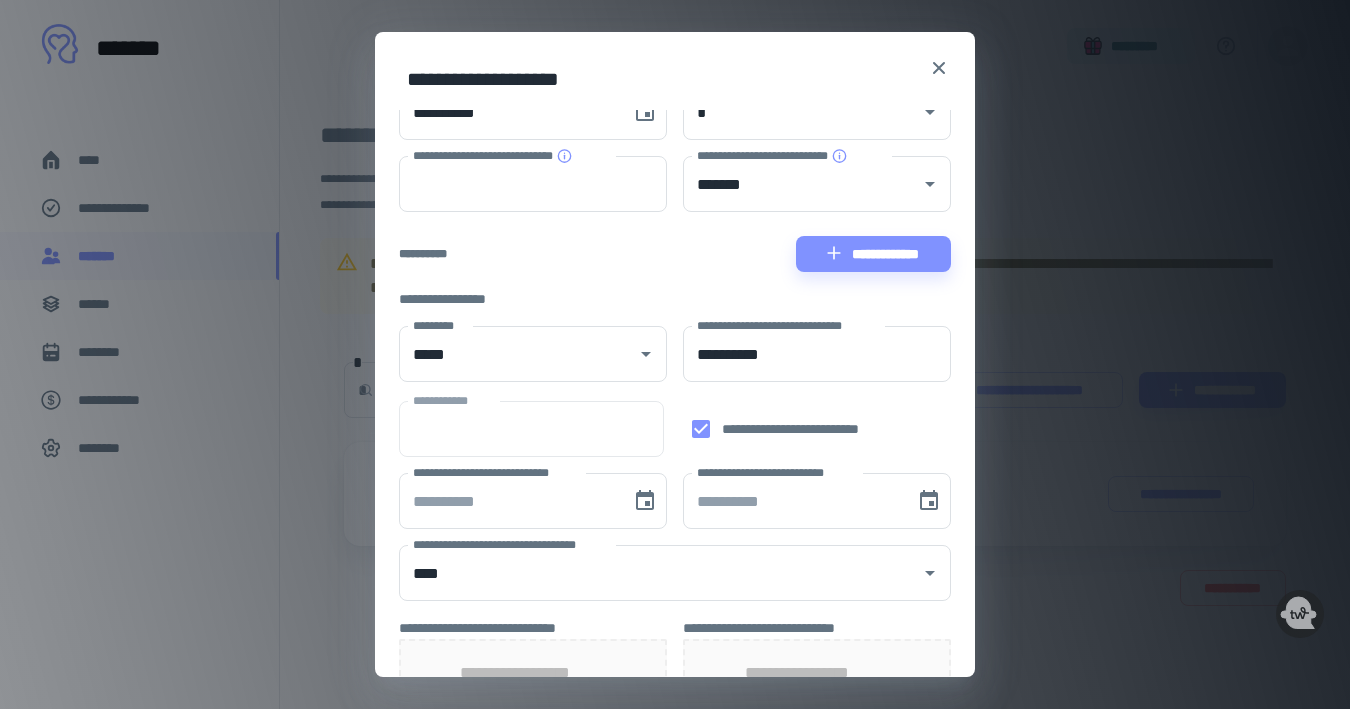scroll, scrollTop: 183, scrollLeft: 0, axis: vertical 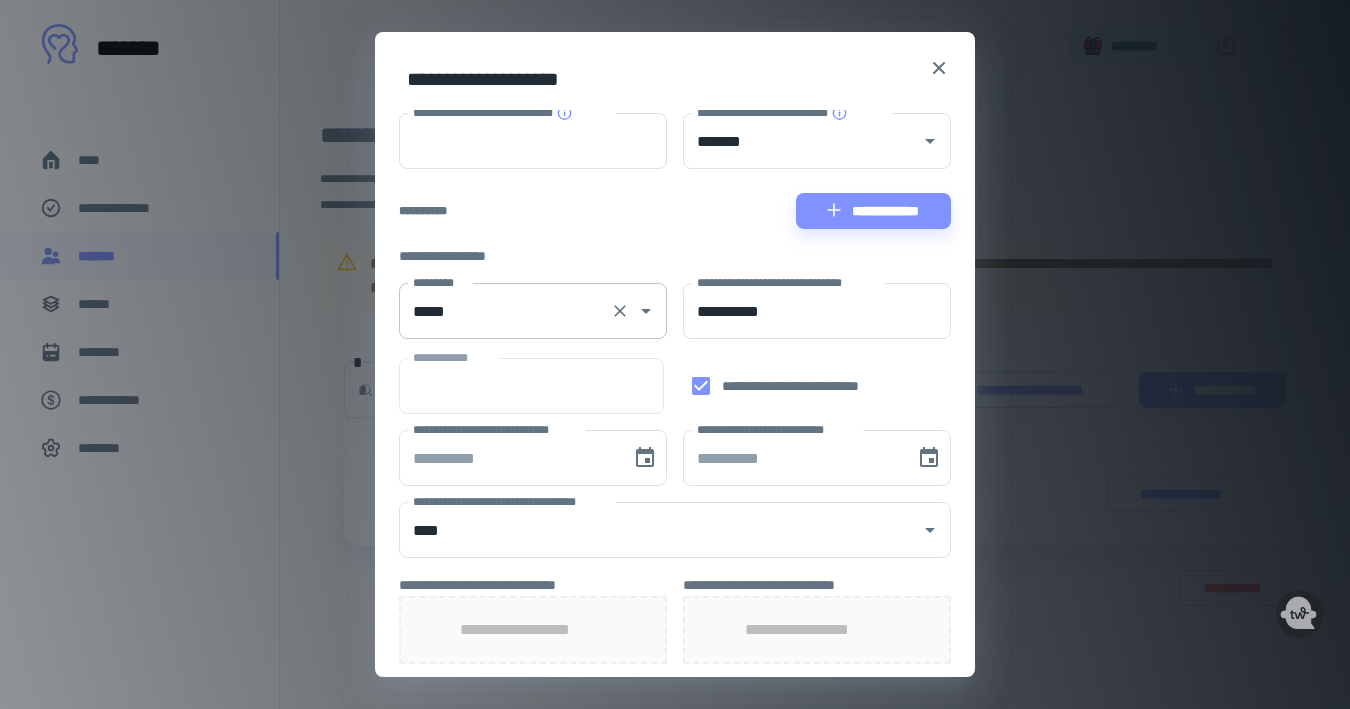 click on "***** [FIRST] [LAST]" at bounding box center [533, 311] 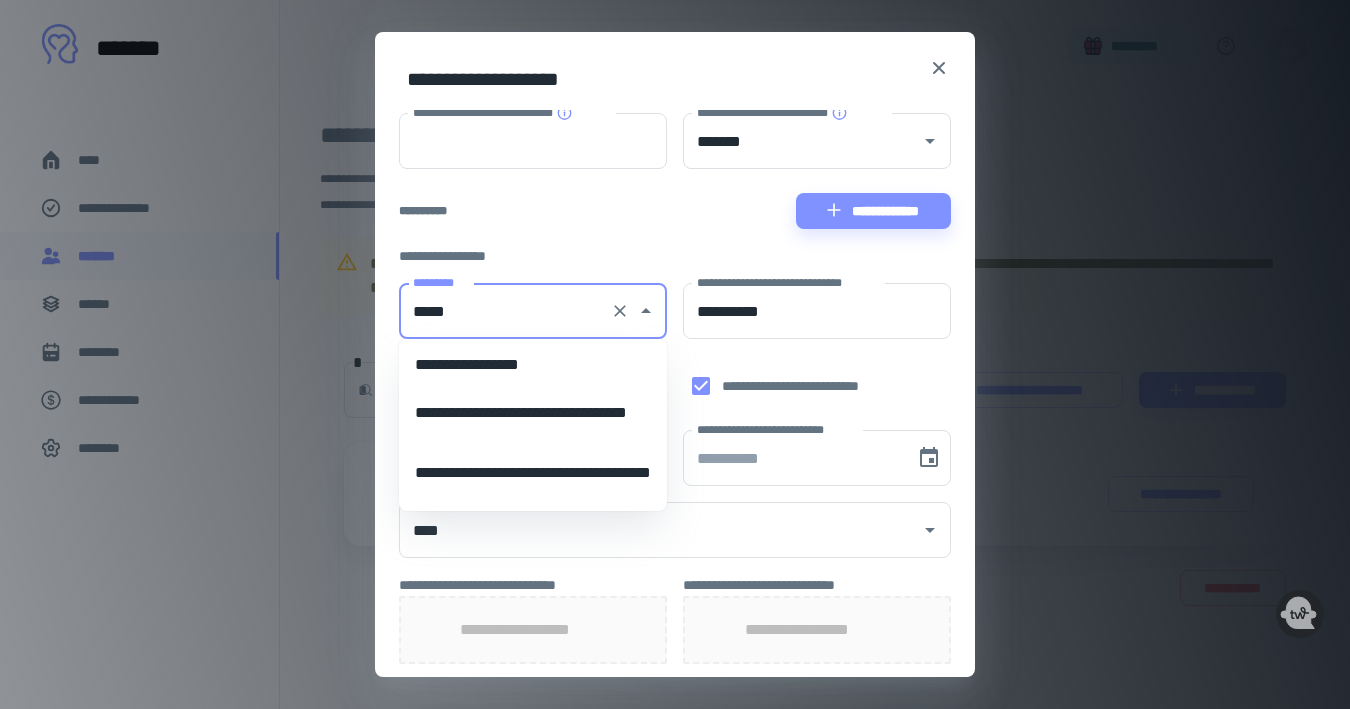 type on "******" 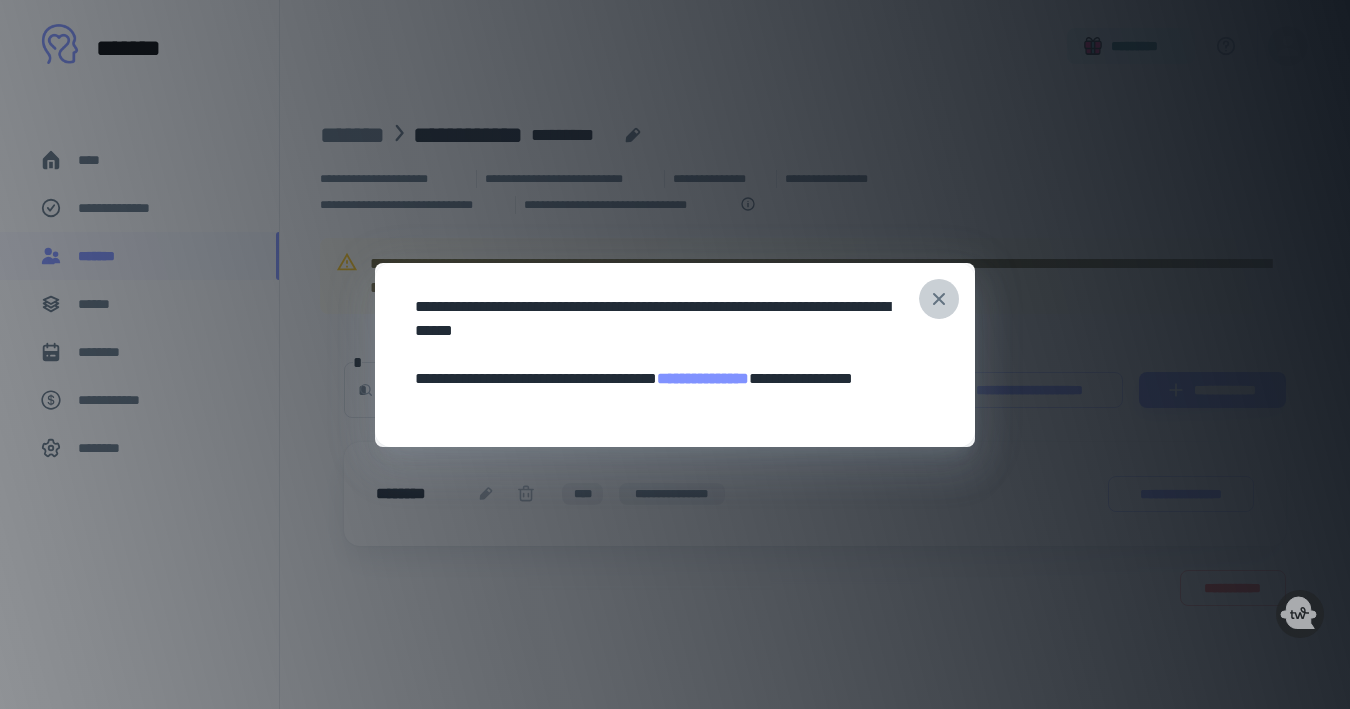 click 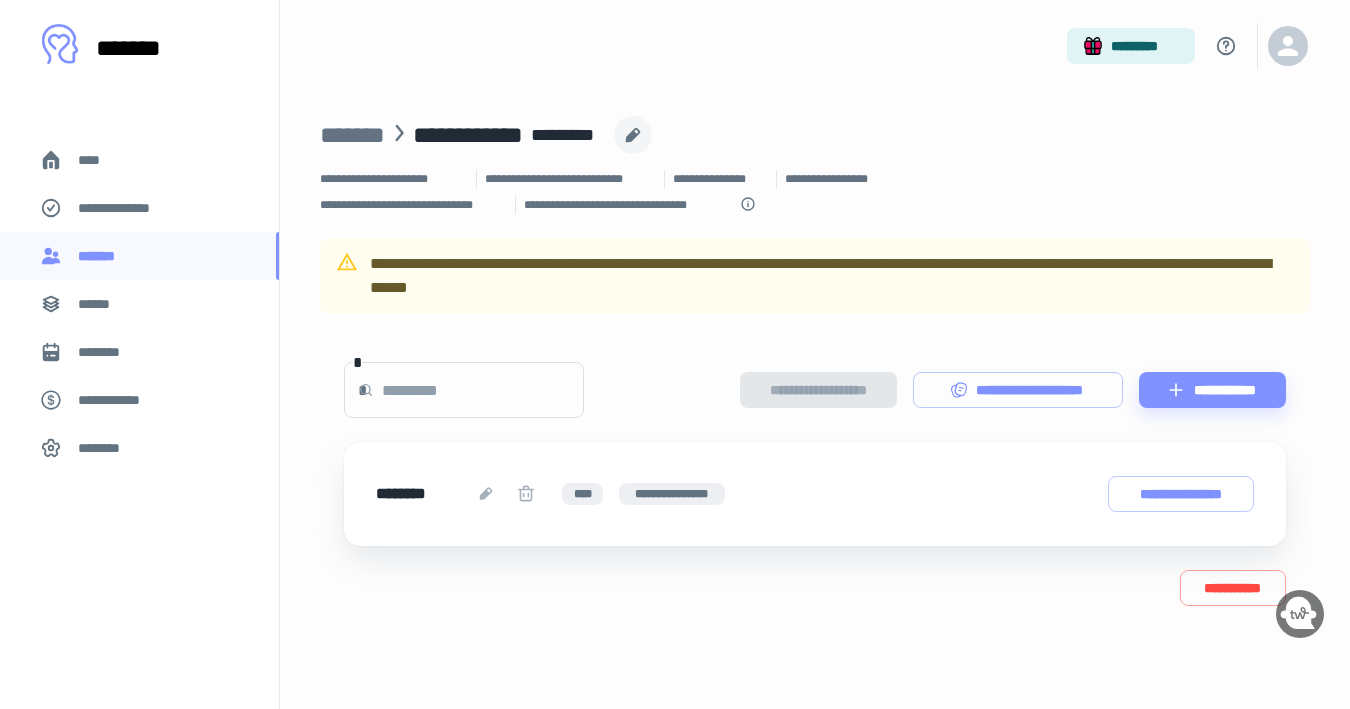 click 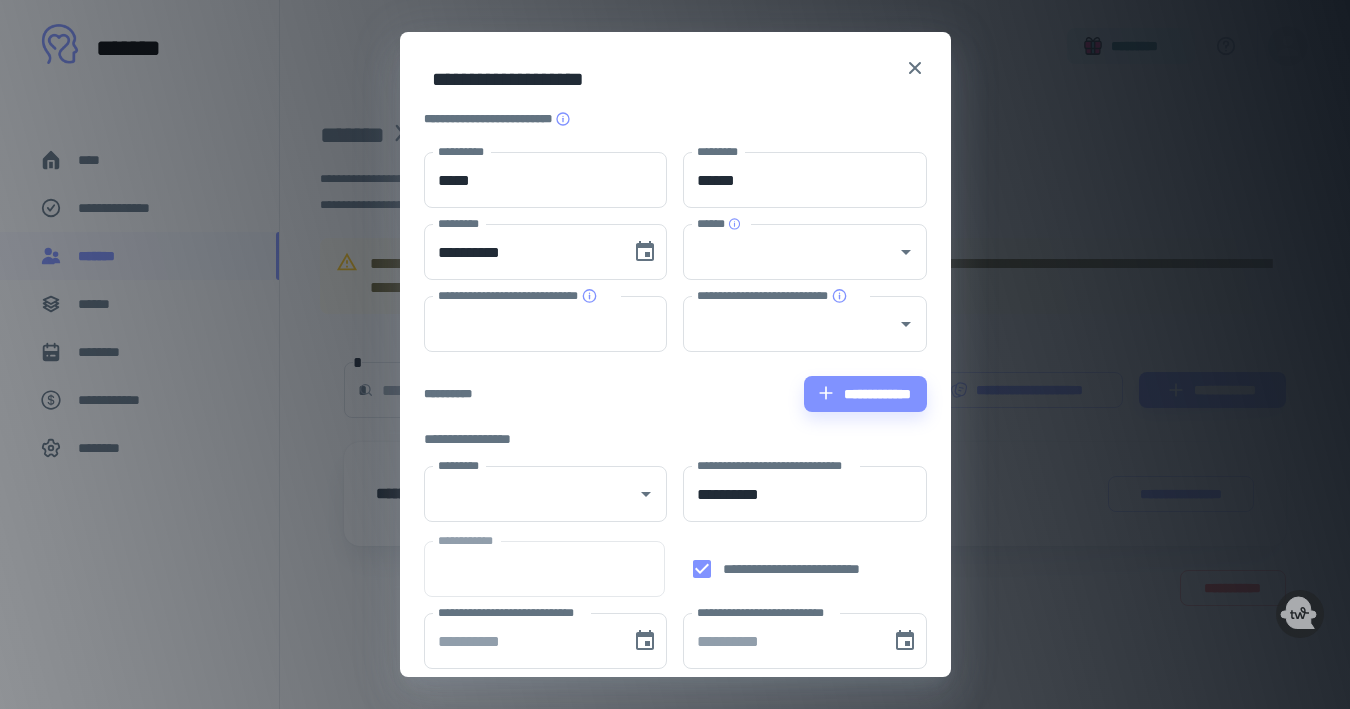 type on "*" 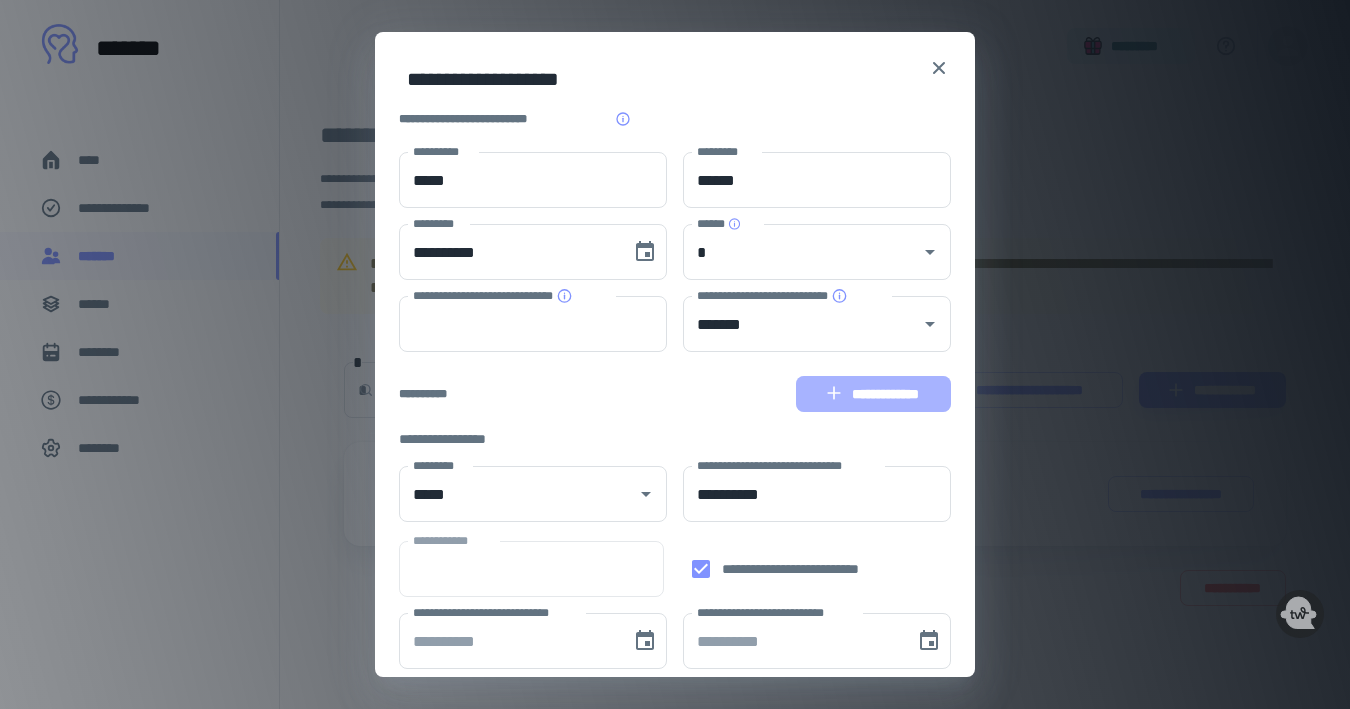 click on "**********" at bounding box center (873, 394) 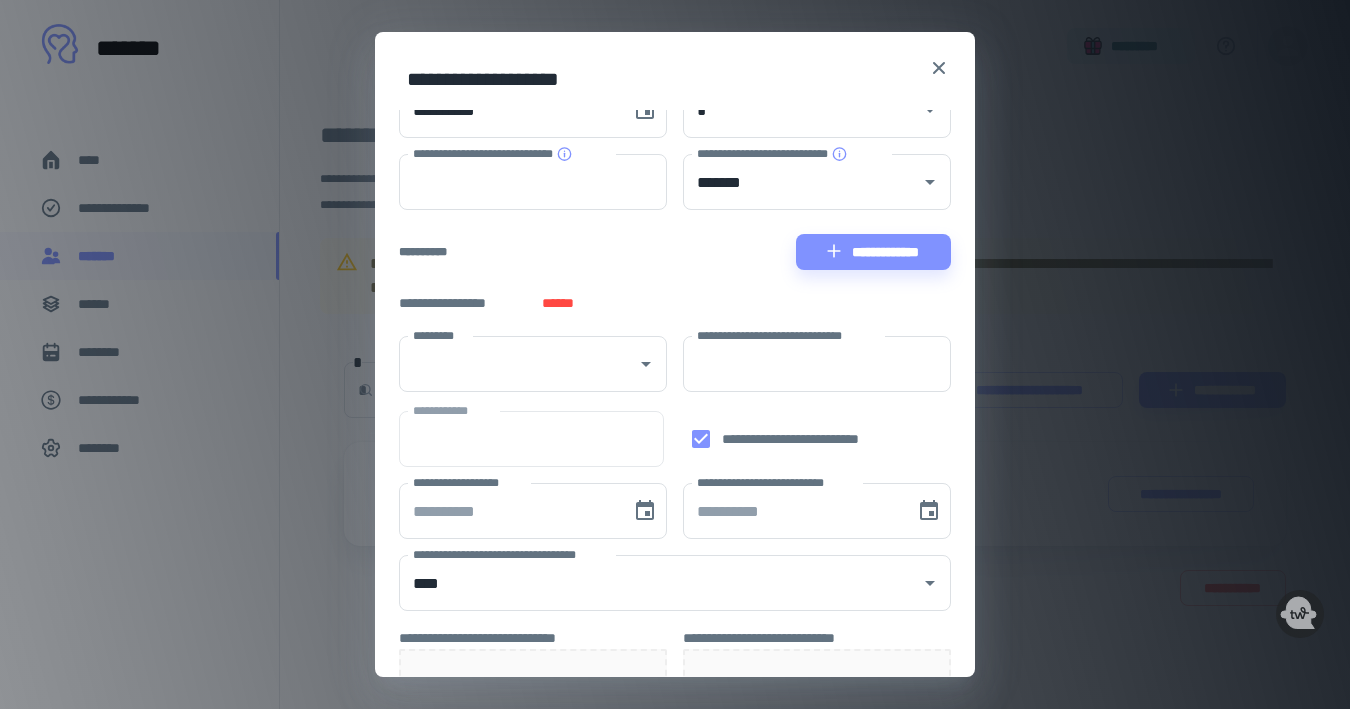 scroll, scrollTop: 145, scrollLeft: 0, axis: vertical 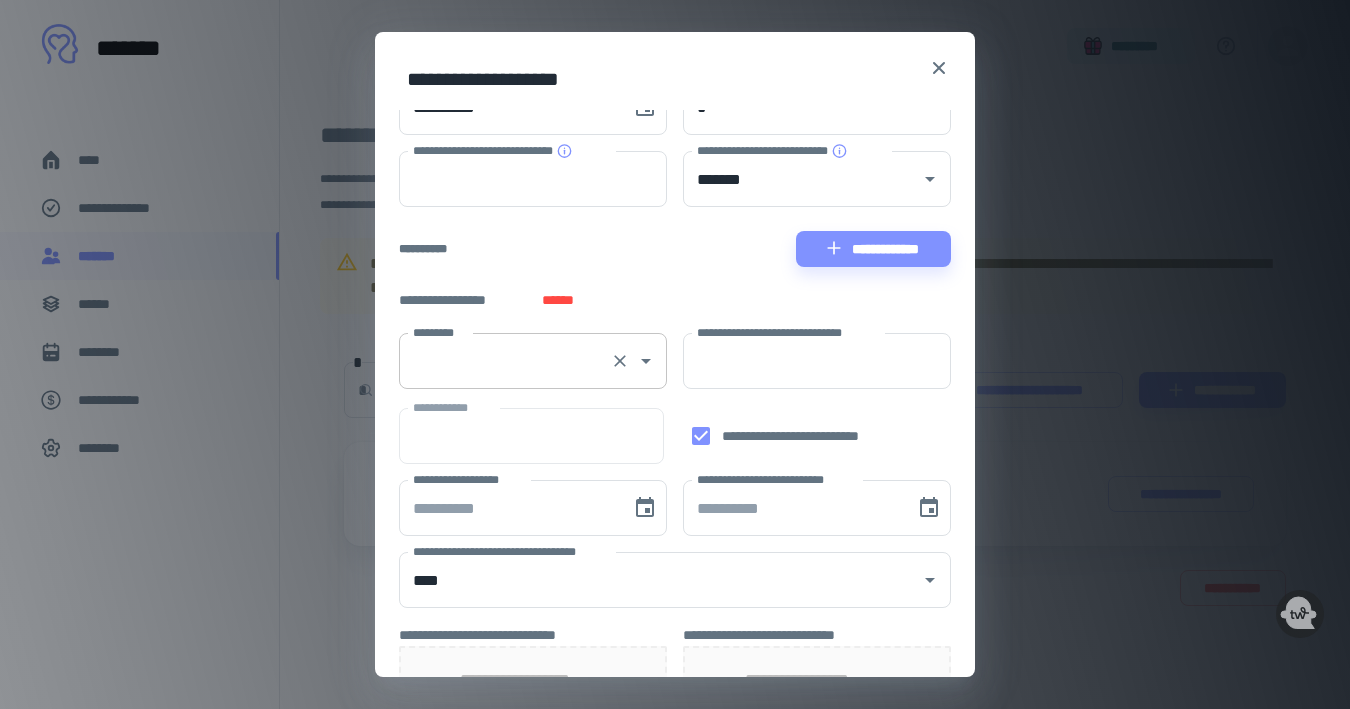 click on "*********" at bounding box center [533, 361] 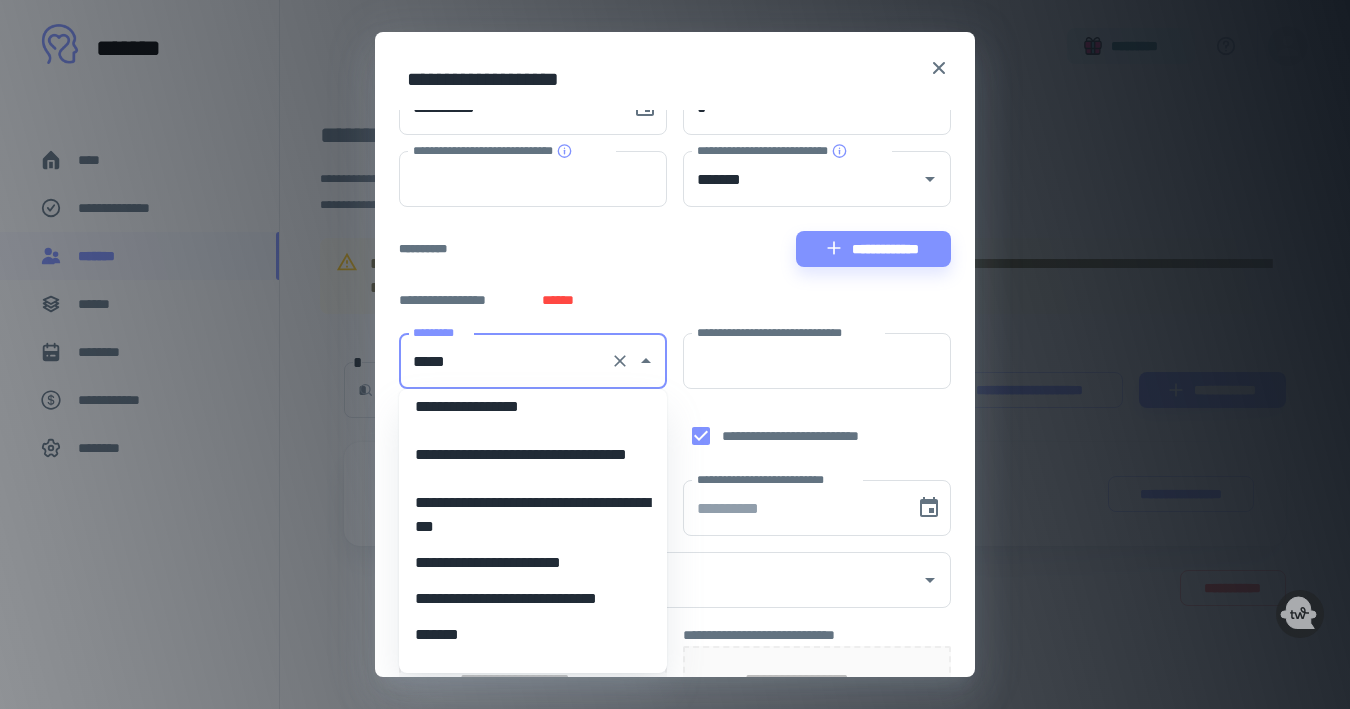 scroll, scrollTop: 0, scrollLeft: 0, axis: both 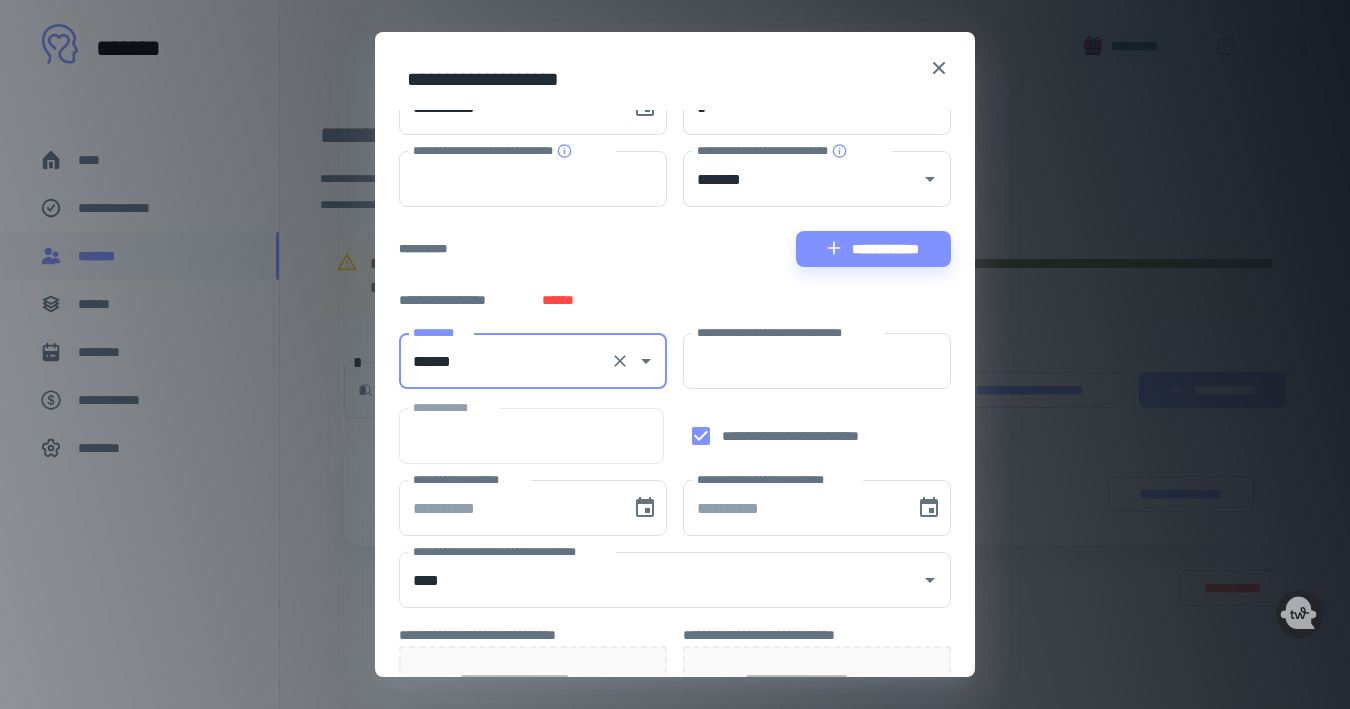 type on "**********" 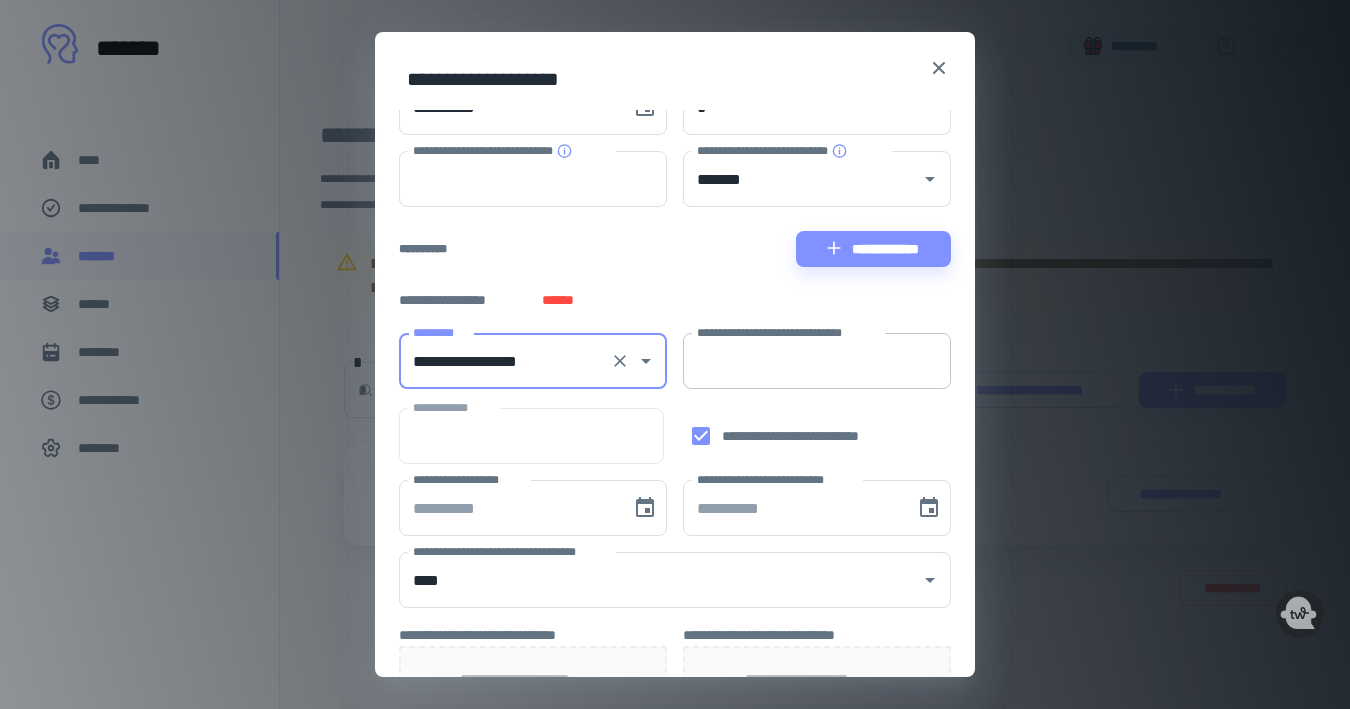 click on "**********" at bounding box center [817, 361] 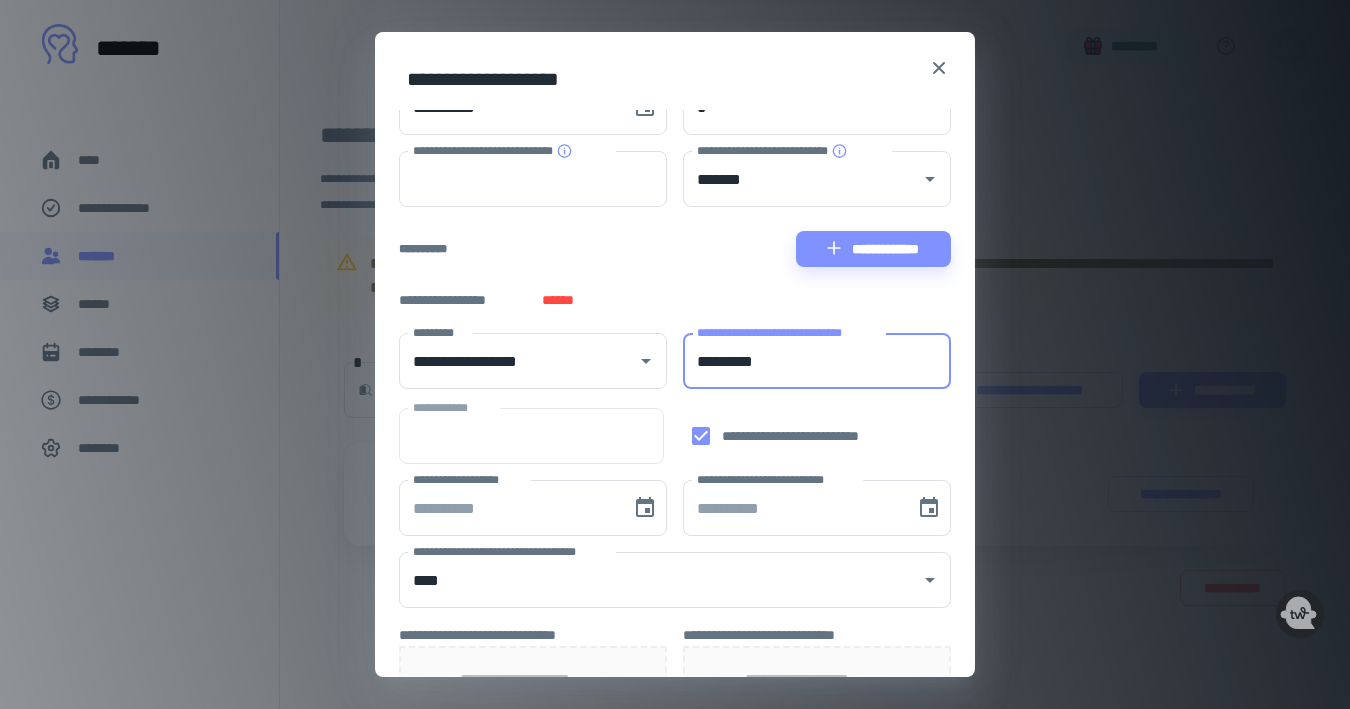 type on "*********" 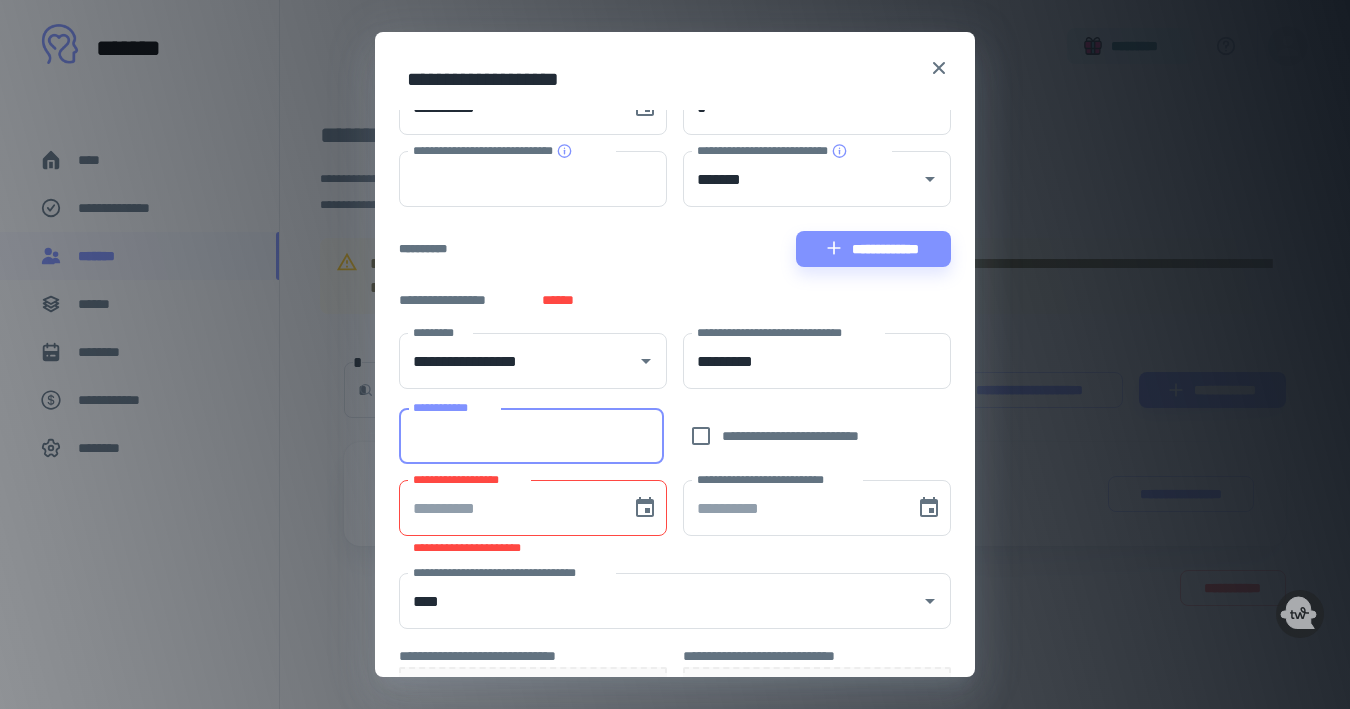 click on "**********" at bounding box center [531, 436] 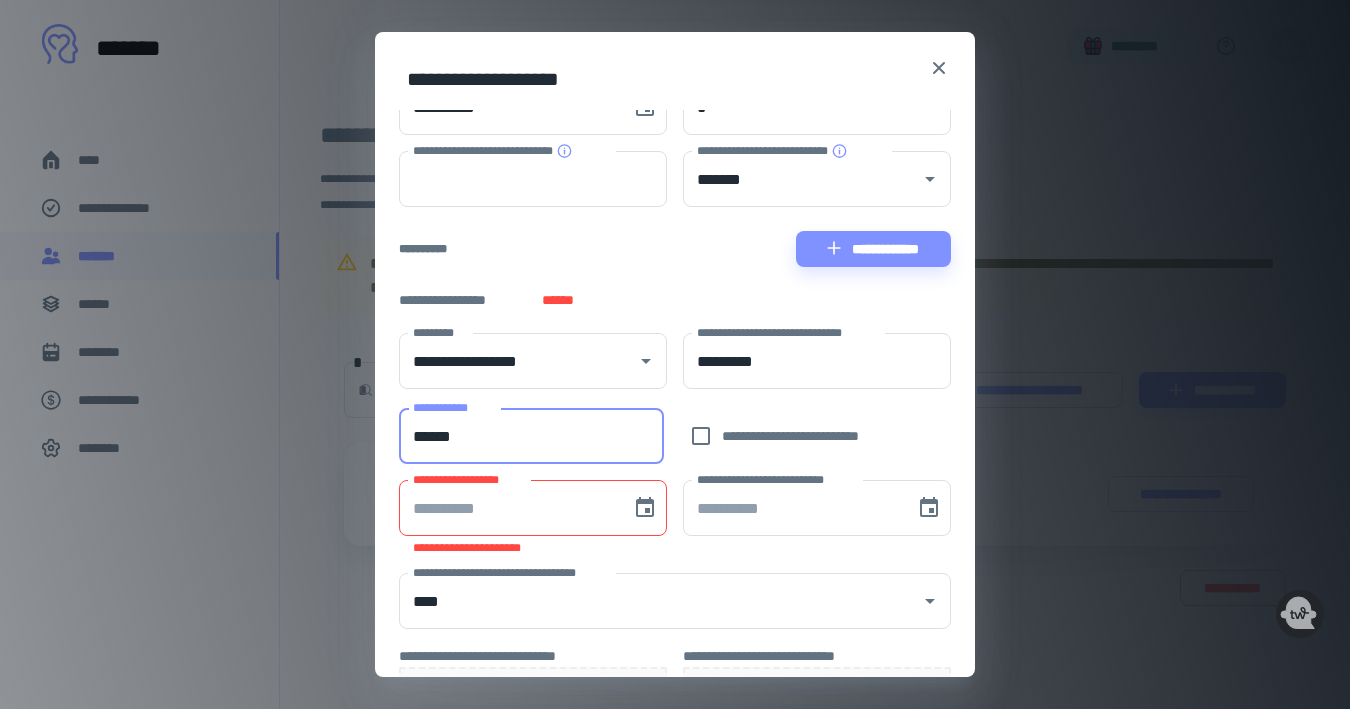 type on "******" 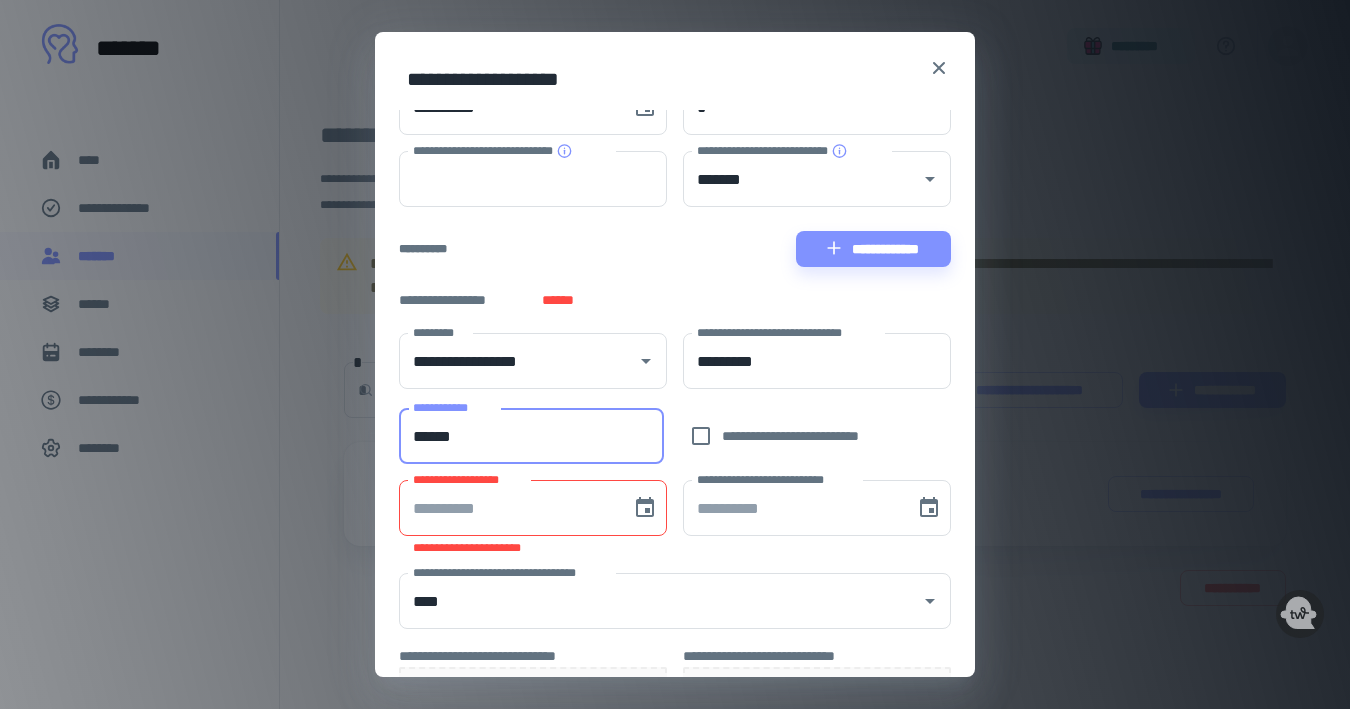 type on "**********" 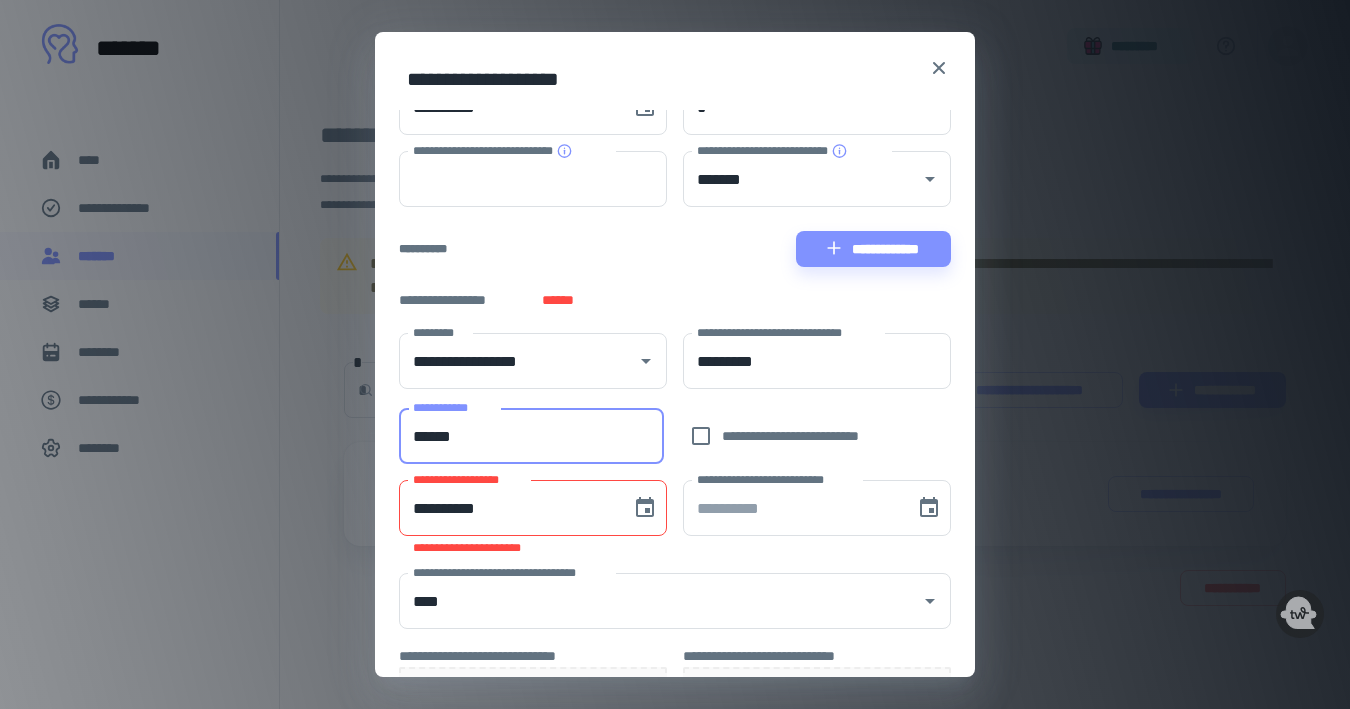 click on "**********" at bounding box center (508, 508) 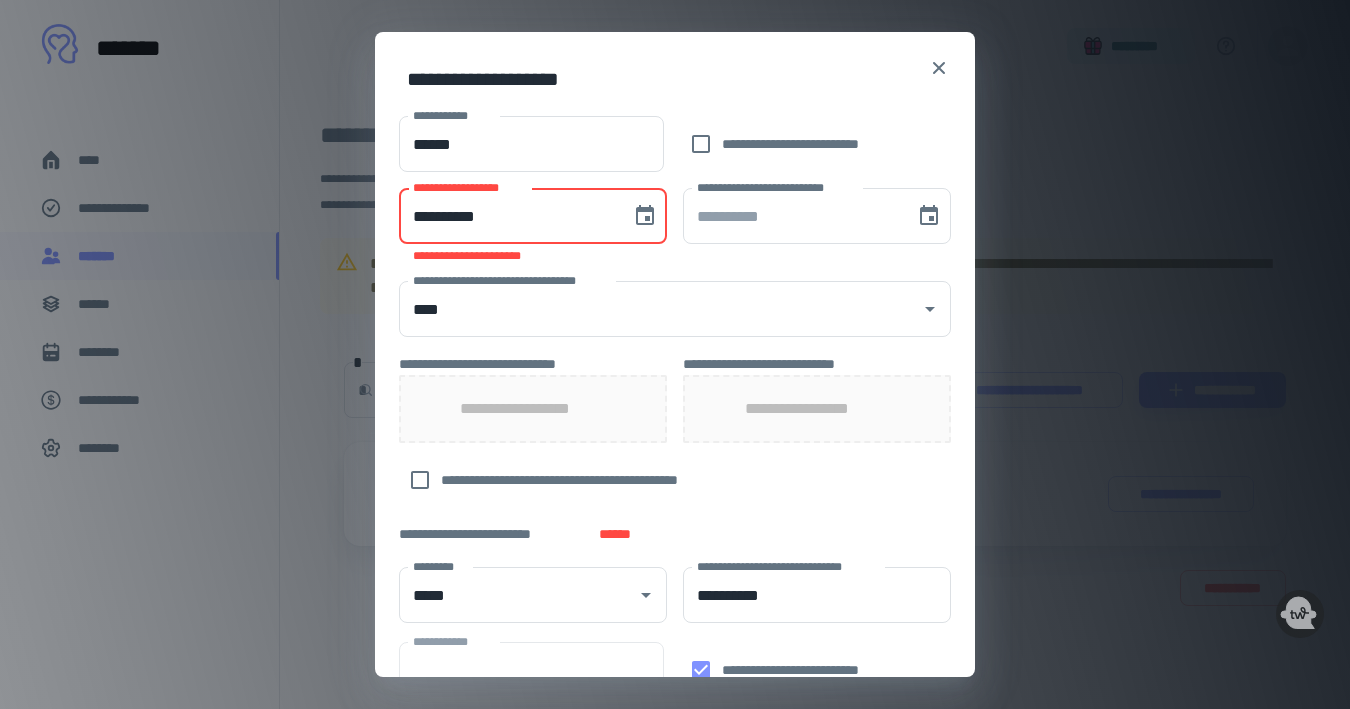 scroll, scrollTop: 439, scrollLeft: 0, axis: vertical 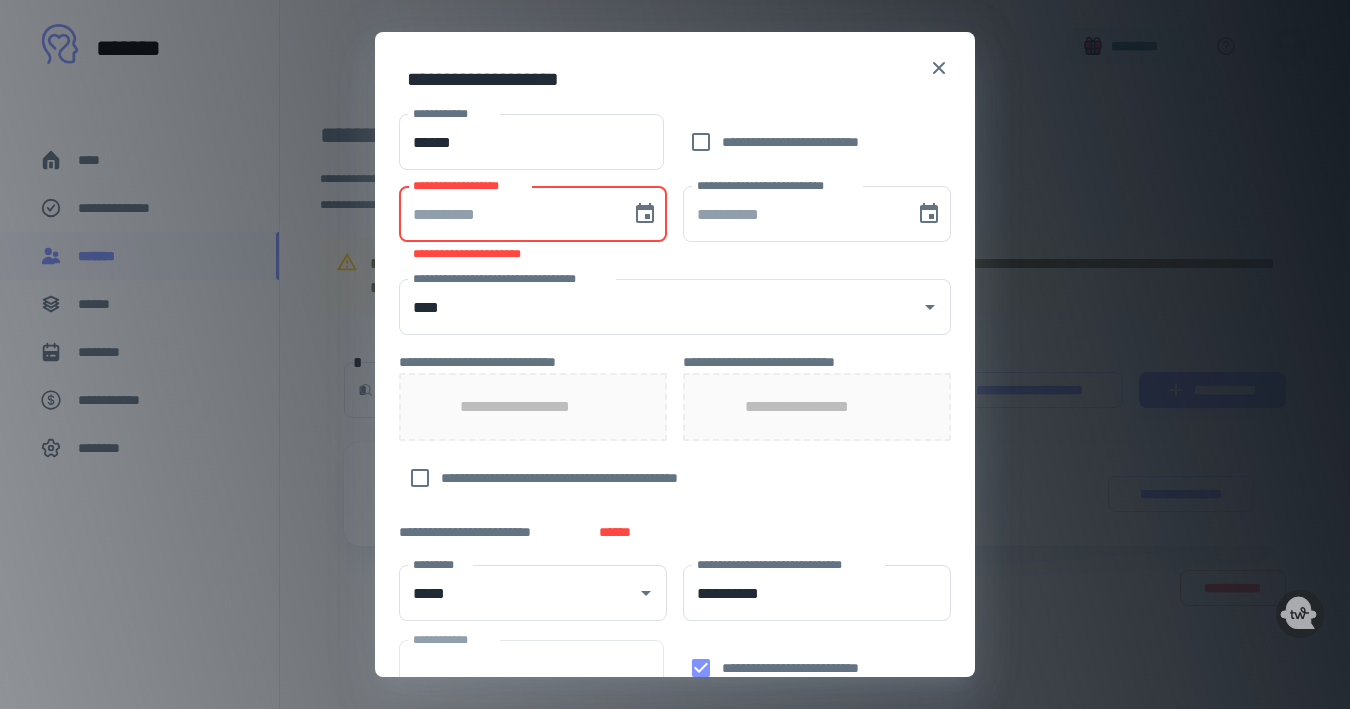 click on "**********" at bounding box center [533, 407] 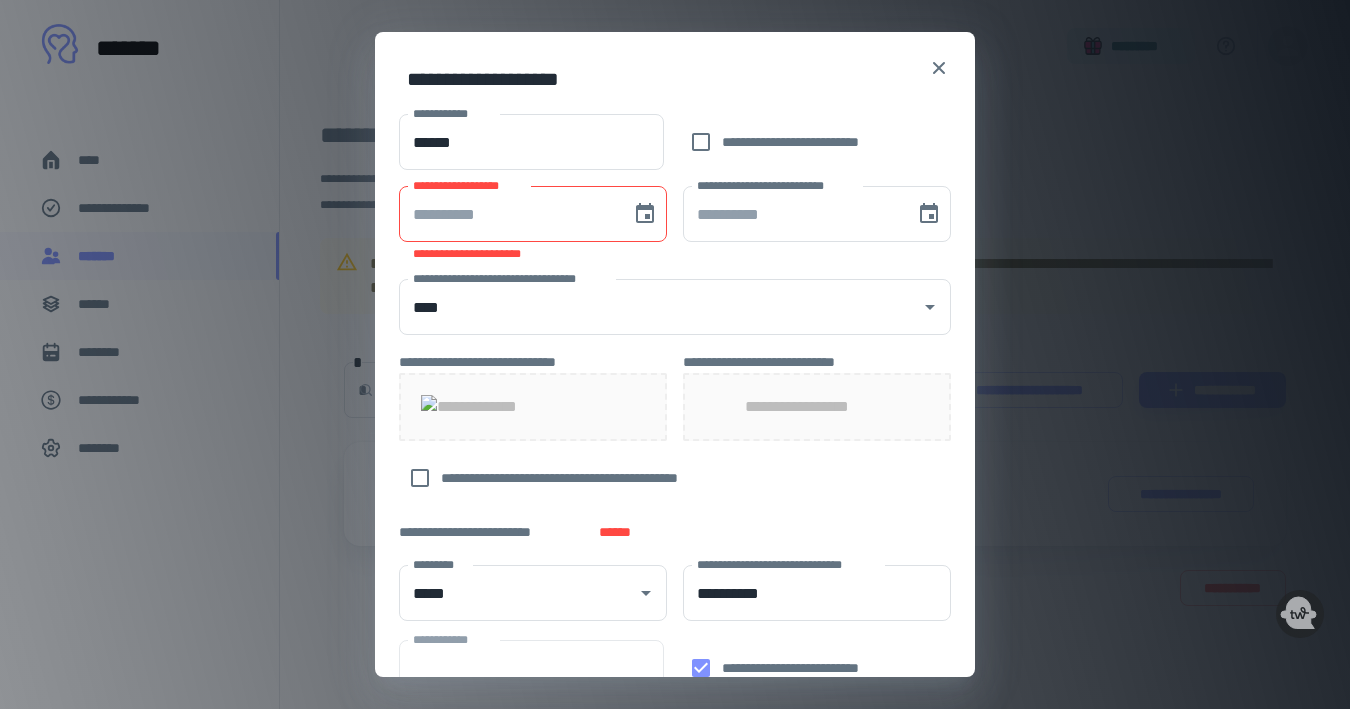 click on "**********" at bounding box center (816, 407) 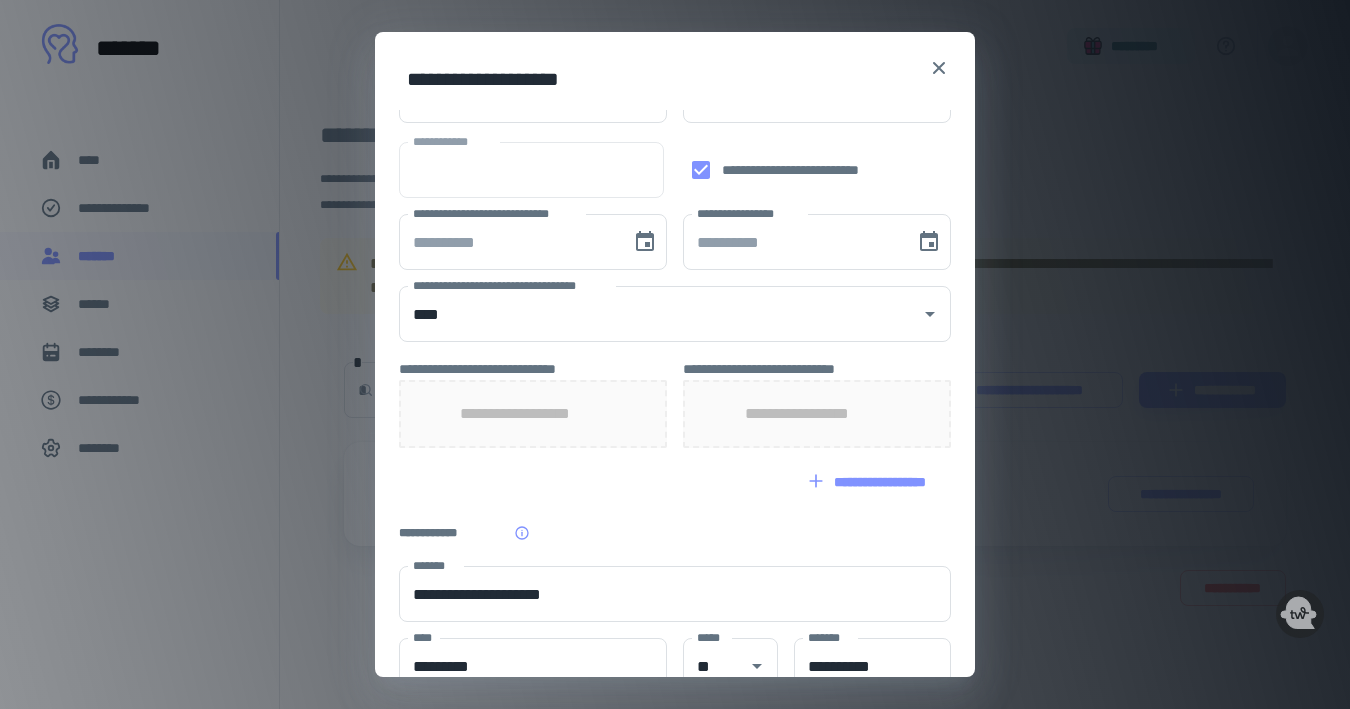scroll, scrollTop: 932, scrollLeft: 0, axis: vertical 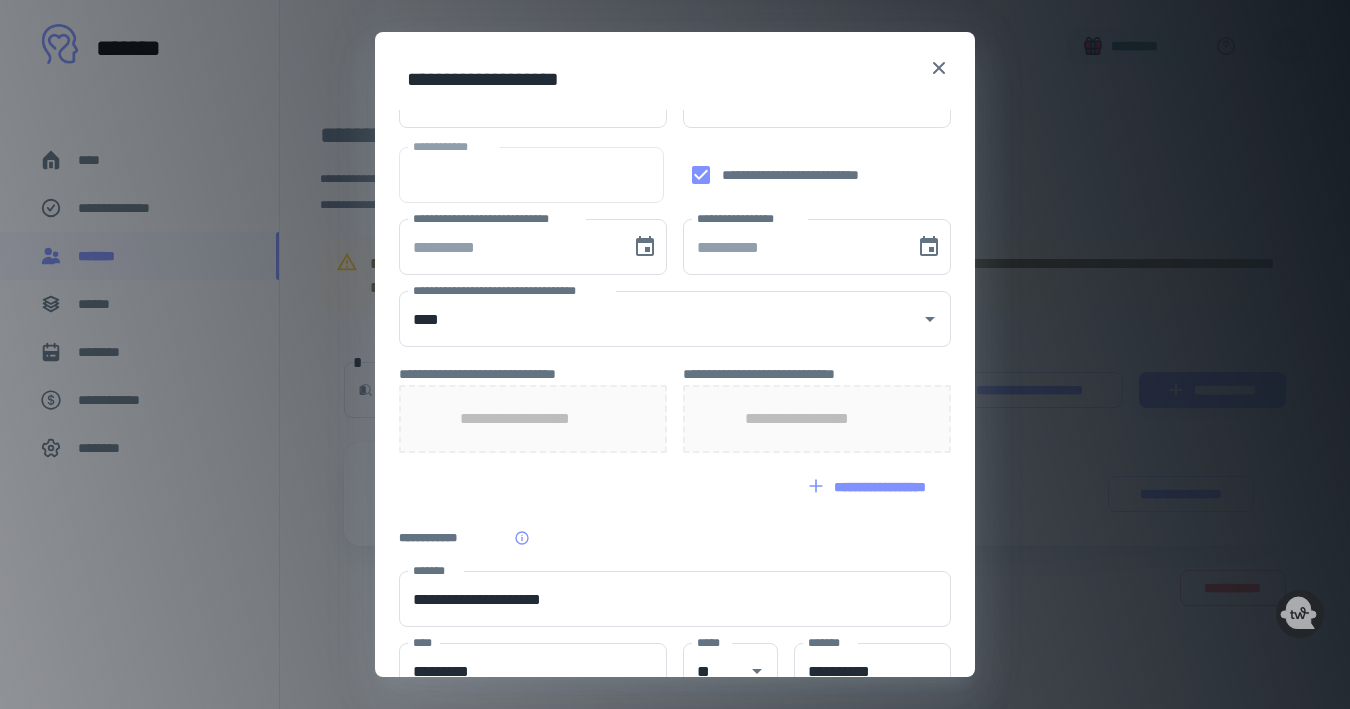 click on "******" at bounding box center [615, 39] 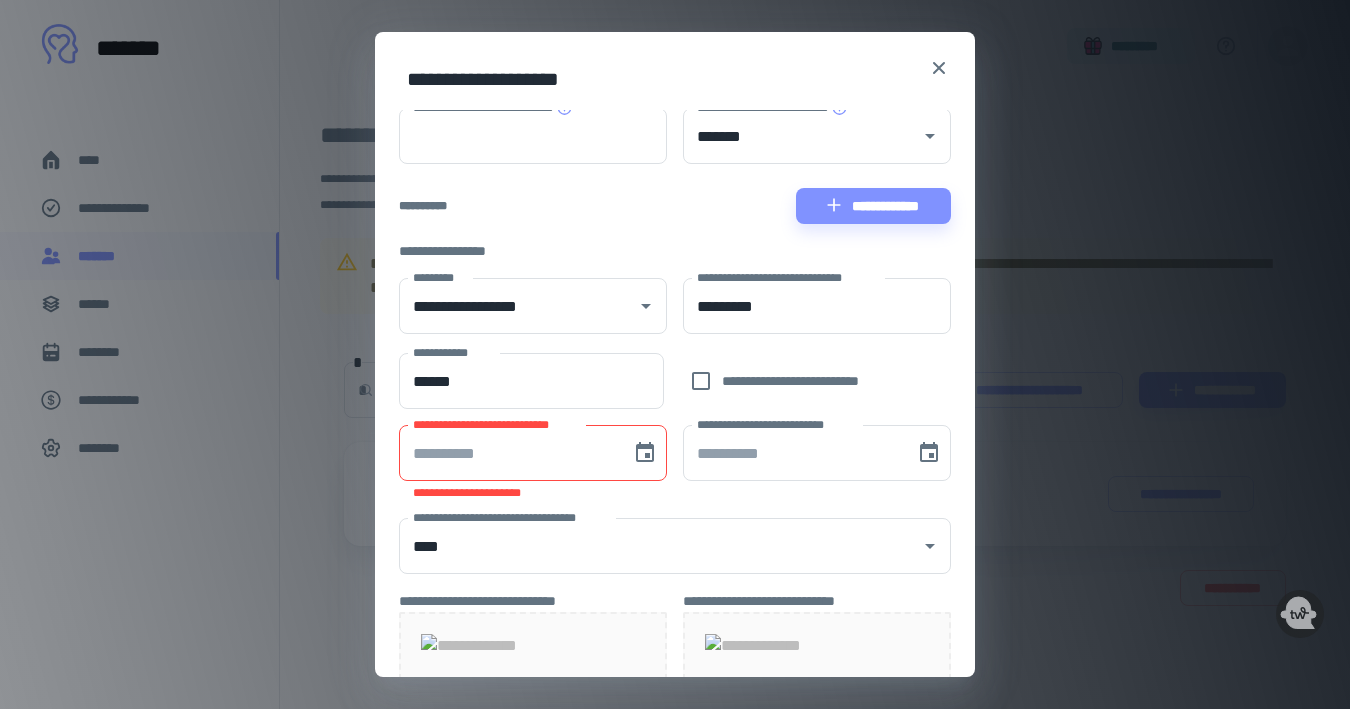 scroll, scrollTop: 229, scrollLeft: 0, axis: vertical 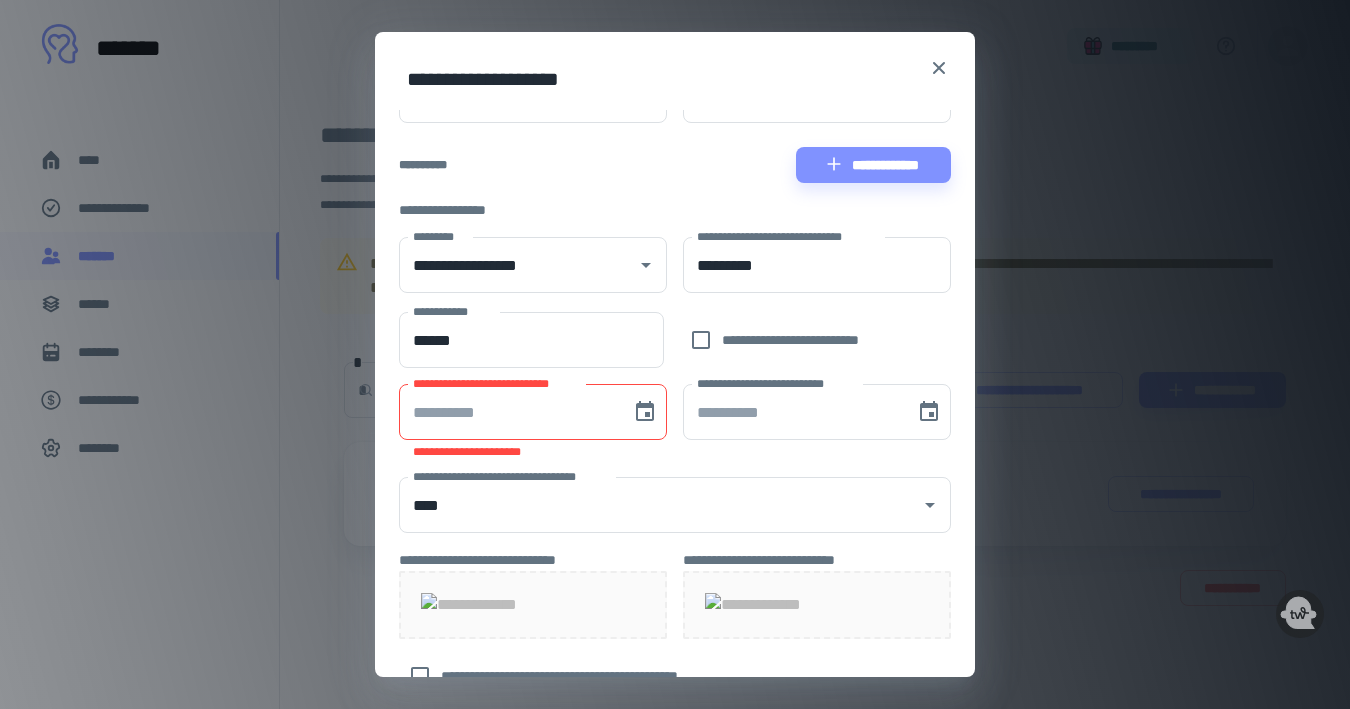type on "**********" 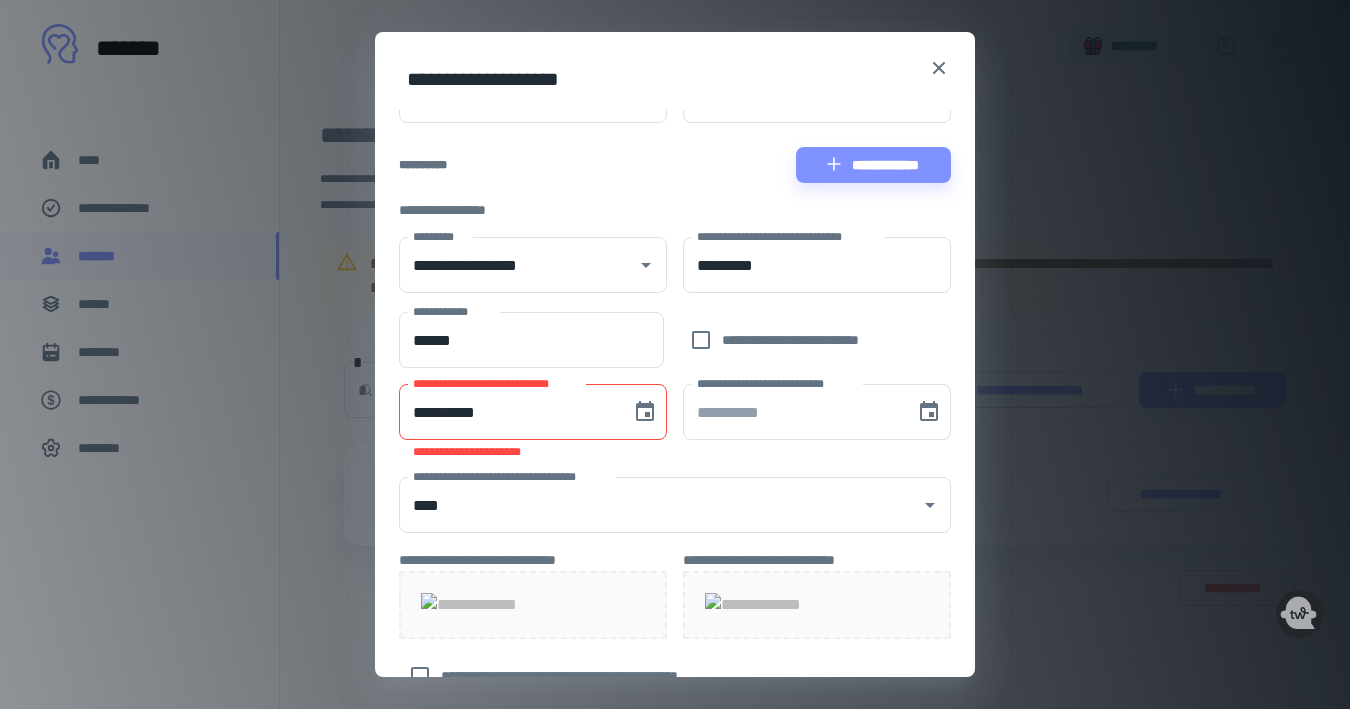 click on "**********" at bounding box center (508, 412) 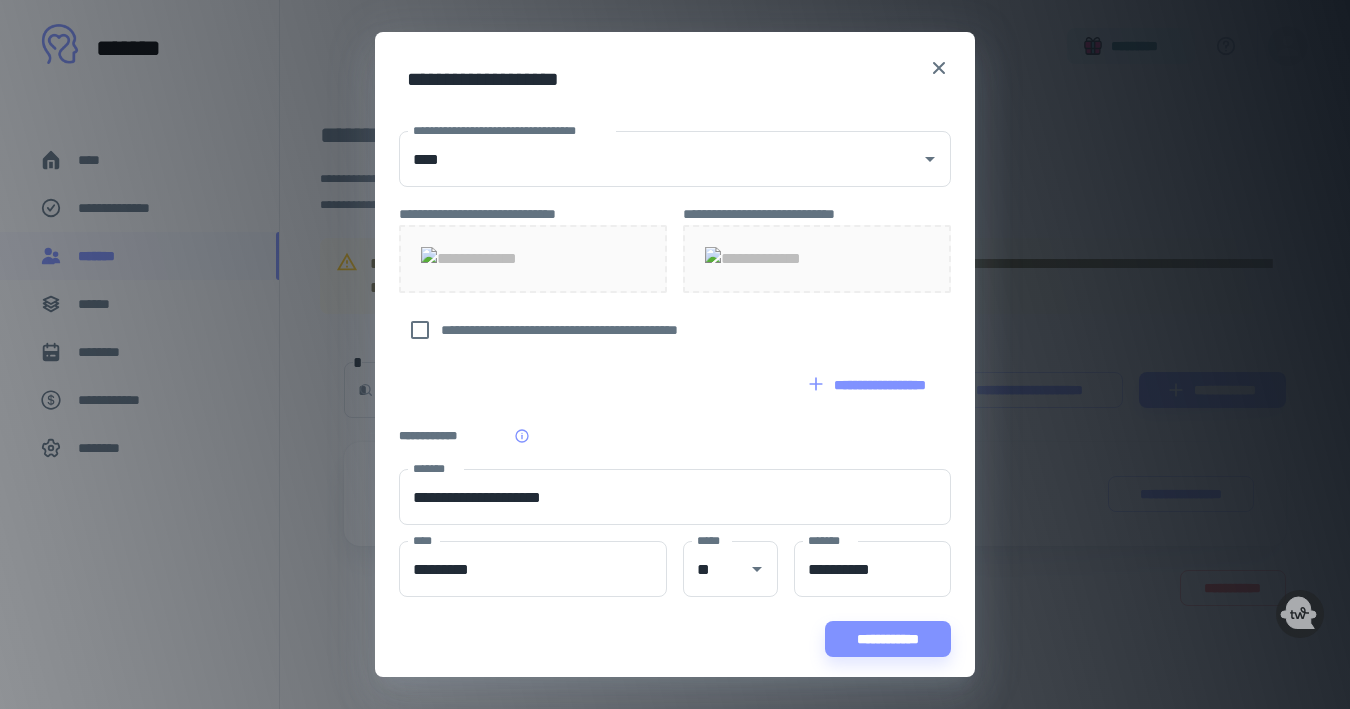 scroll, scrollTop: 850, scrollLeft: 0, axis: vertical 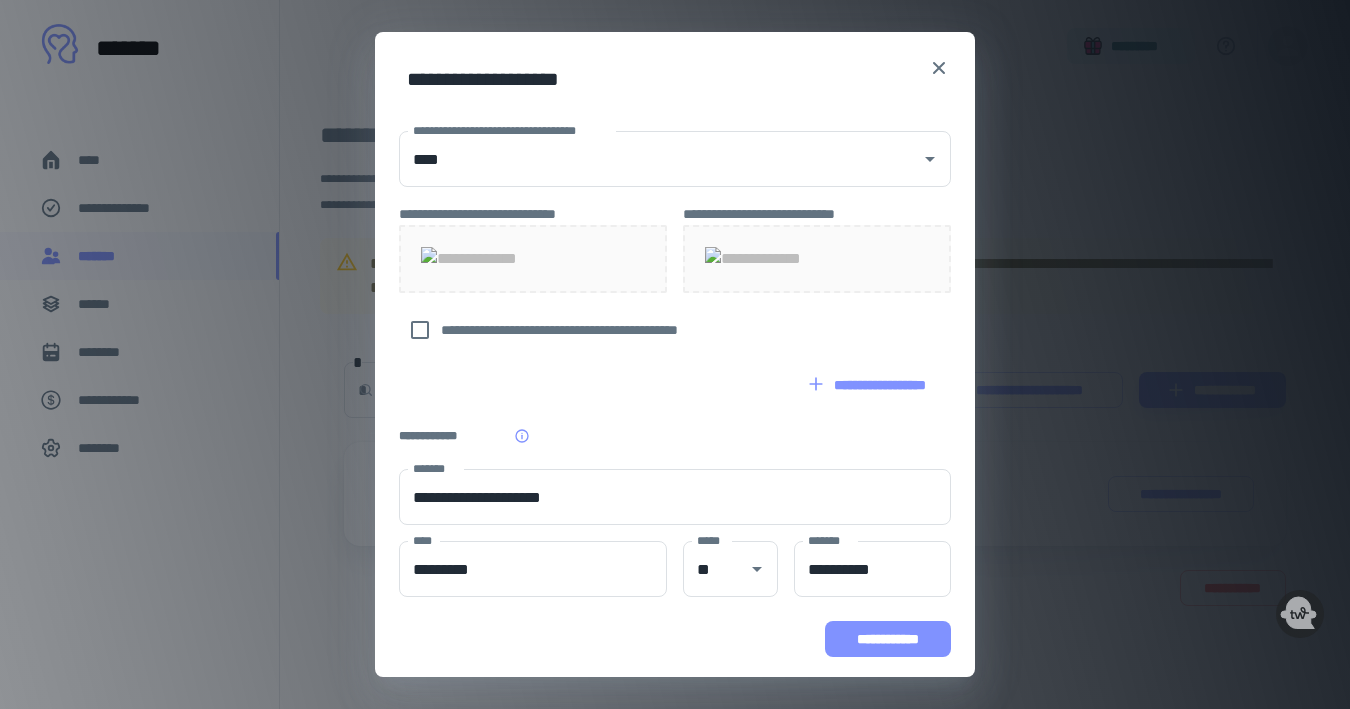 click on "**********" at bounding box center (888, 639) 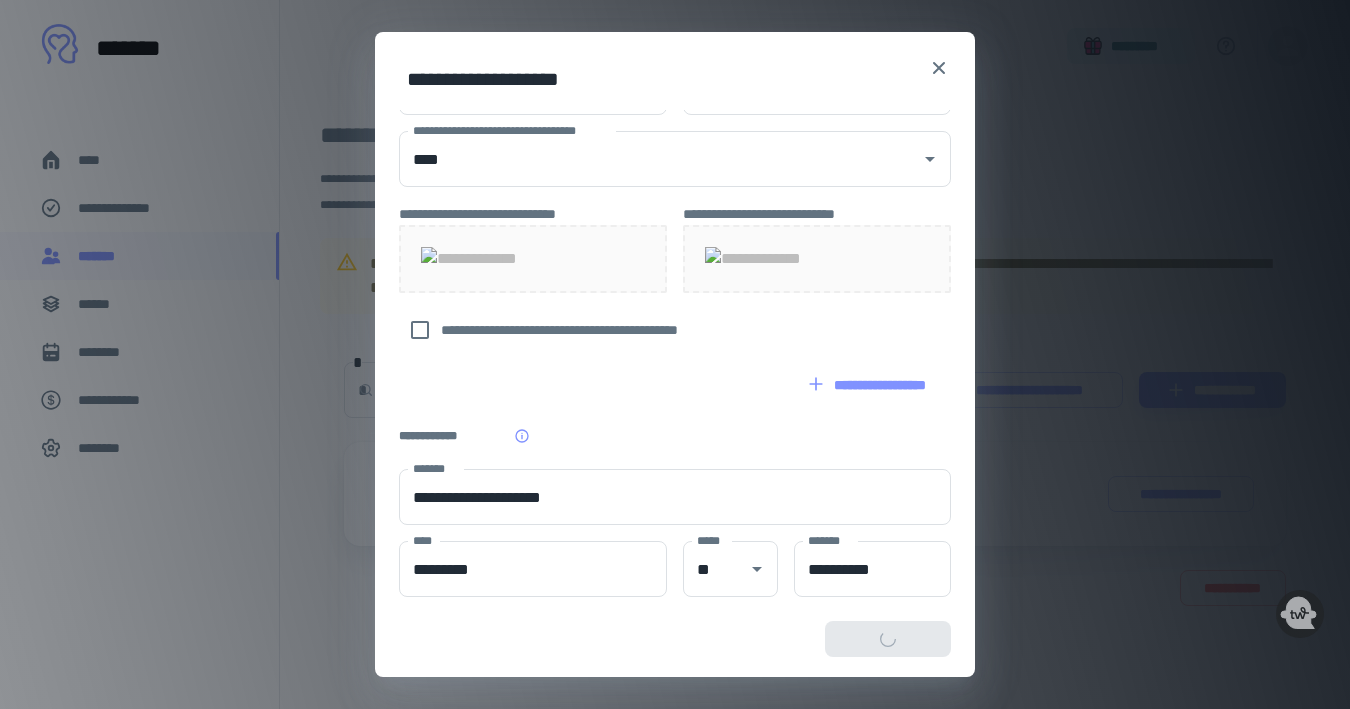 scroll, scrollTop: 829, scrollLeft: 0, axis: vertical 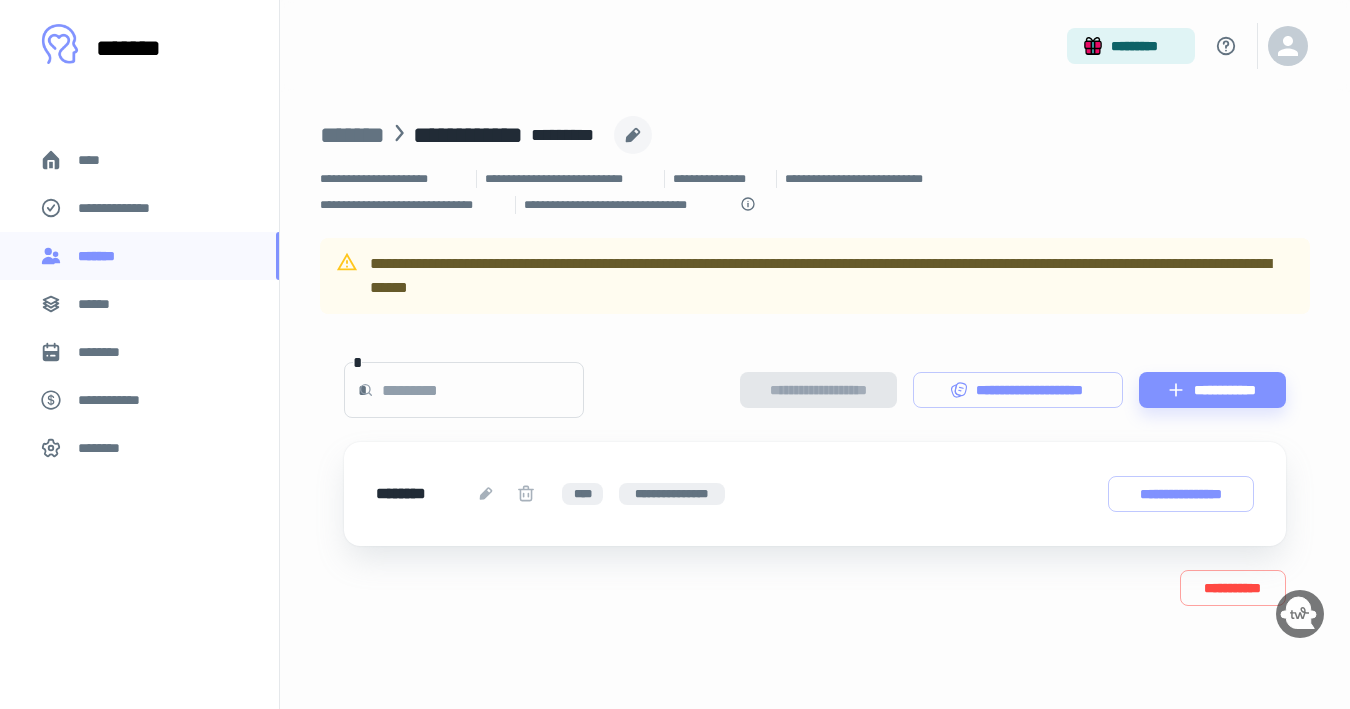 click 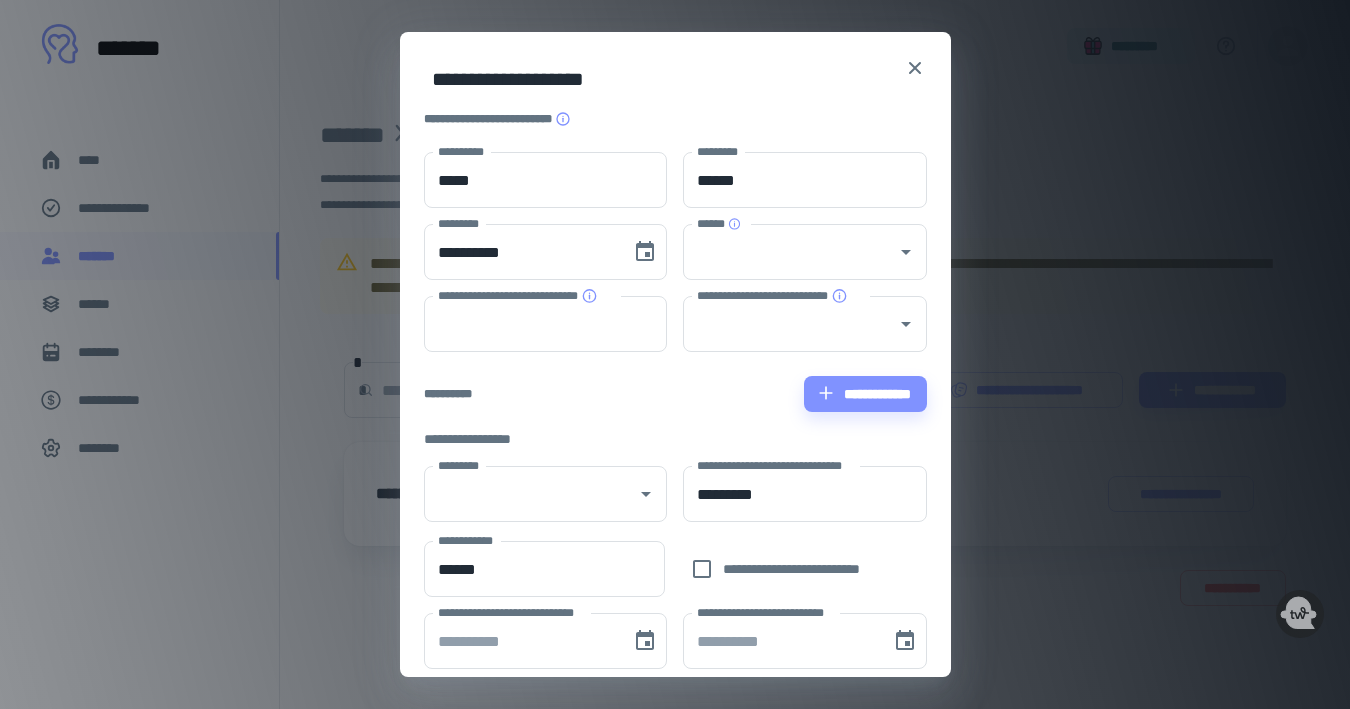 type on "*" 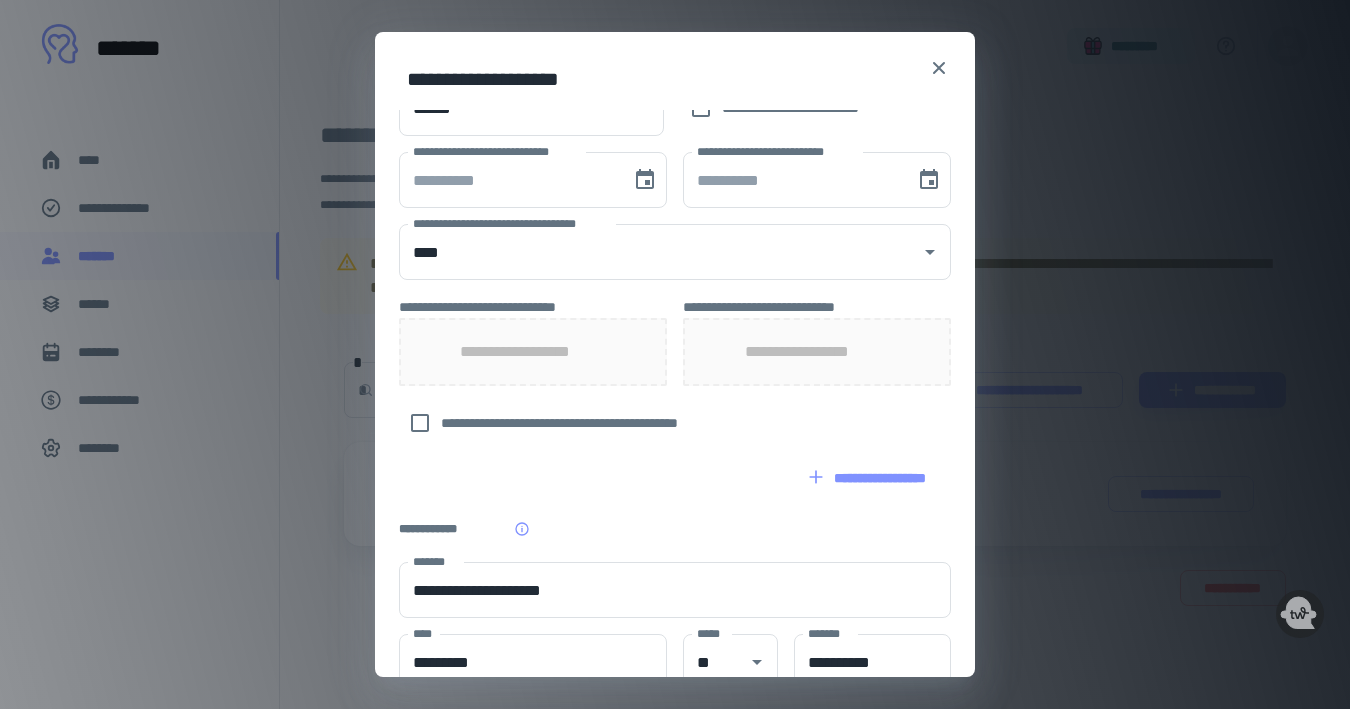 scroll, scrollTop: 468, scrollLeft: 0, axis: vertical 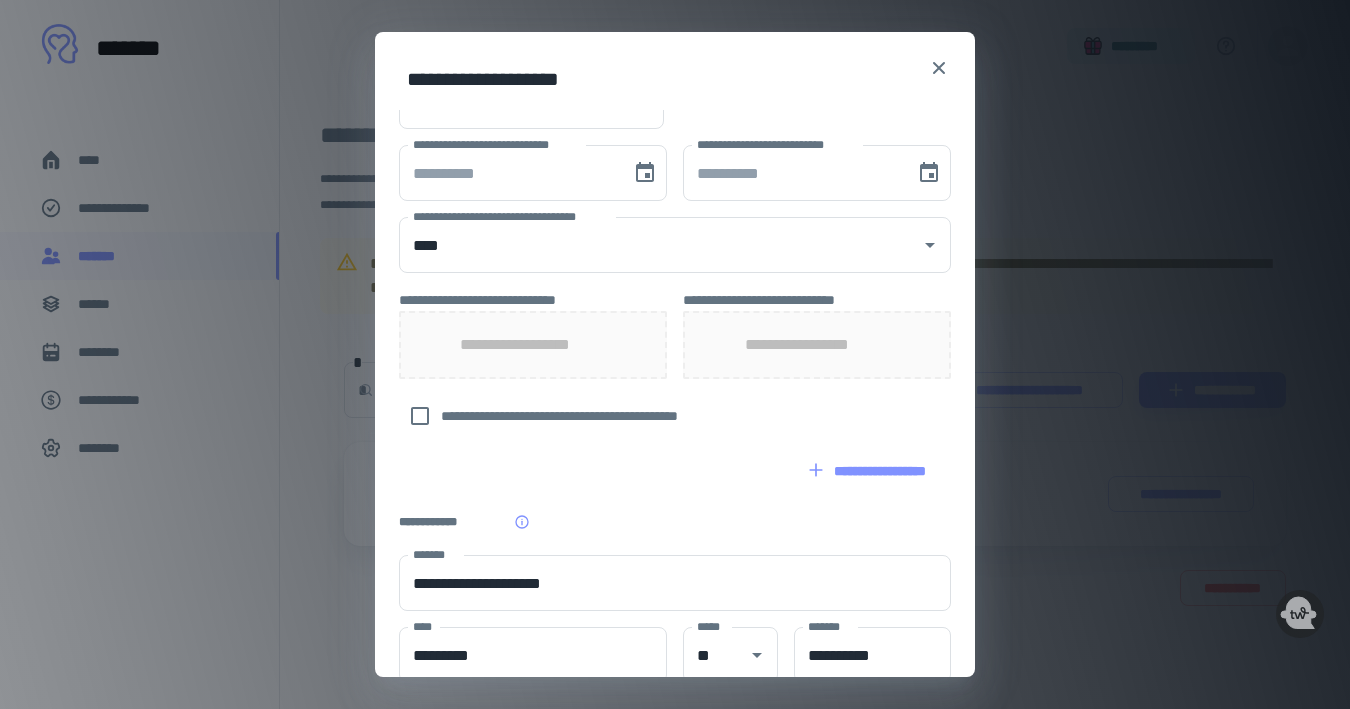 click on "**********" at bounding box center [533, 345] 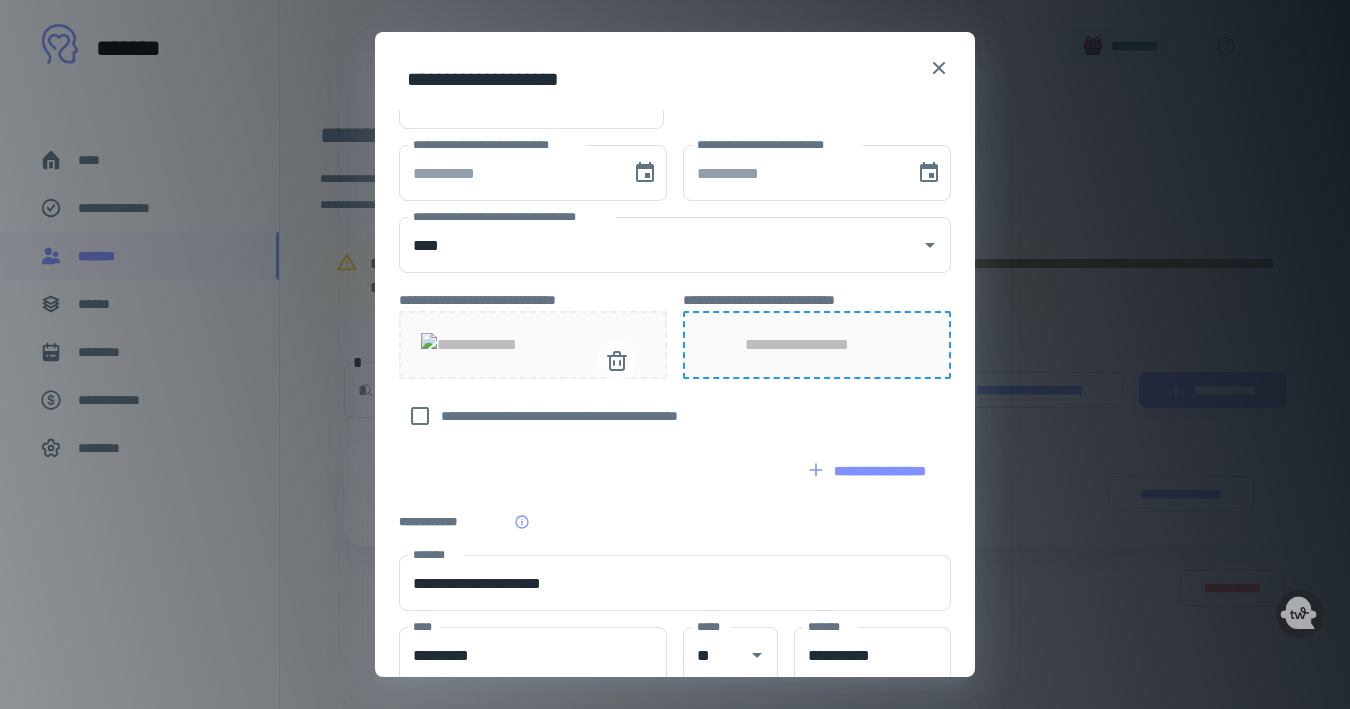 click on "**********" at bounding box center [816, 345] 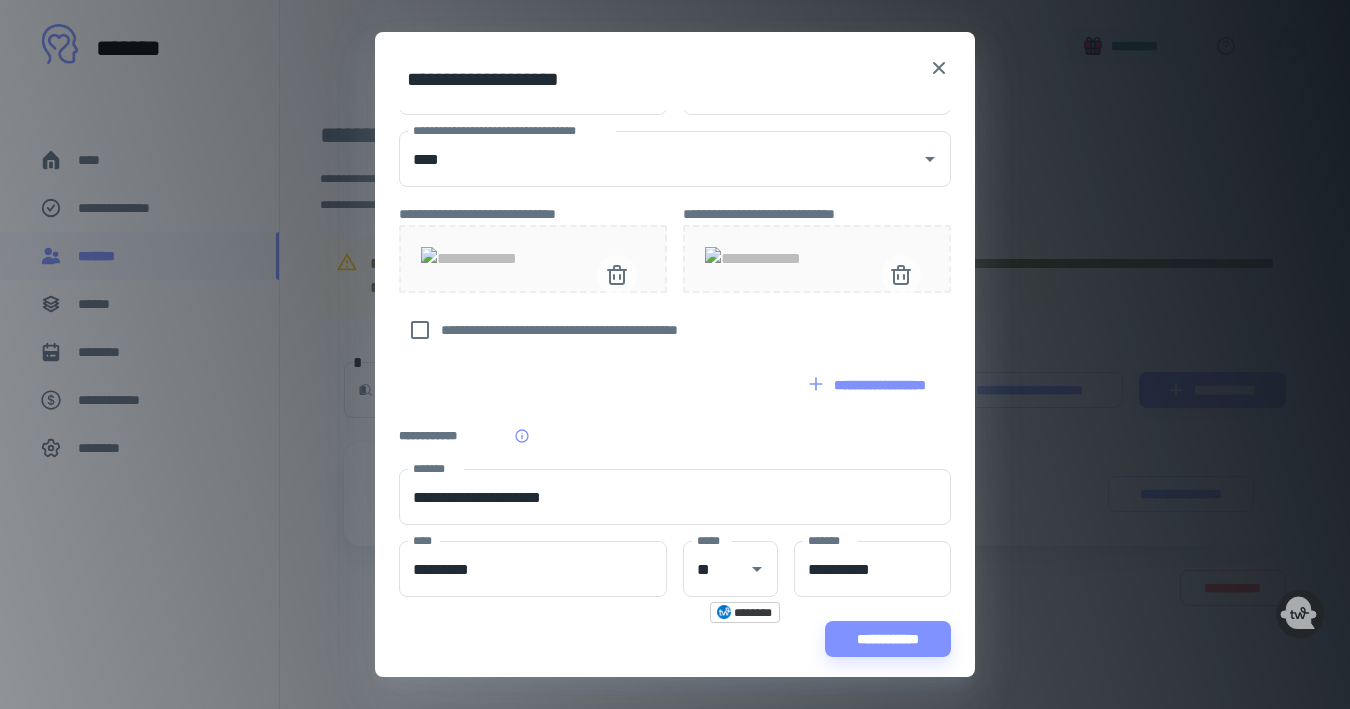 scroll, scrollTop: 829, scrollLeft: 0, axis: vertical 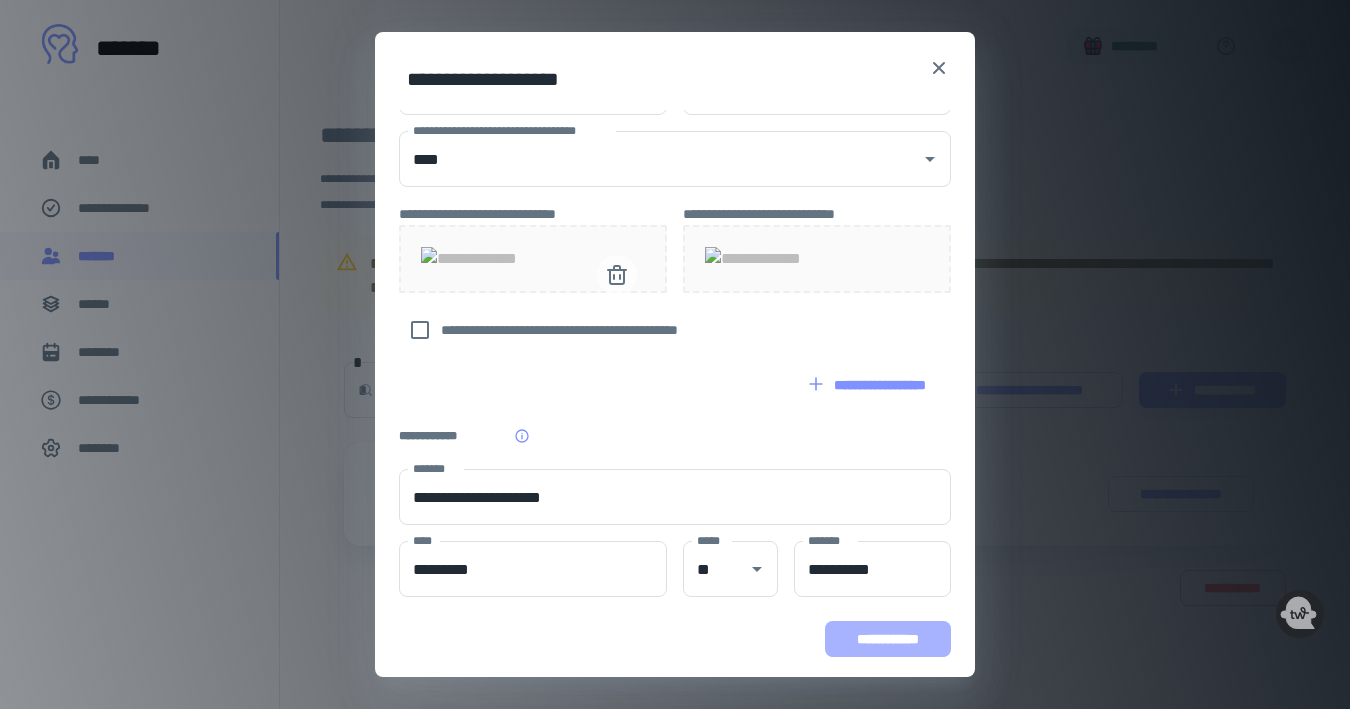 click on "**********" at bounding box center (888, 639) 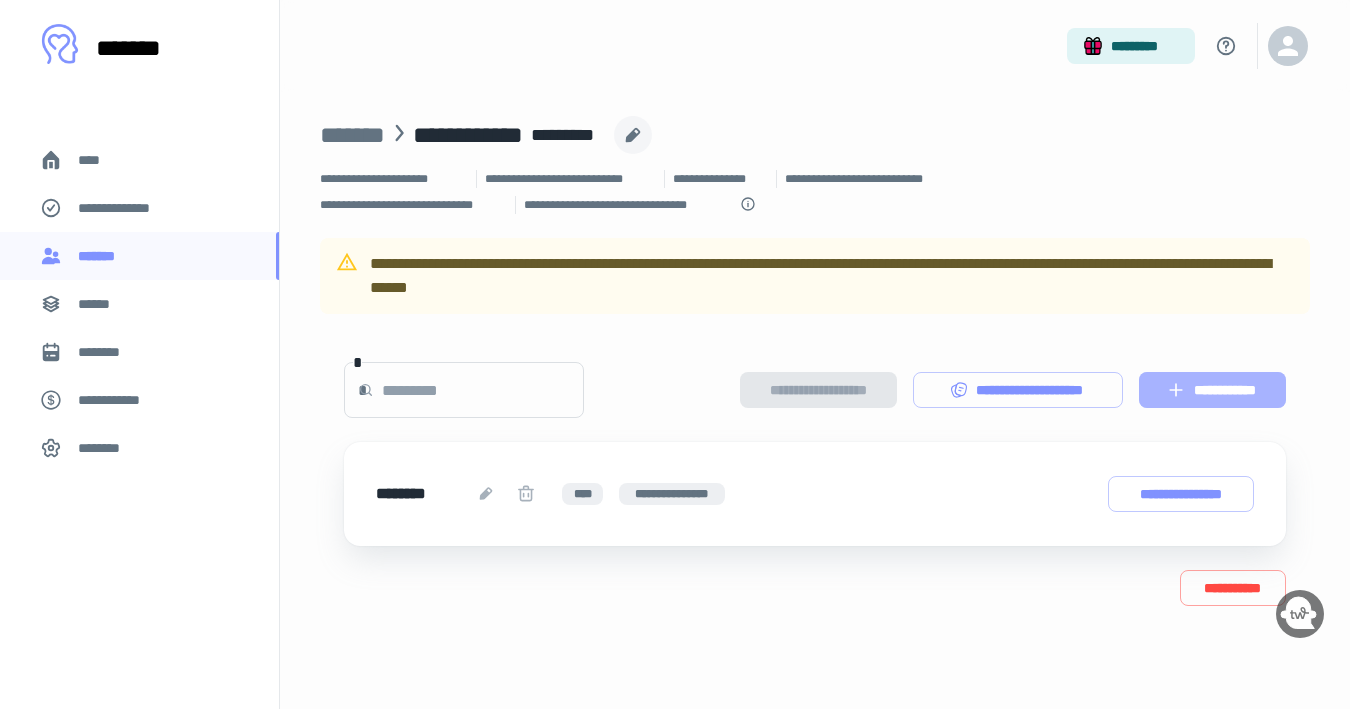 click on "**********" at bounding box center (1212, 390) 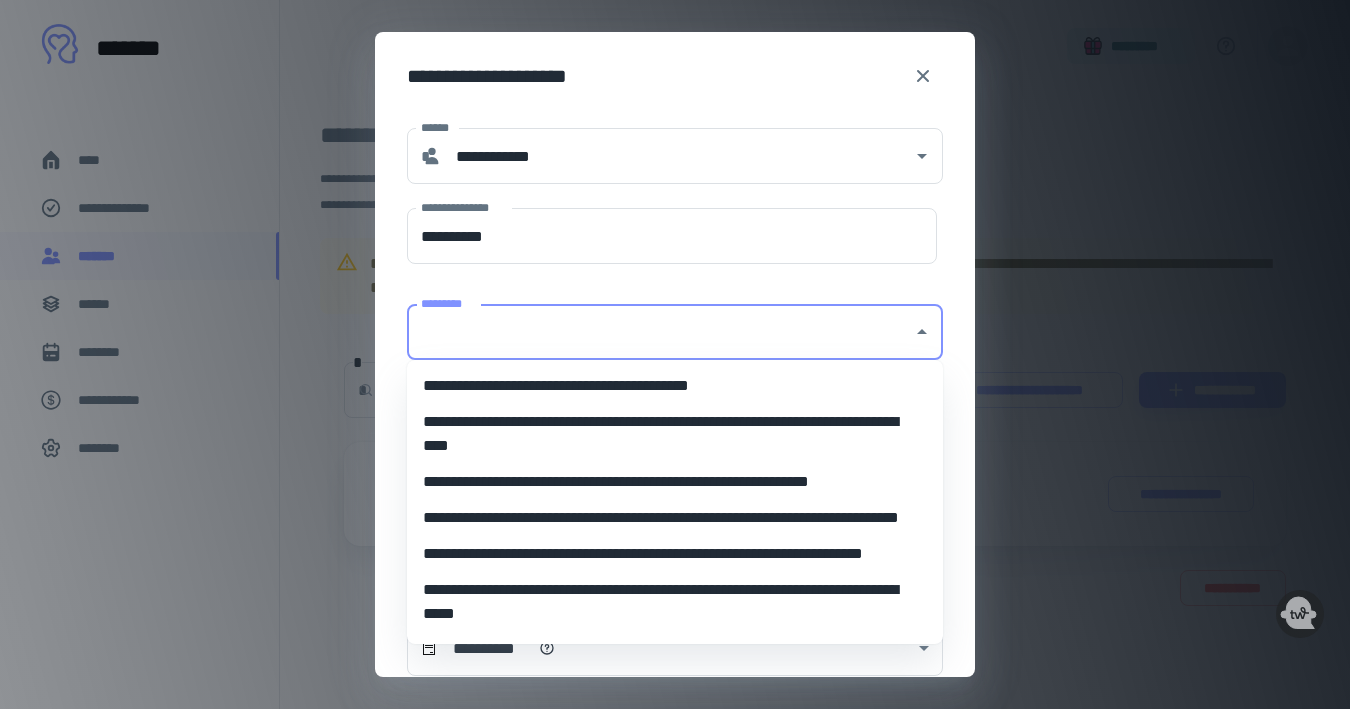 click on "*********" at bounding box center (660, 332) 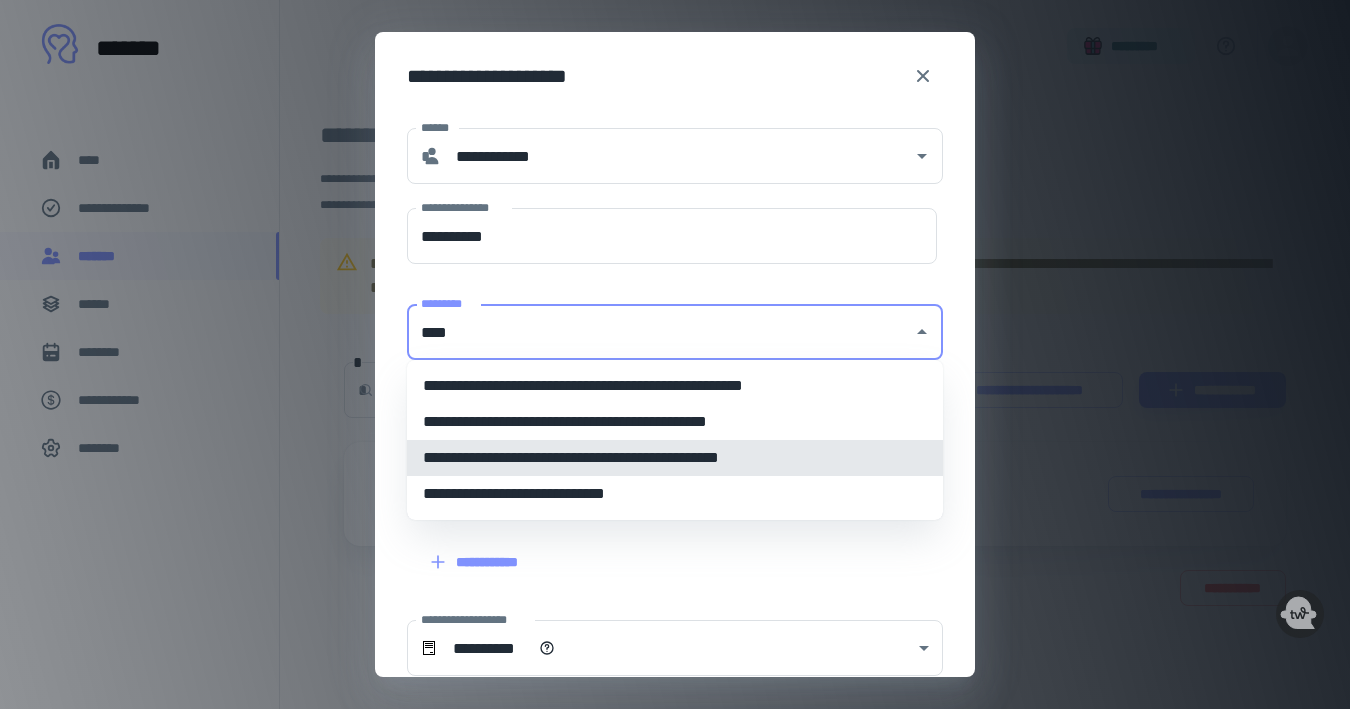 type on "**********" 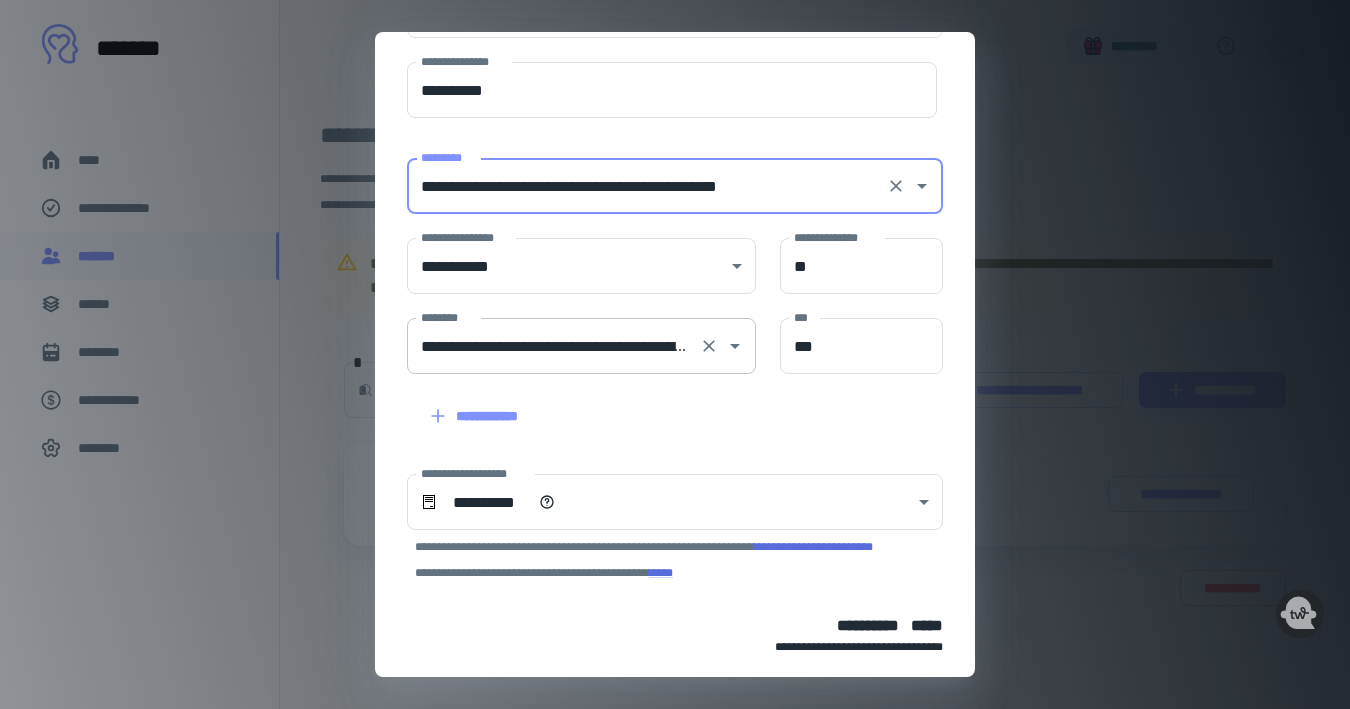 scroll, scrollTop: 165, scrollLeft: 0, axis: vertical 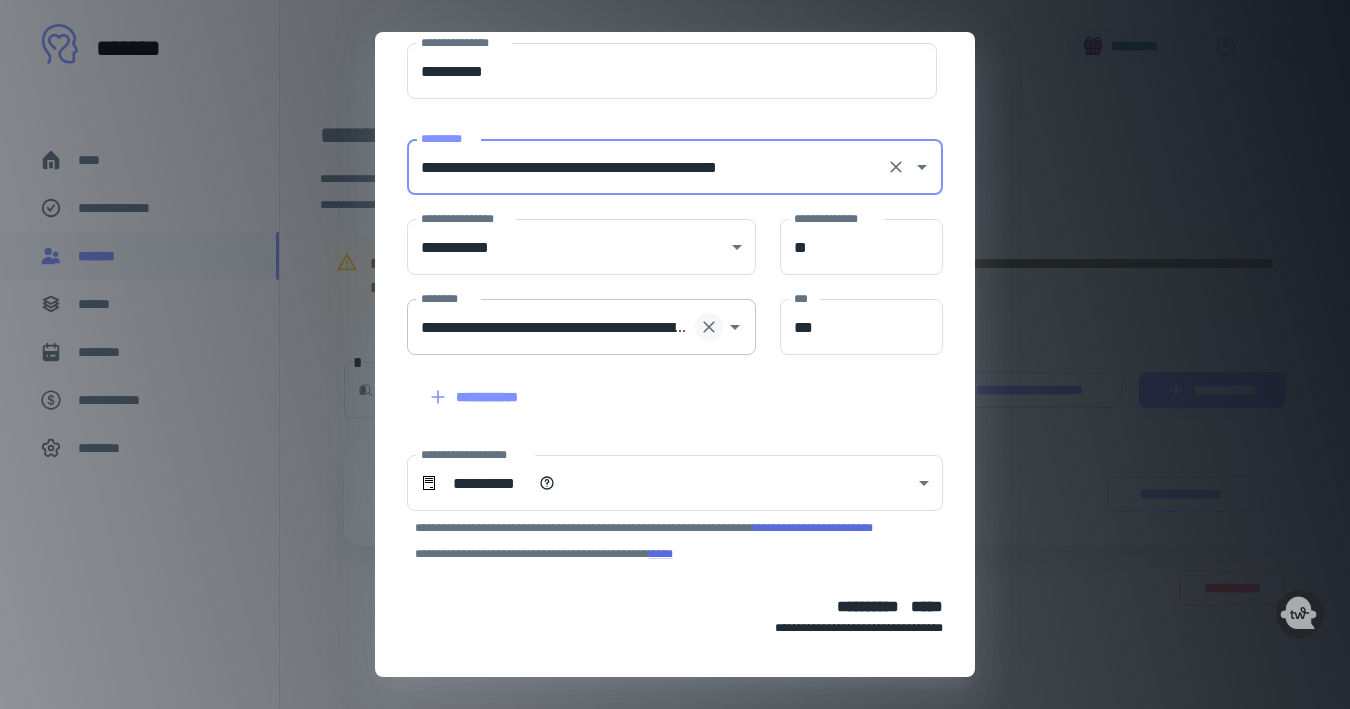 click 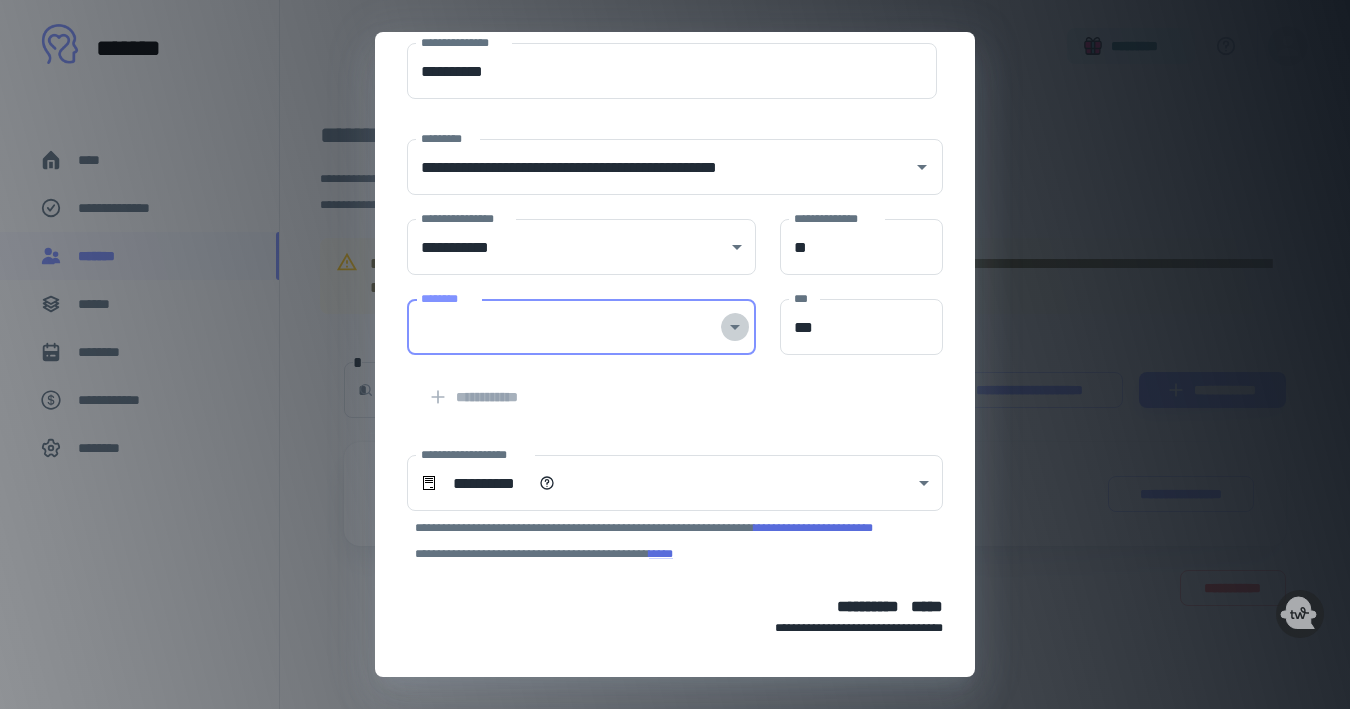 click 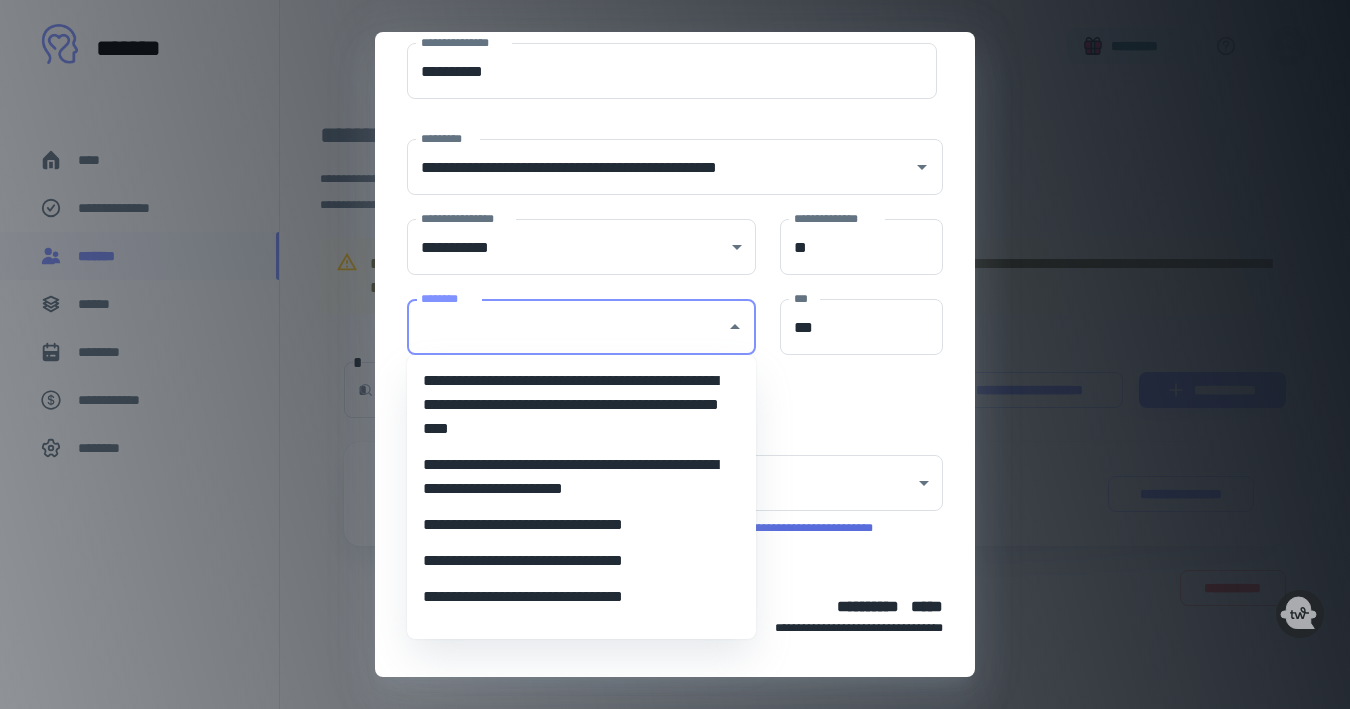 click on "**********" at bounding box center (581, 597) 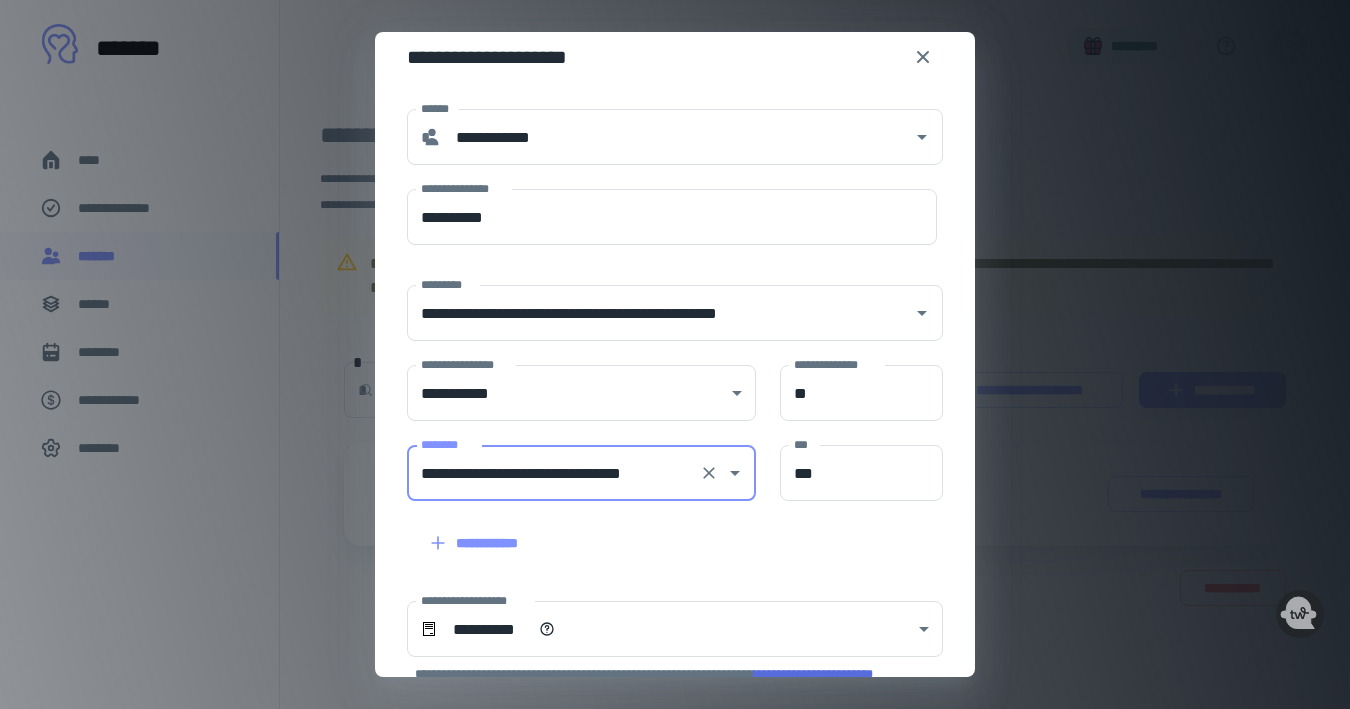 scroll, scrollTop: 0, scrollLeft: 0, axis: both 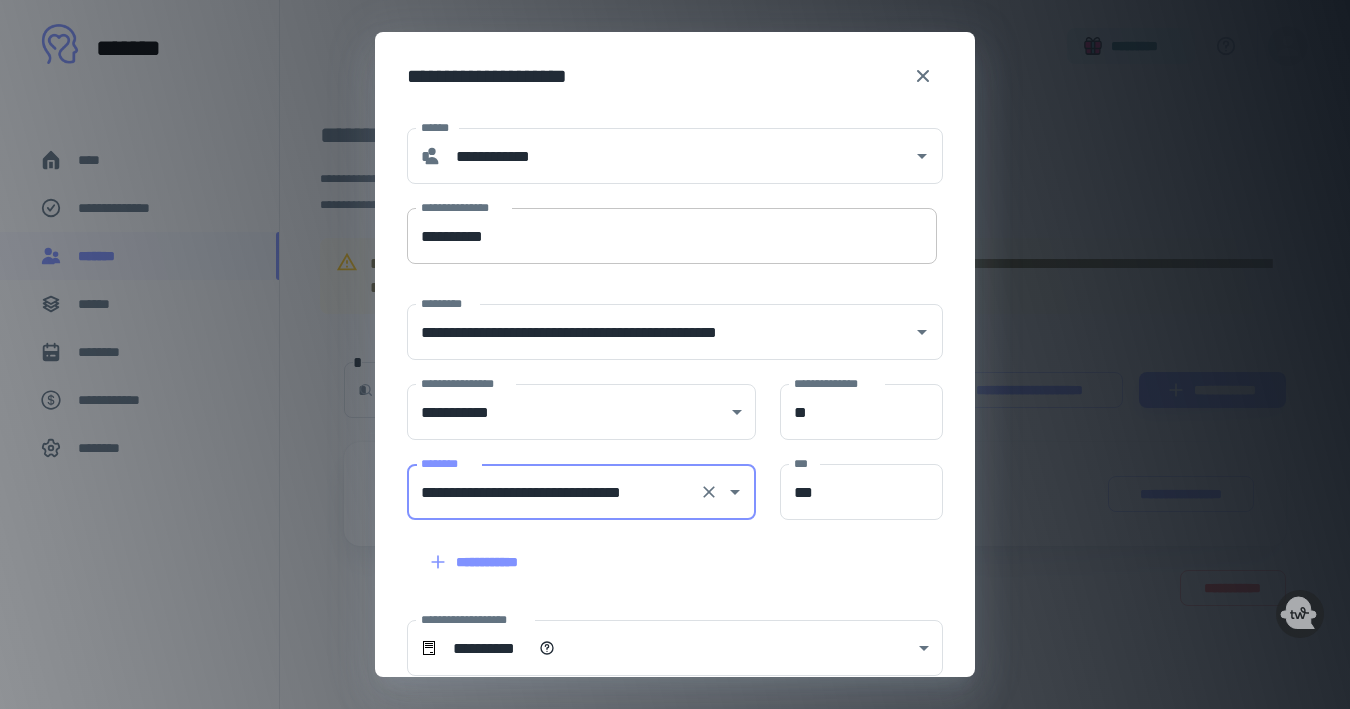 click on "**********" at bounding box center [672, 236] 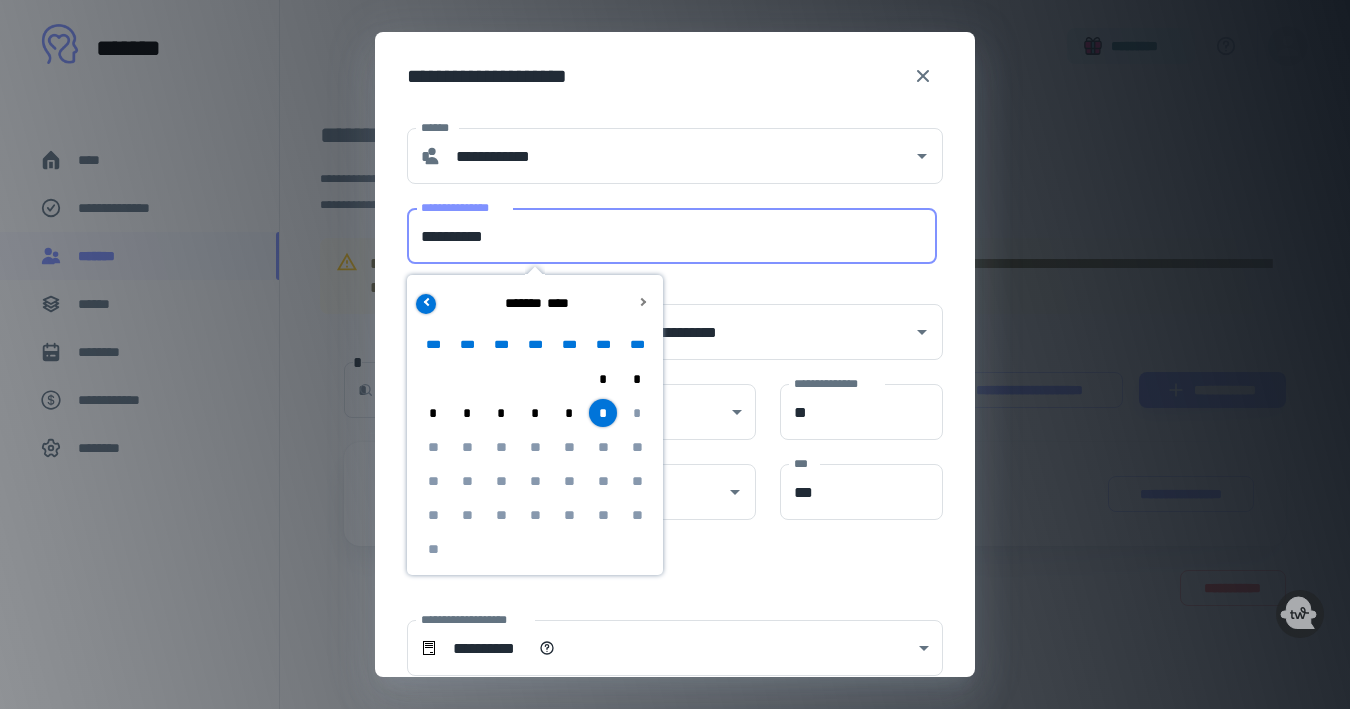 click on "****** * ****" at bounding box center (535, 303) 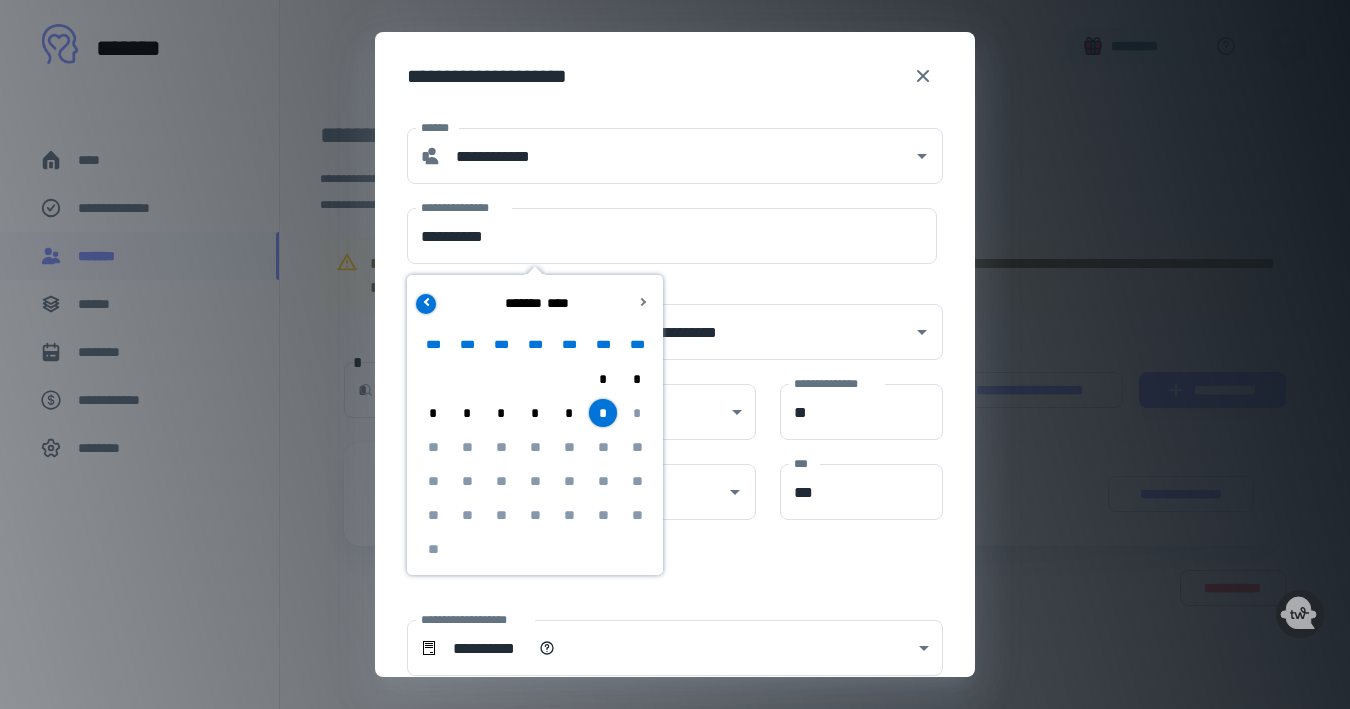 click at bounding box center (427, 301) 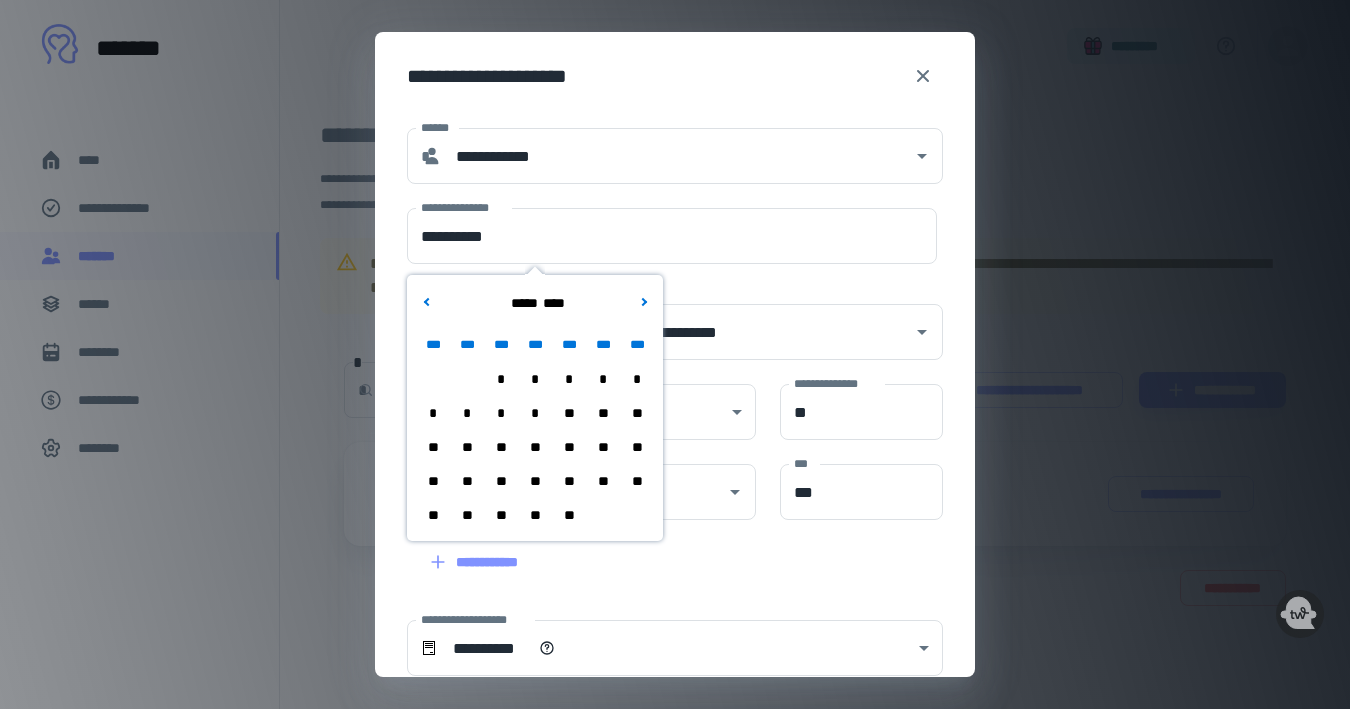 click on "**" at bounding box center [433, 515] 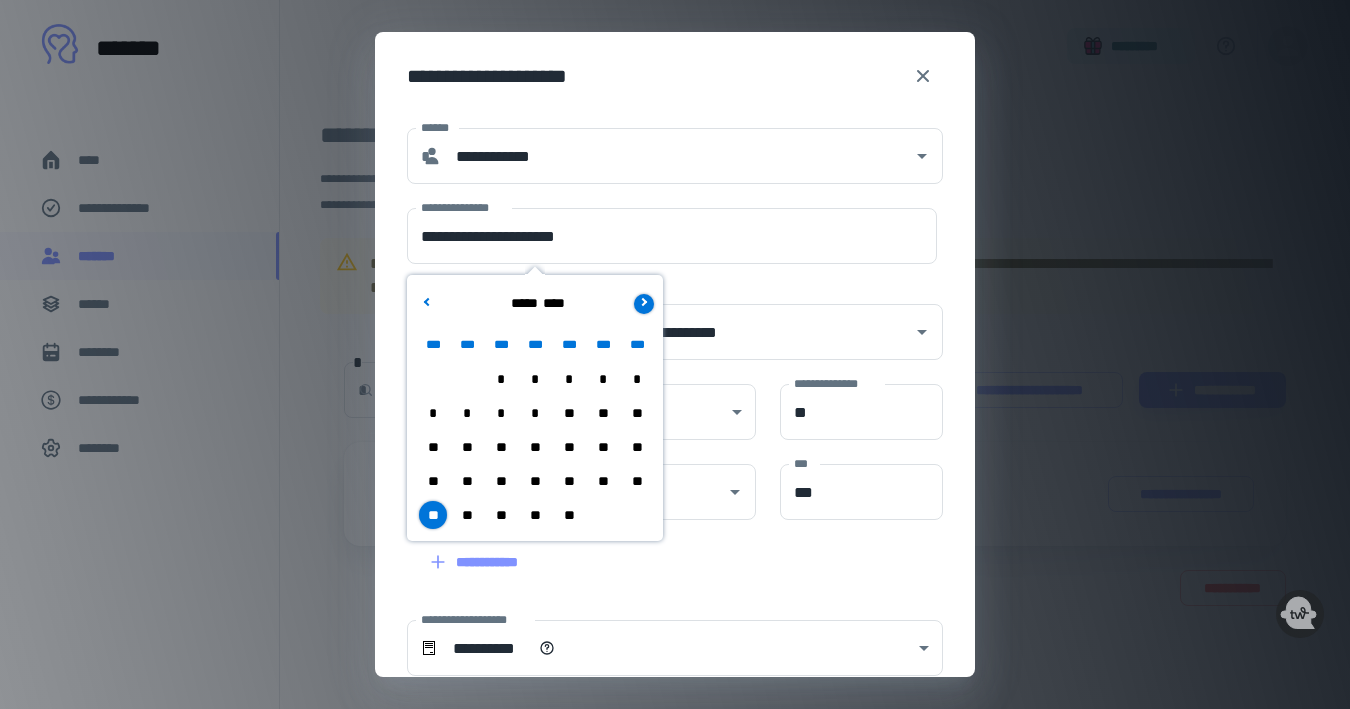 click at bounding box center (644, 304) 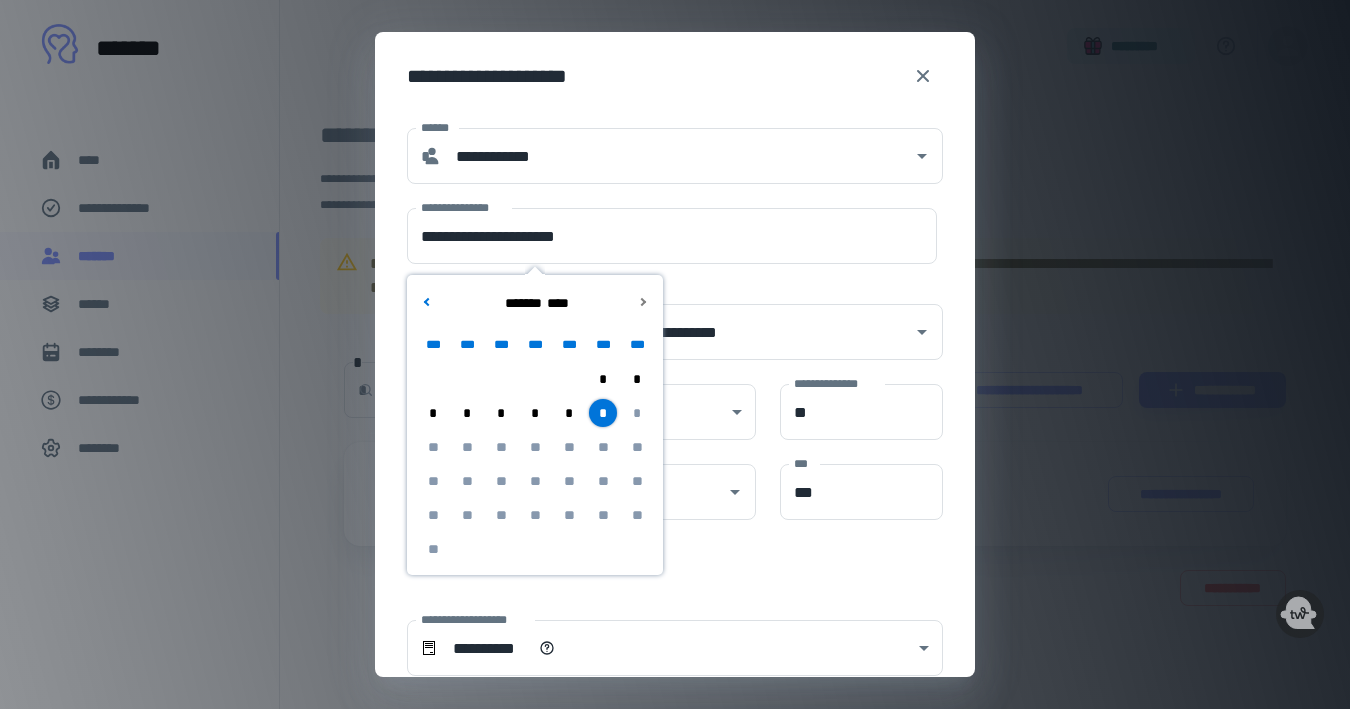 click on "*" at bounding box center [603, 413] 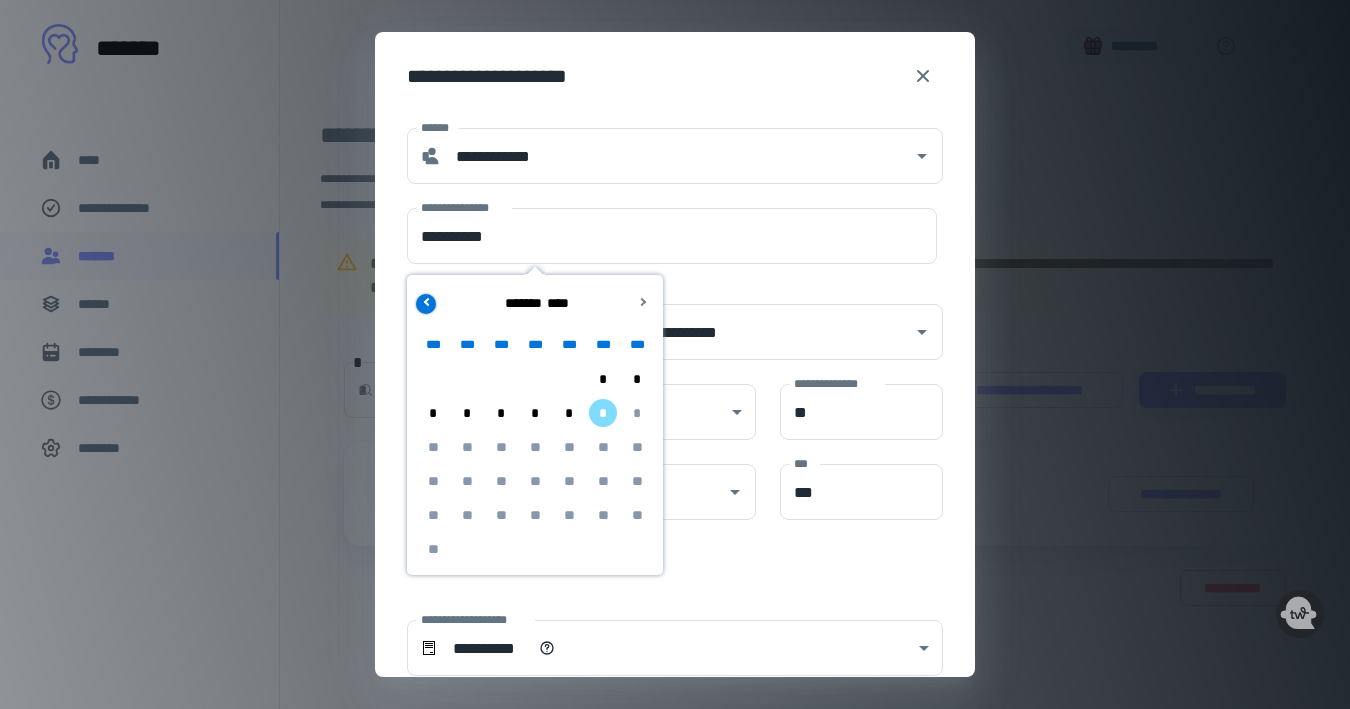 click at bounding box center (426, 304) 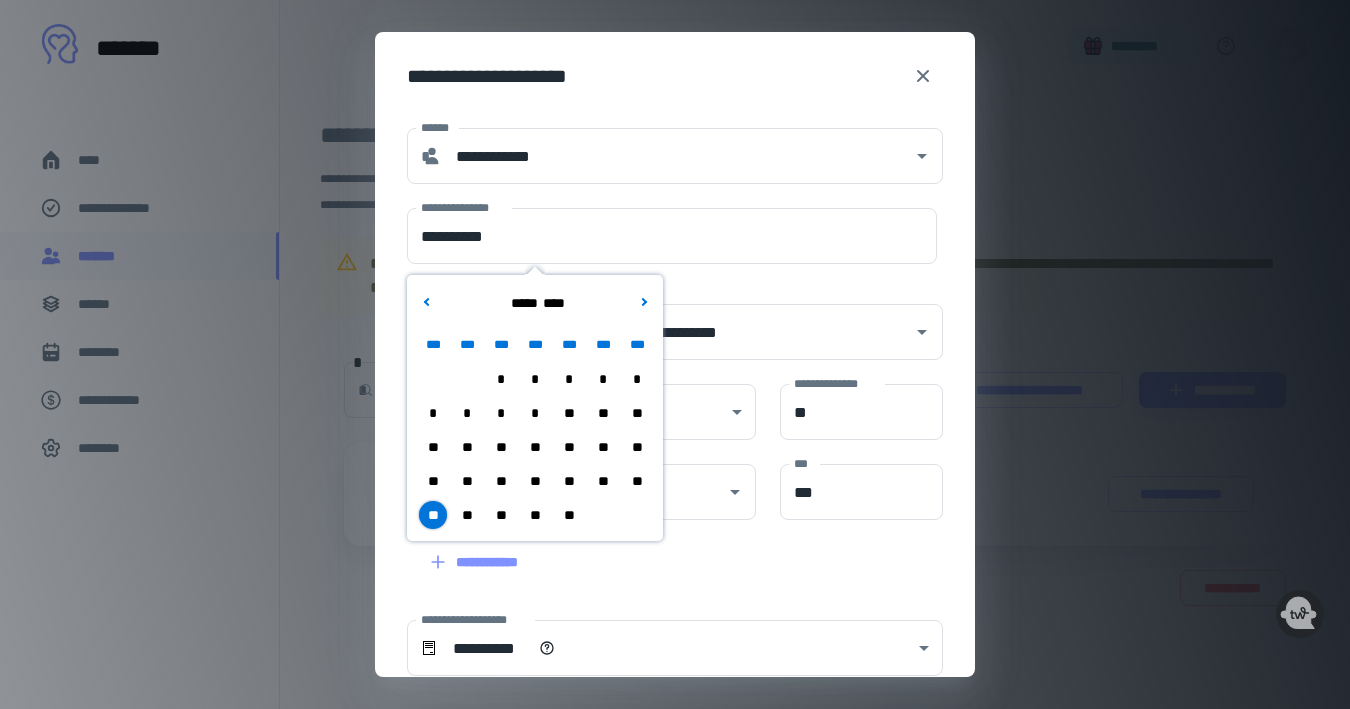 click on "**" at bounding box center (467, 515) 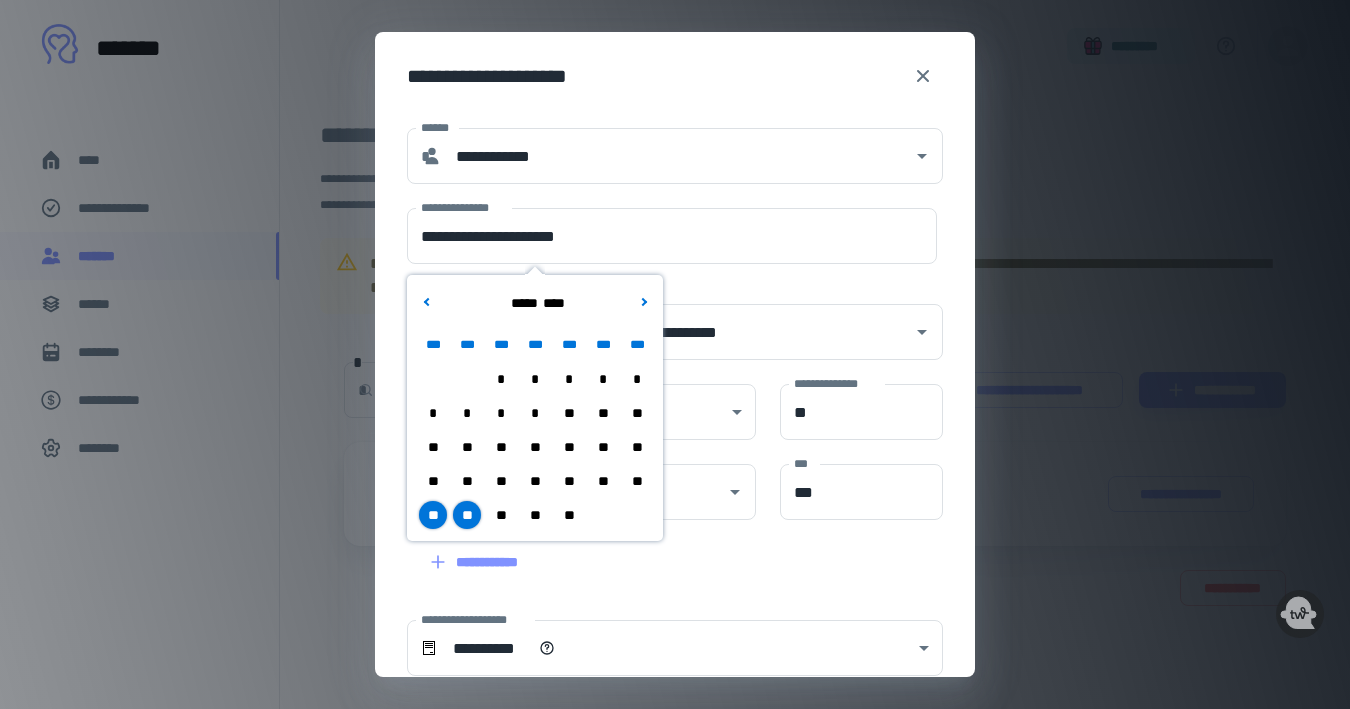 click on "**" at bounding box center (433, 515) 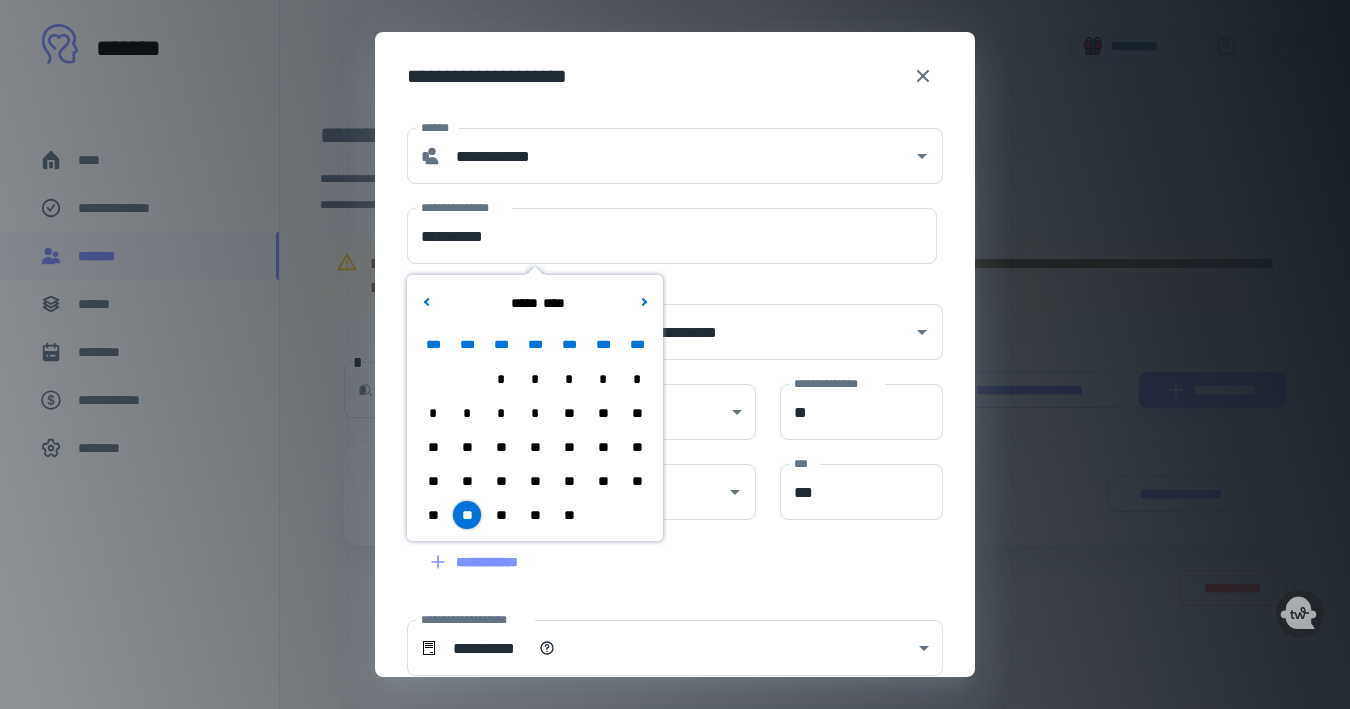 click on "**" at bounding box center [603, 447] 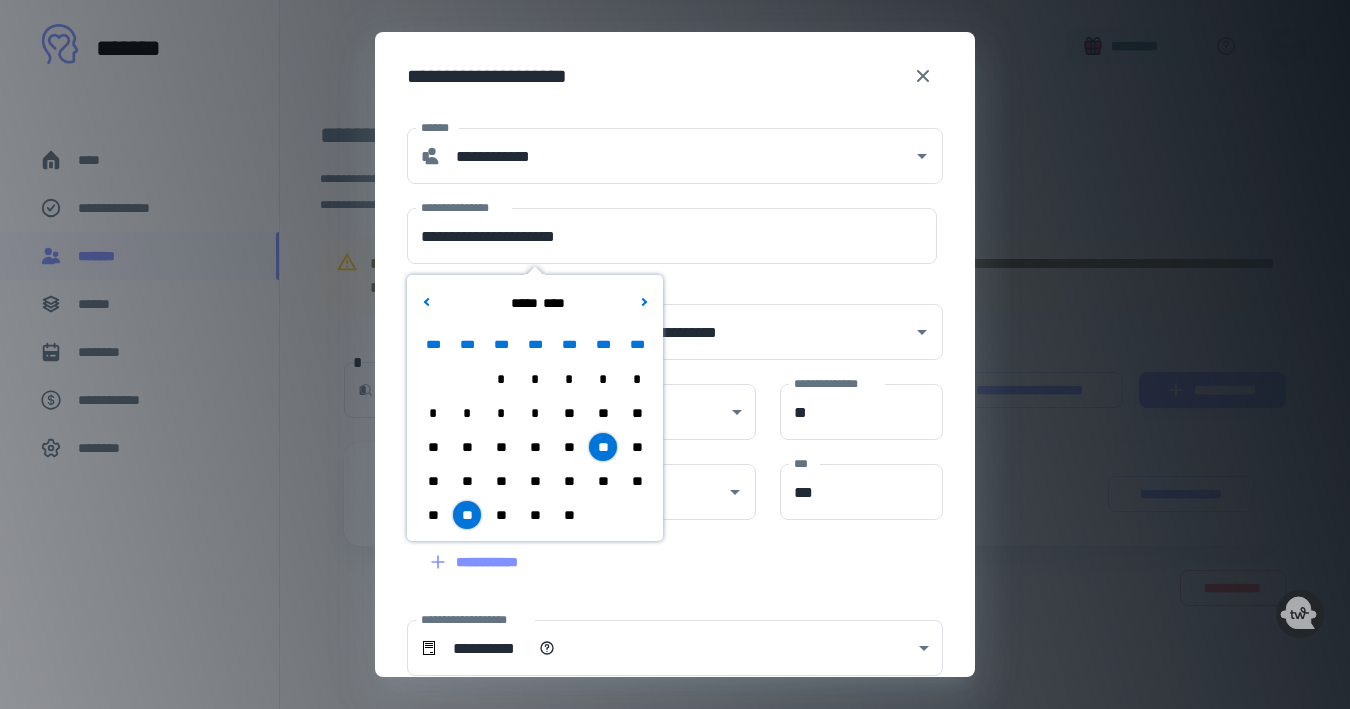 click on "**********" at bounding box center [675, 515] 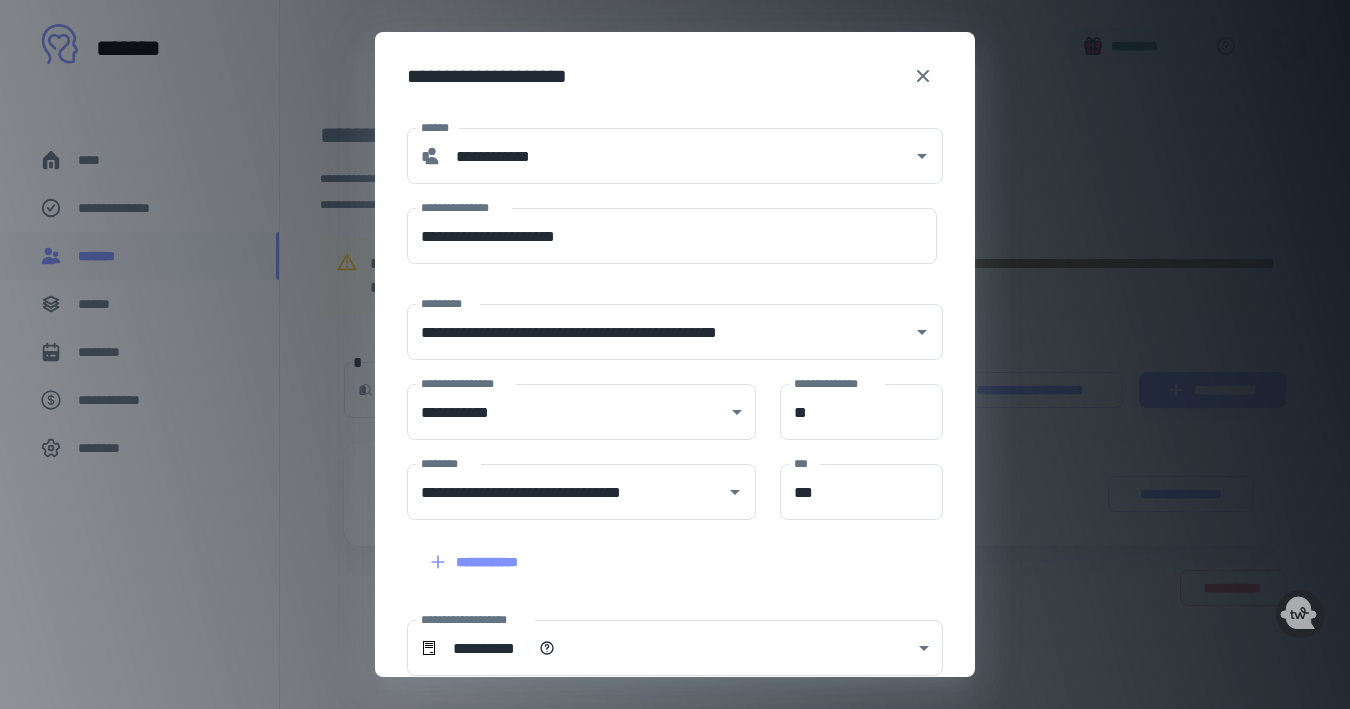 scroll, scrollTop: 0, scrollLeft: 0, axis: both 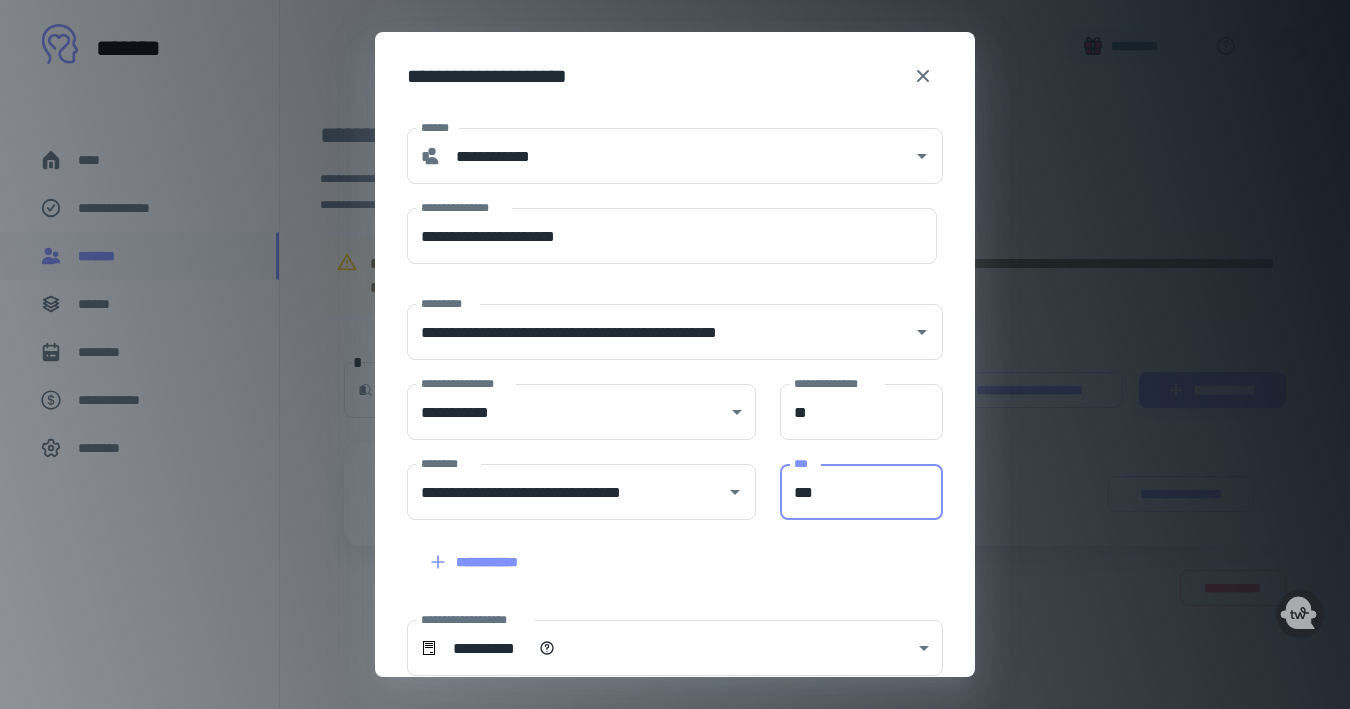 click on "***" at bounding box center [861, 492] 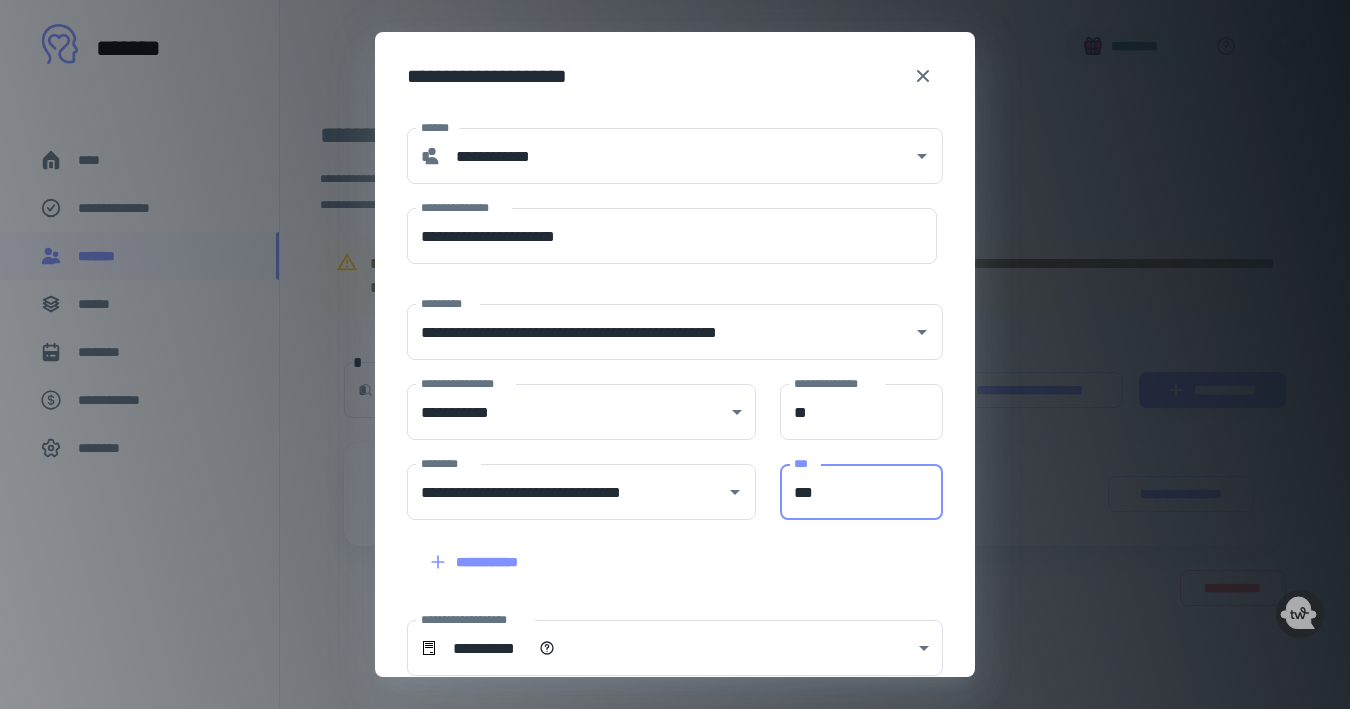 type on "***" 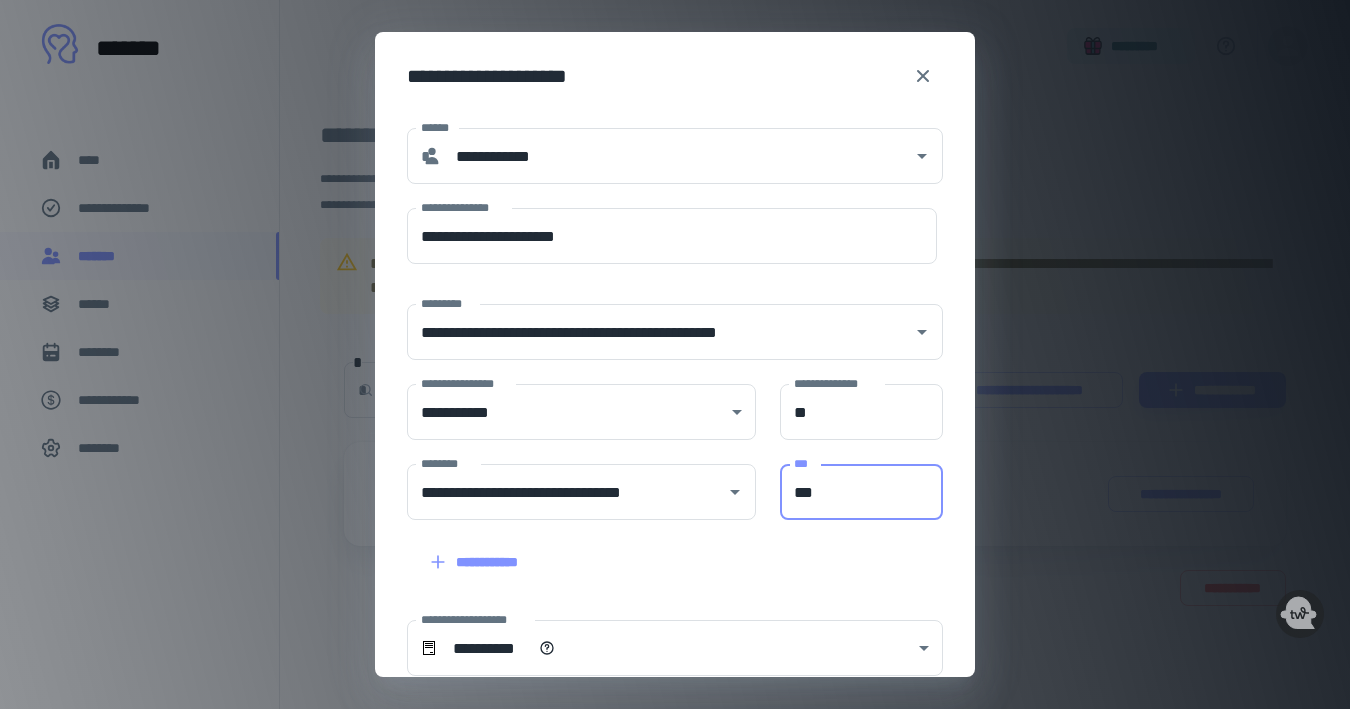 click on "**********" at bounding box center (663, 550) 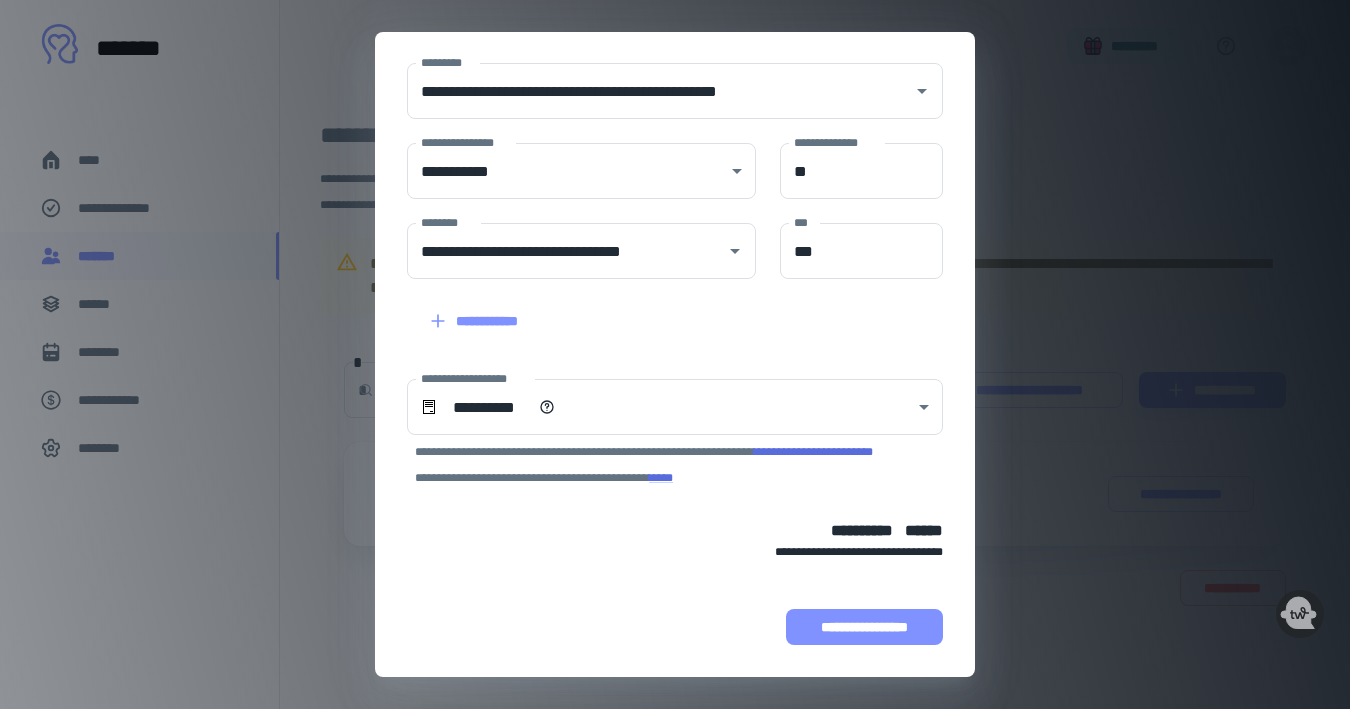 scroll, scrollTop: 241, scrollLeft: 0, axis: vertical 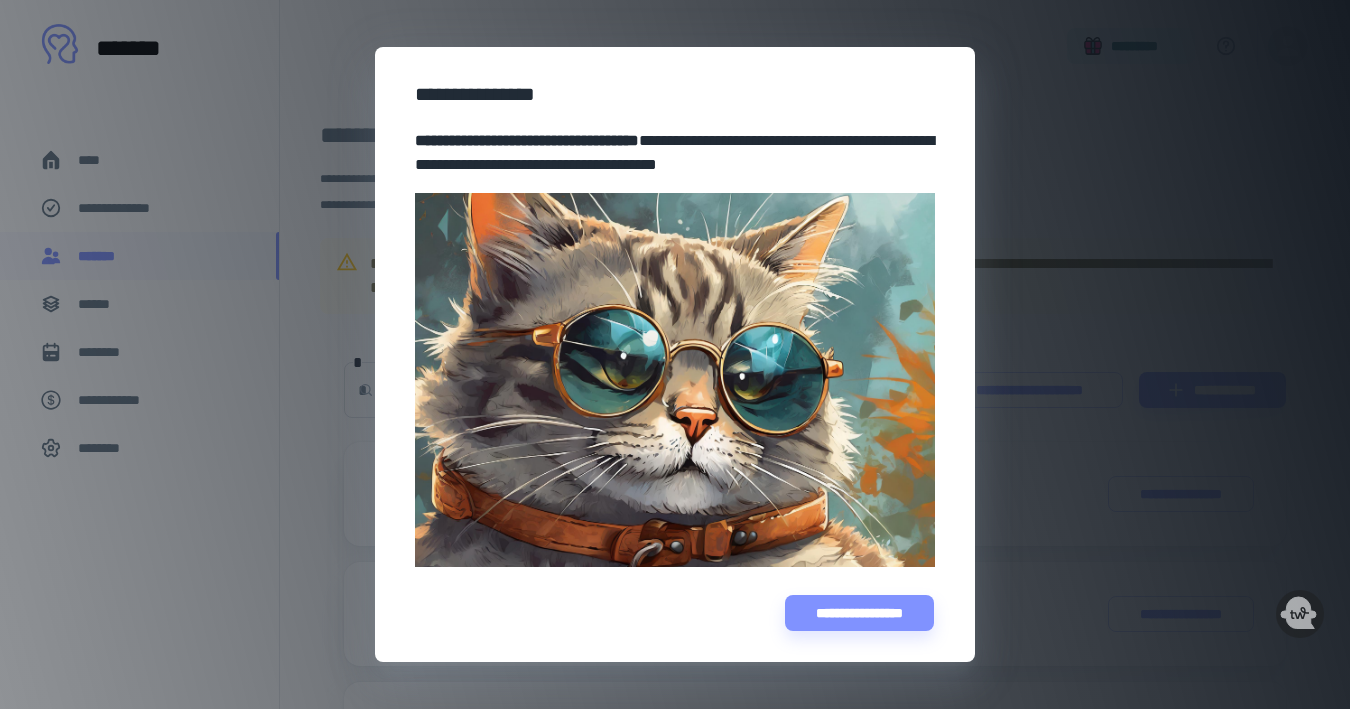 click on "**********" at bounding box center (675, 354) 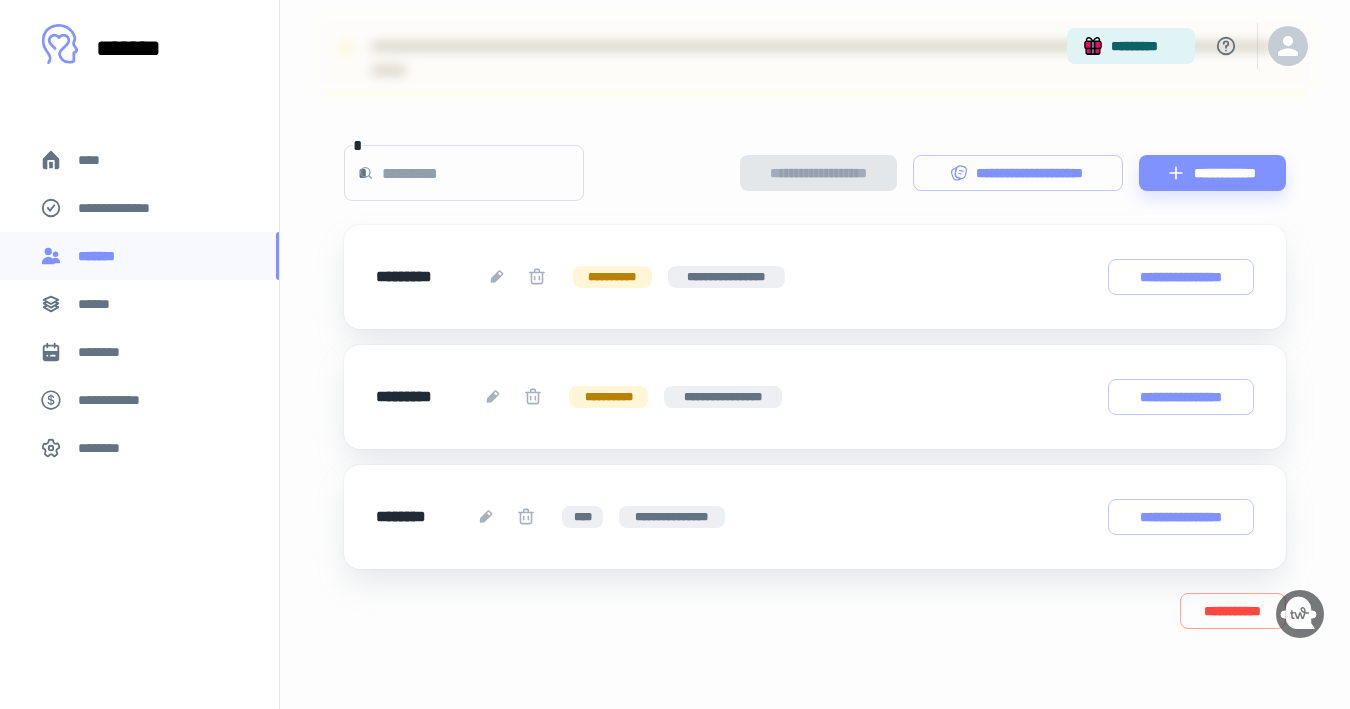 scroll, scrollTop: 217, scrollLeft: 0, axis: vertical 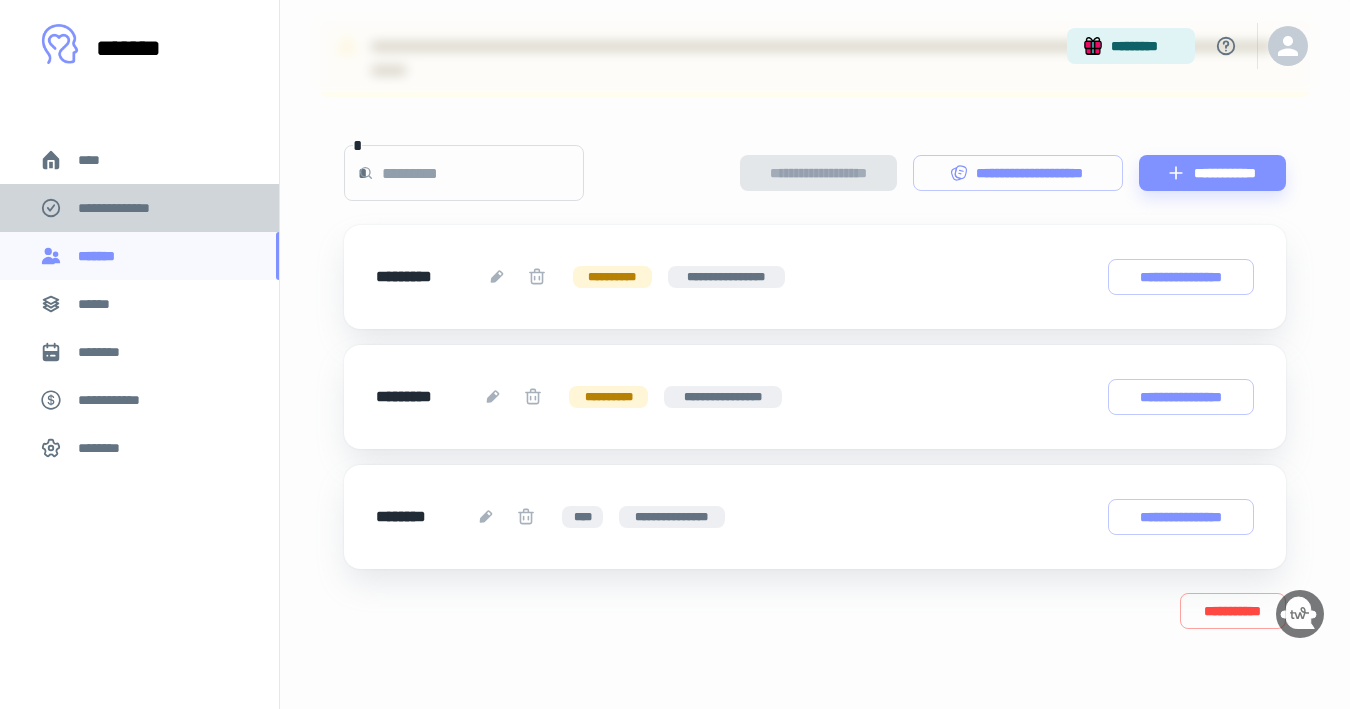 click on "**********" at bounding box center (139, 208) 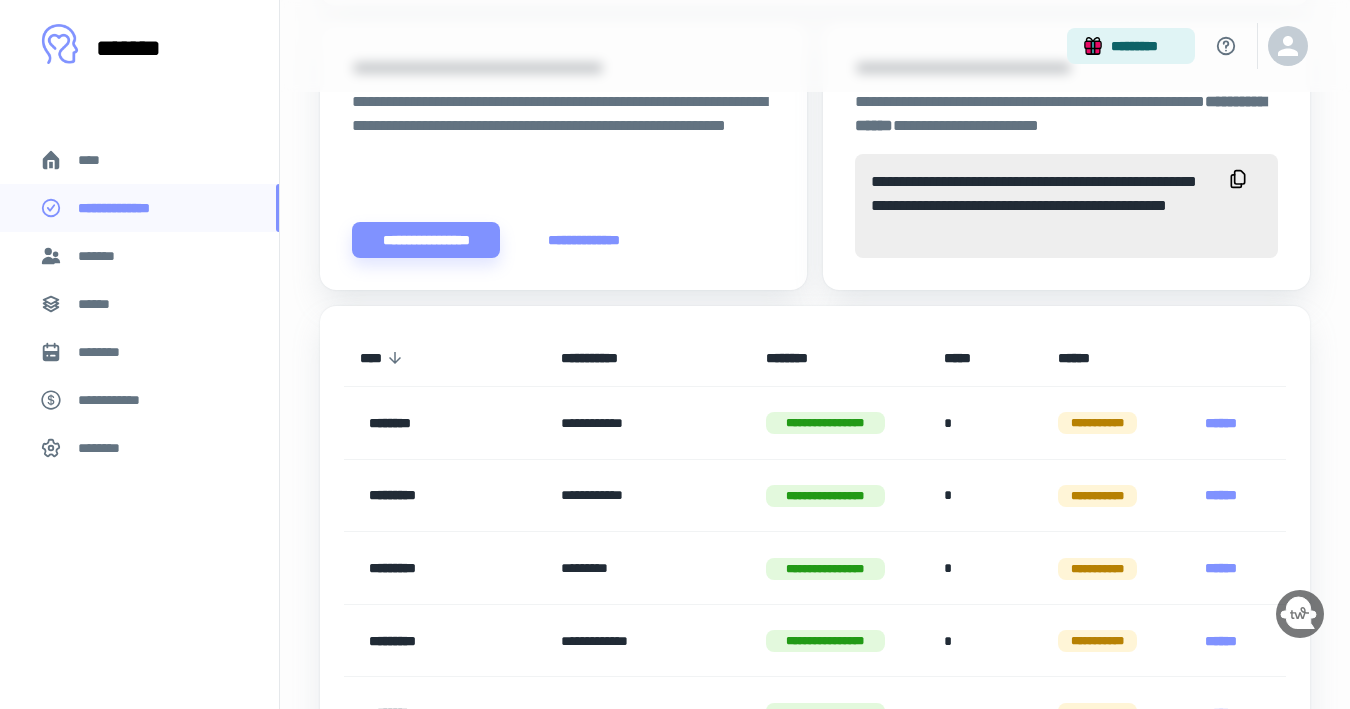 scroll, scrollTop: 719, scrollLeft: 0, axis: vertical 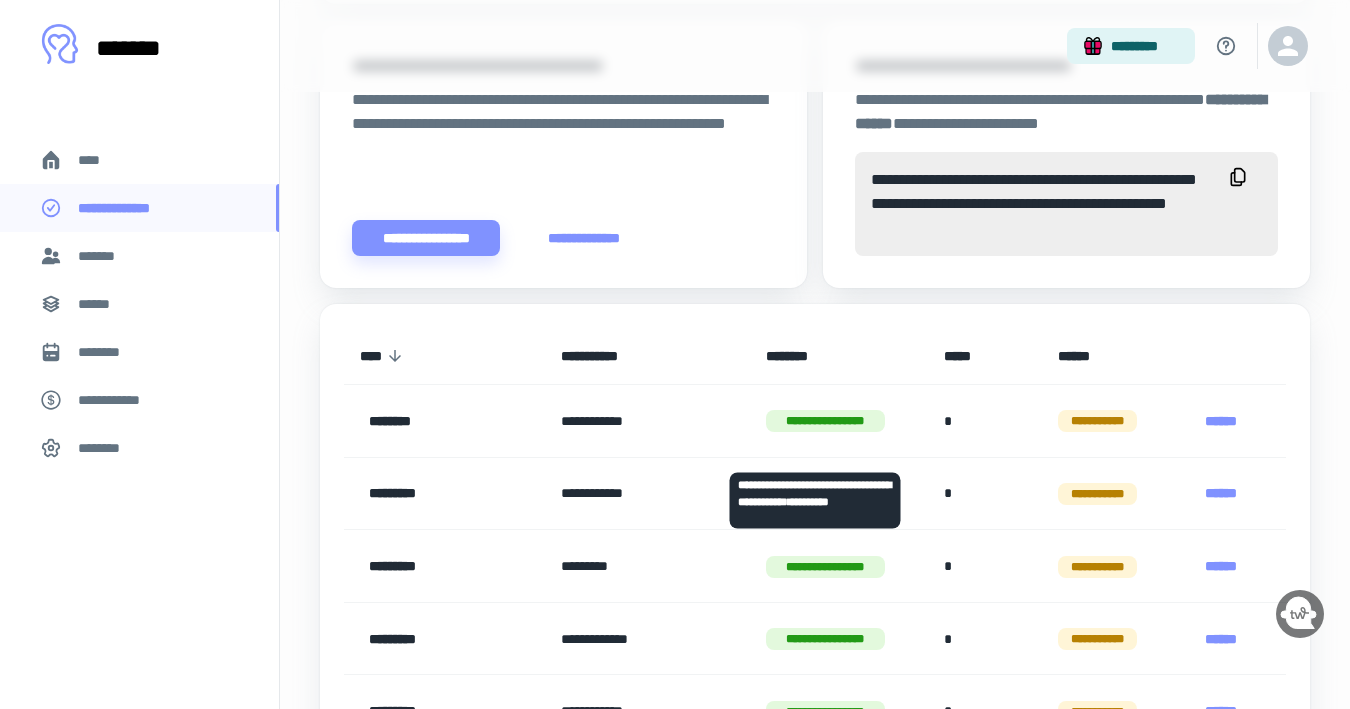 click on "**********" at bounding box center [647, 421] 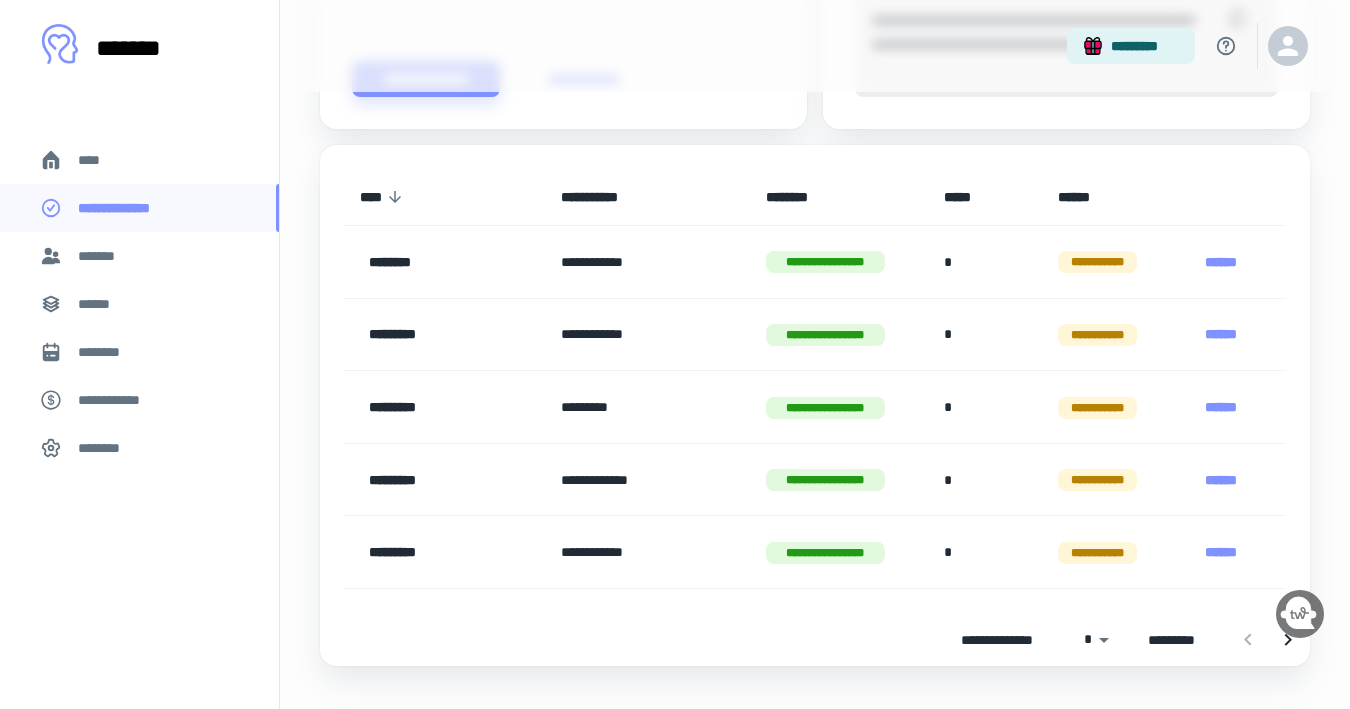 scroll, scrollTop: 877, scrollLeft: 0, axis: vertical 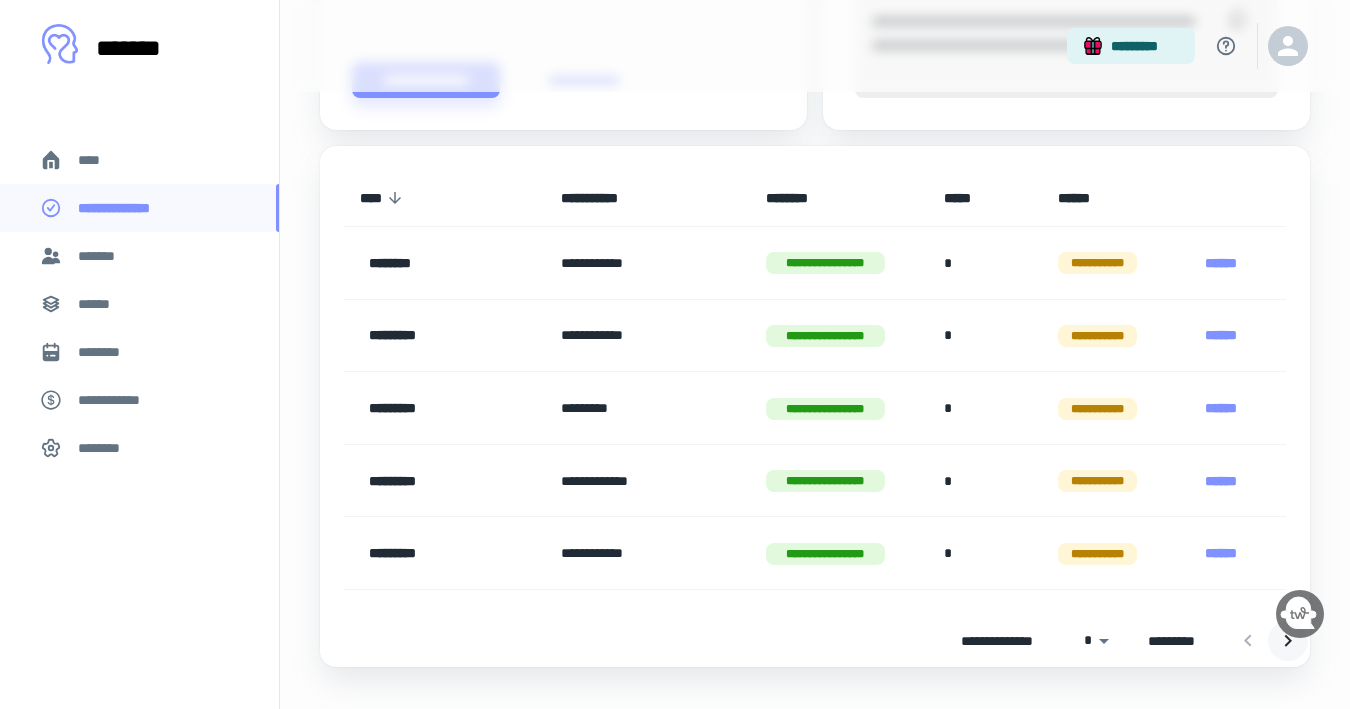click at bounding box center (1288, 641) 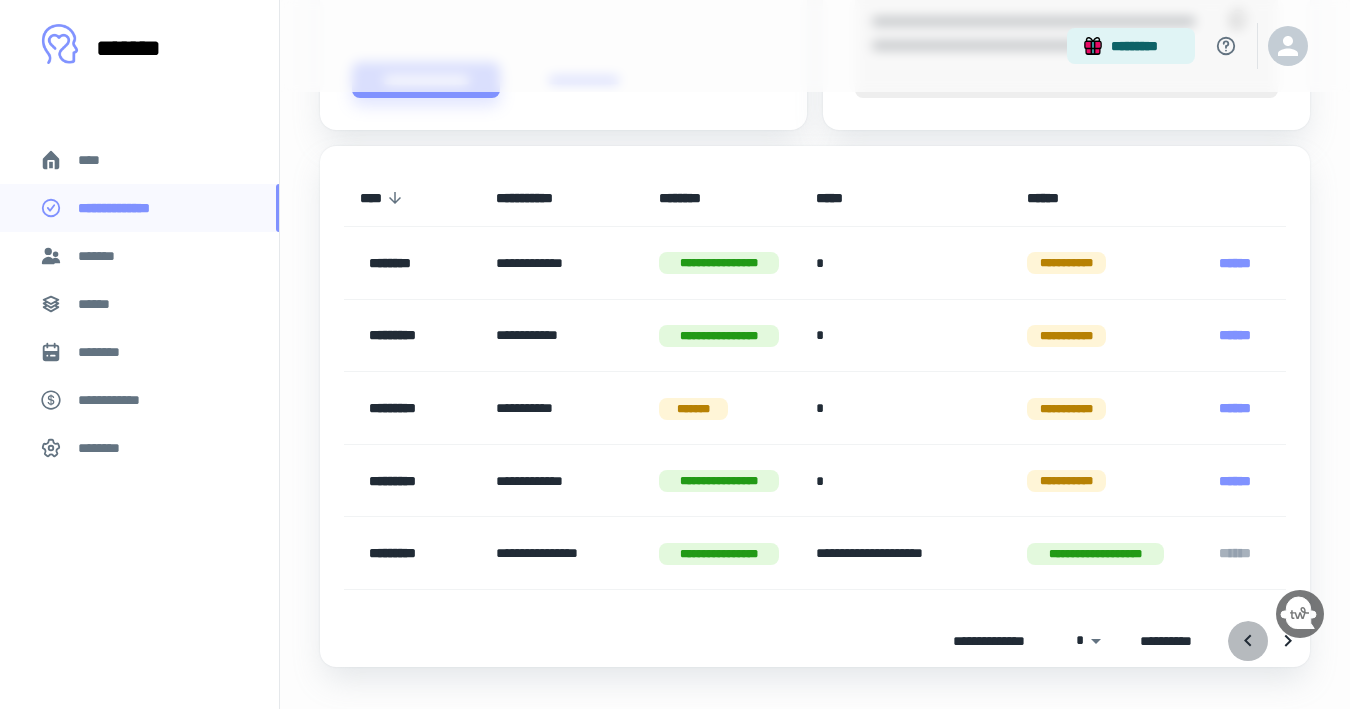click at bounding box center (1248, 641) 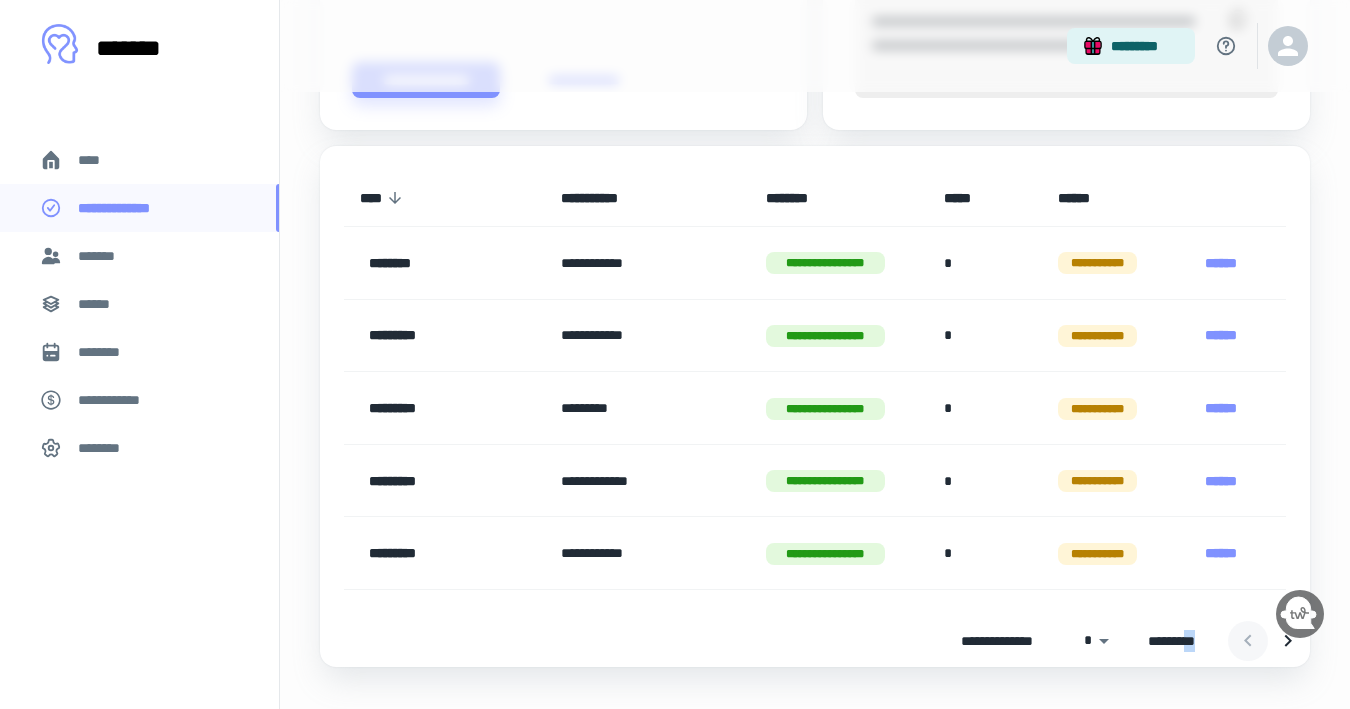 click at bounding box center [1268, 641] 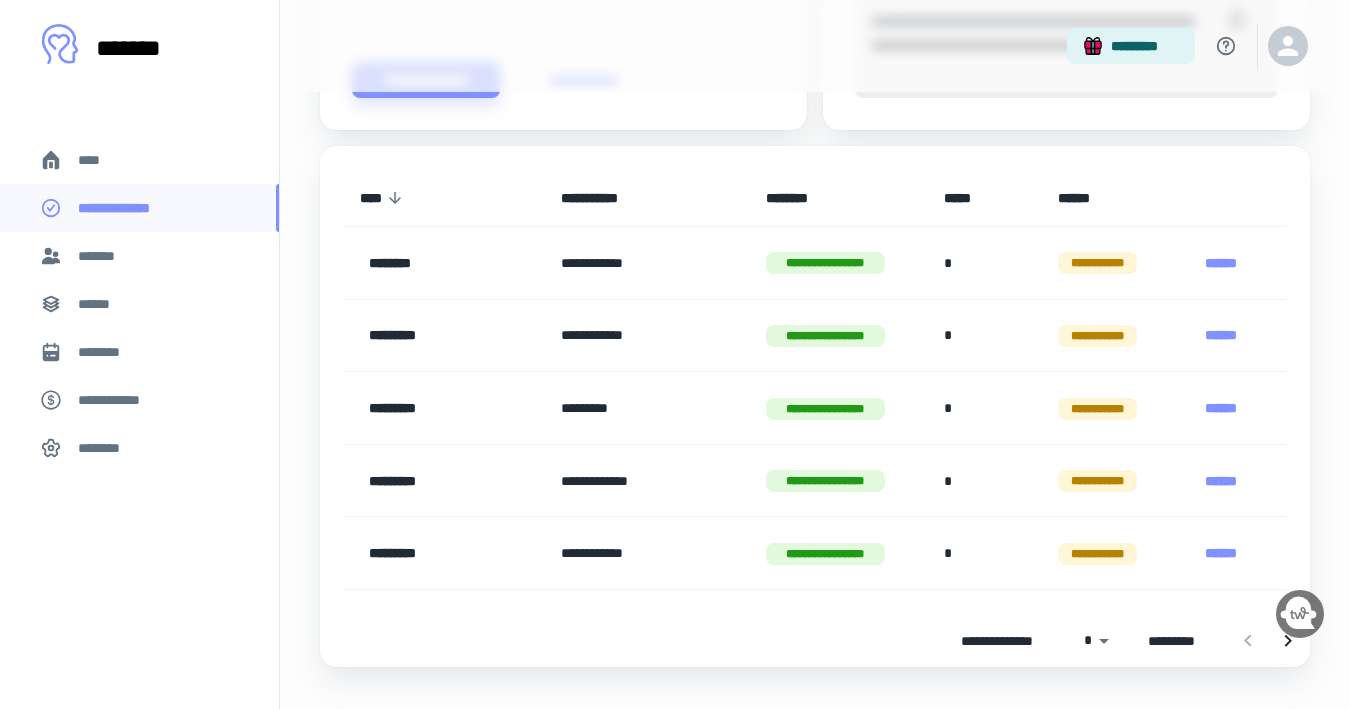 click on "**********" at bounding box center (815, 641) 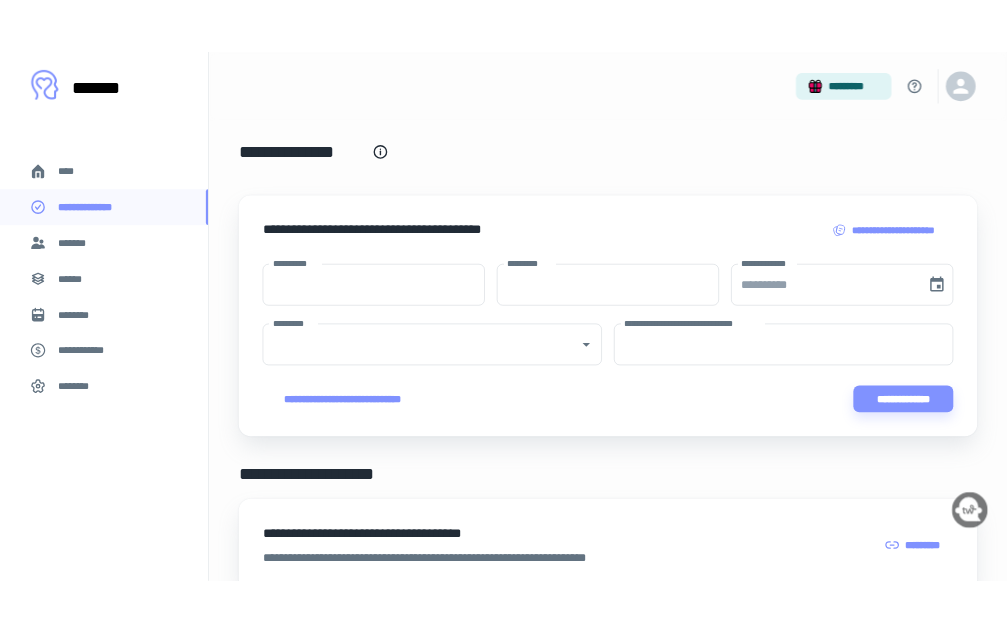 scroll, scrollTop: 0, scrollLeft: 0, axis: both 